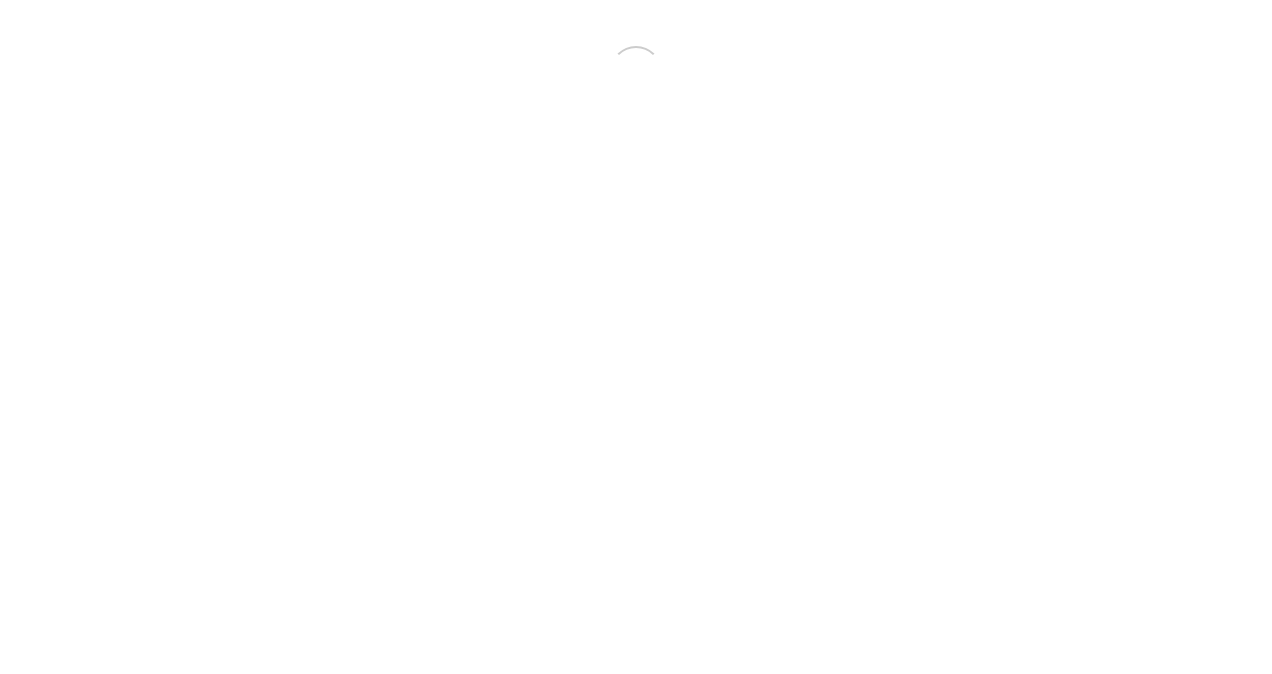 scroll, scrollTop: 0, scrollLeft: 0, axis: both 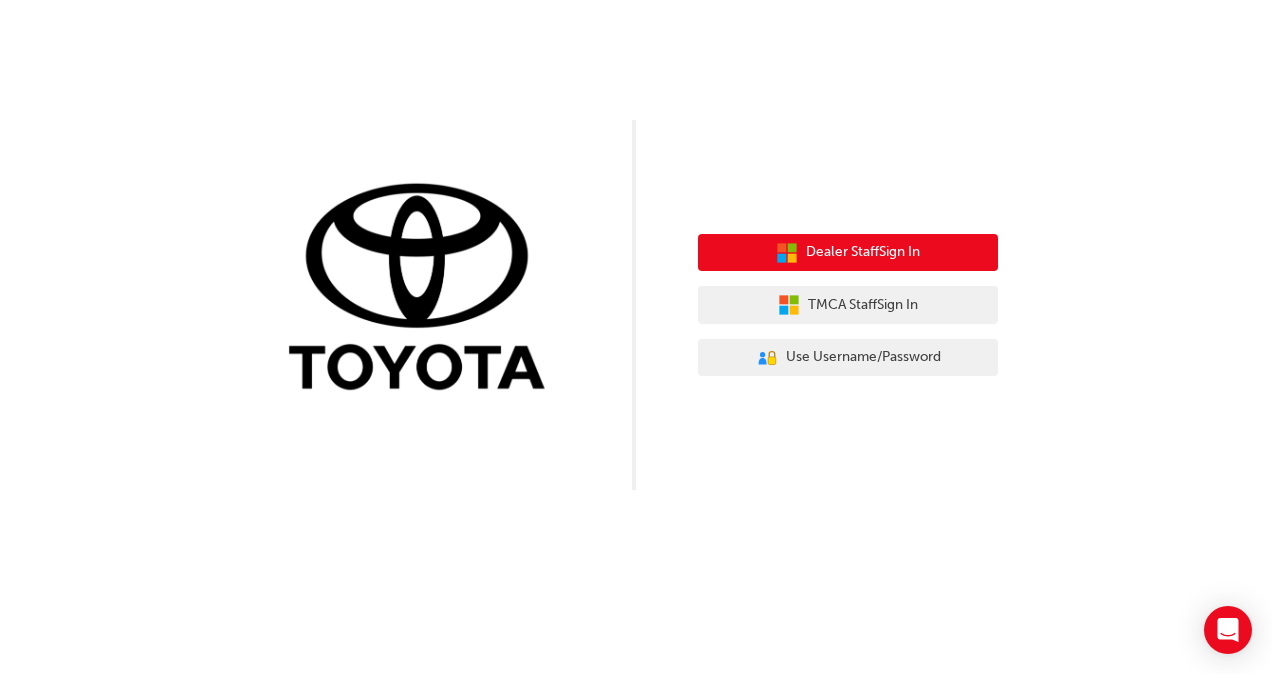 click on "Dealer Staff  Sign In" at bounding box center [848, 253] 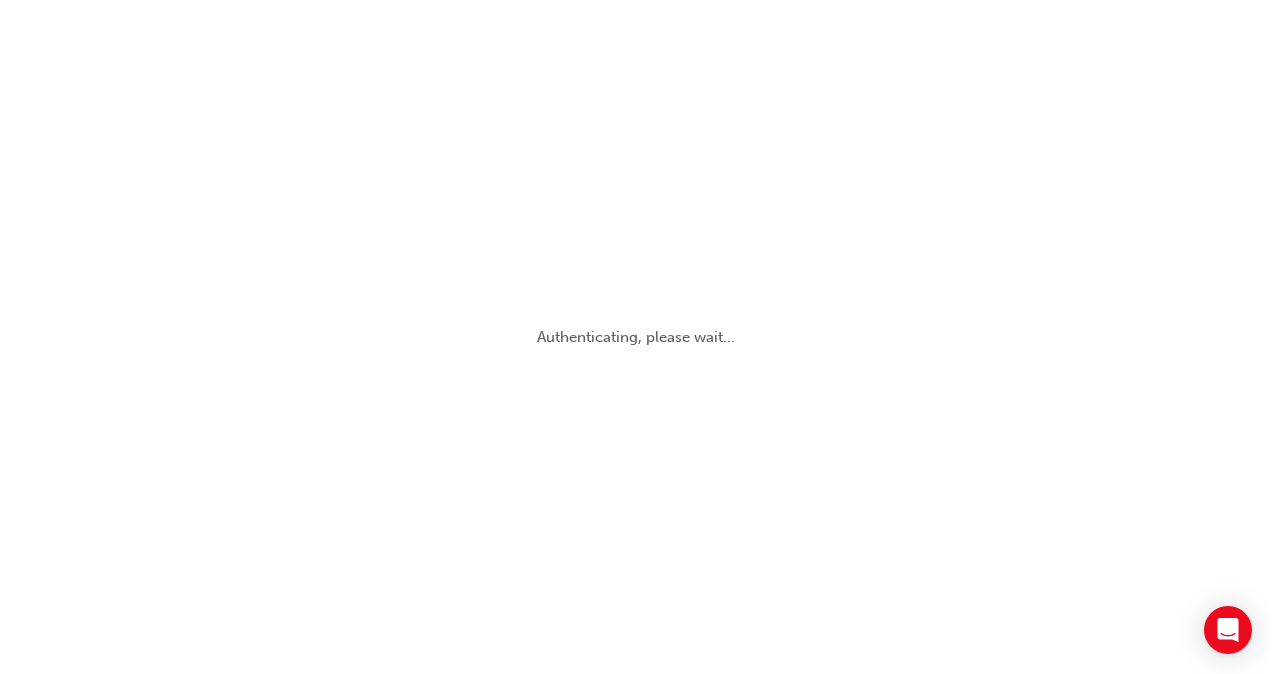 scroll, scrollTop: 0, scrollLeft: 0, axis: both 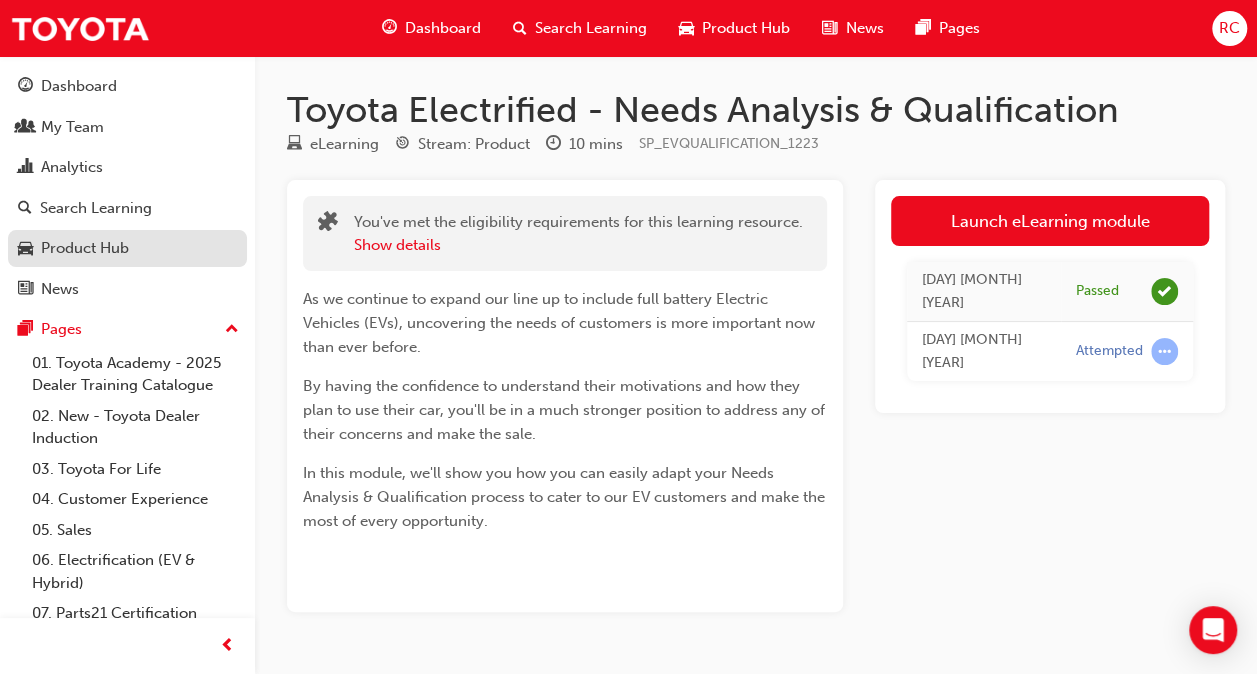 drag, startPoint x: 77, startPoint y: 247, endPoint x: 165, endPoint y: 246, distance: 88.005684 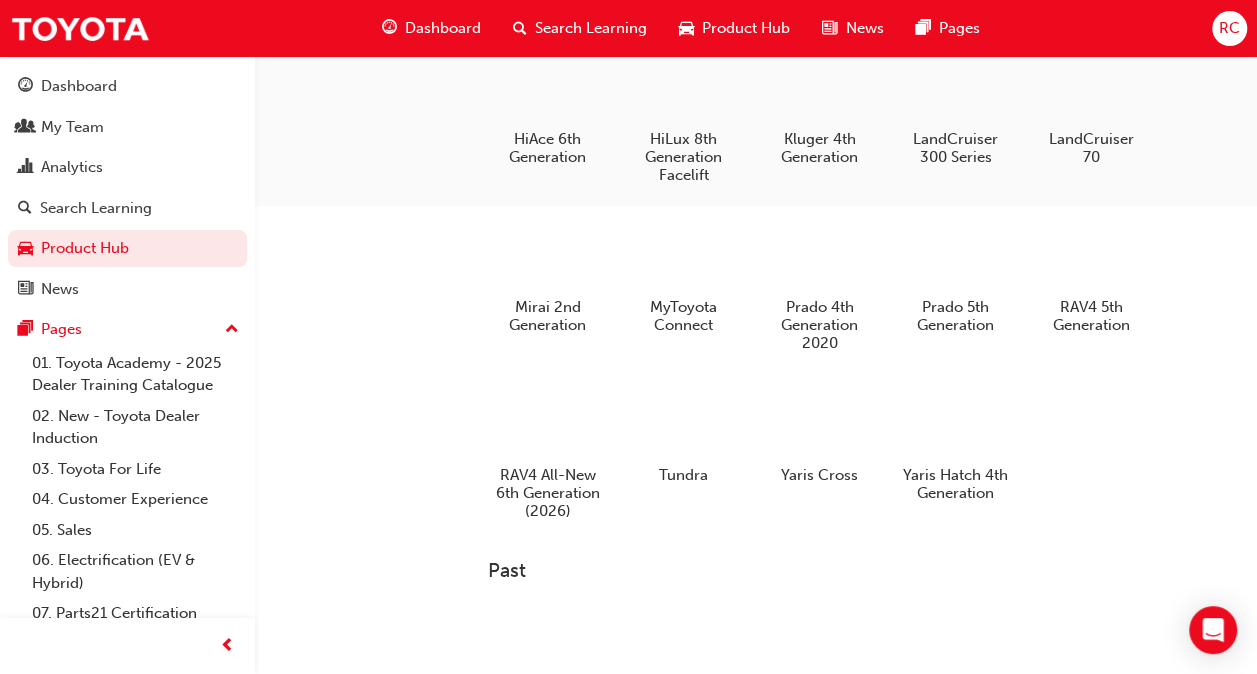 scroll, scrollTop: 700, scrollLeft: 0, axis: vertical 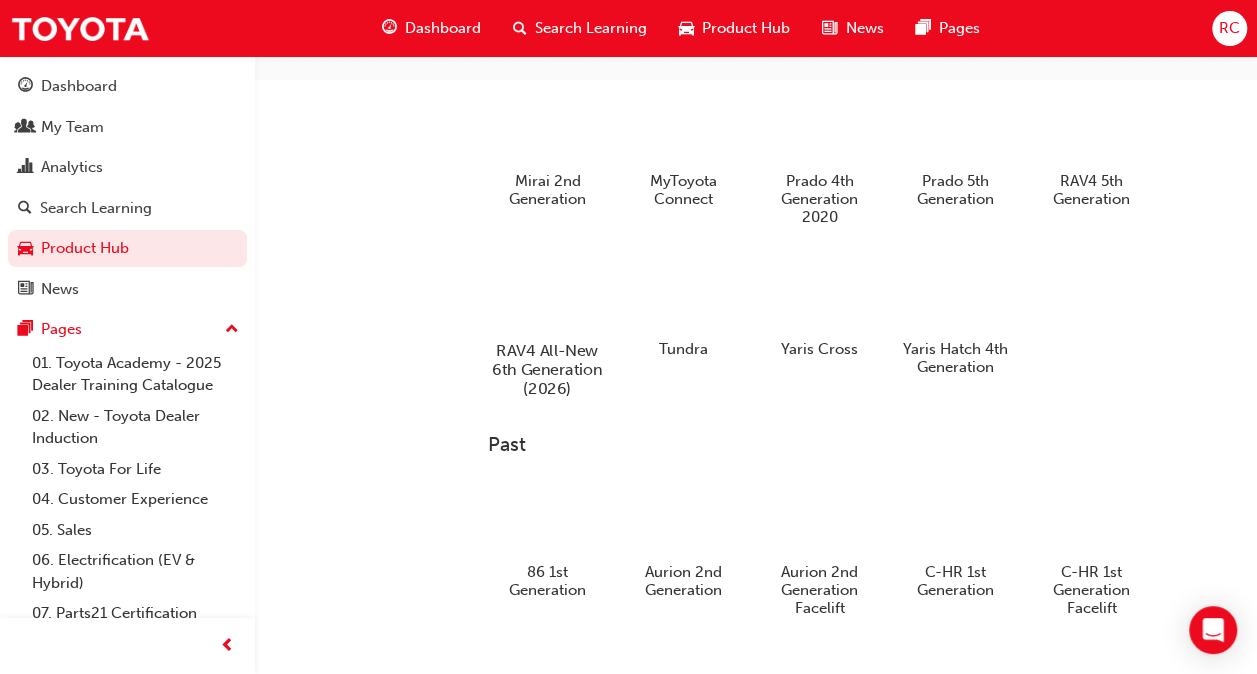 click at bounding box center (547, 293) 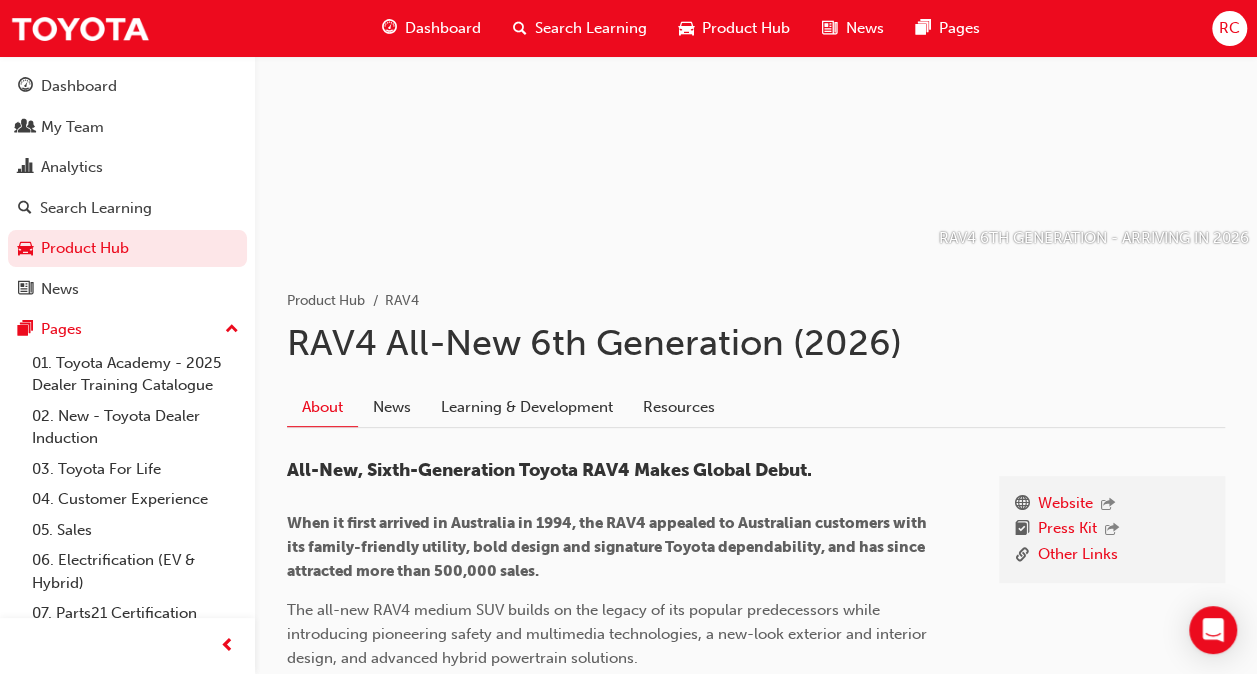 scroll, scrollTop: 104, scrollLeft: 0, axis: vertical 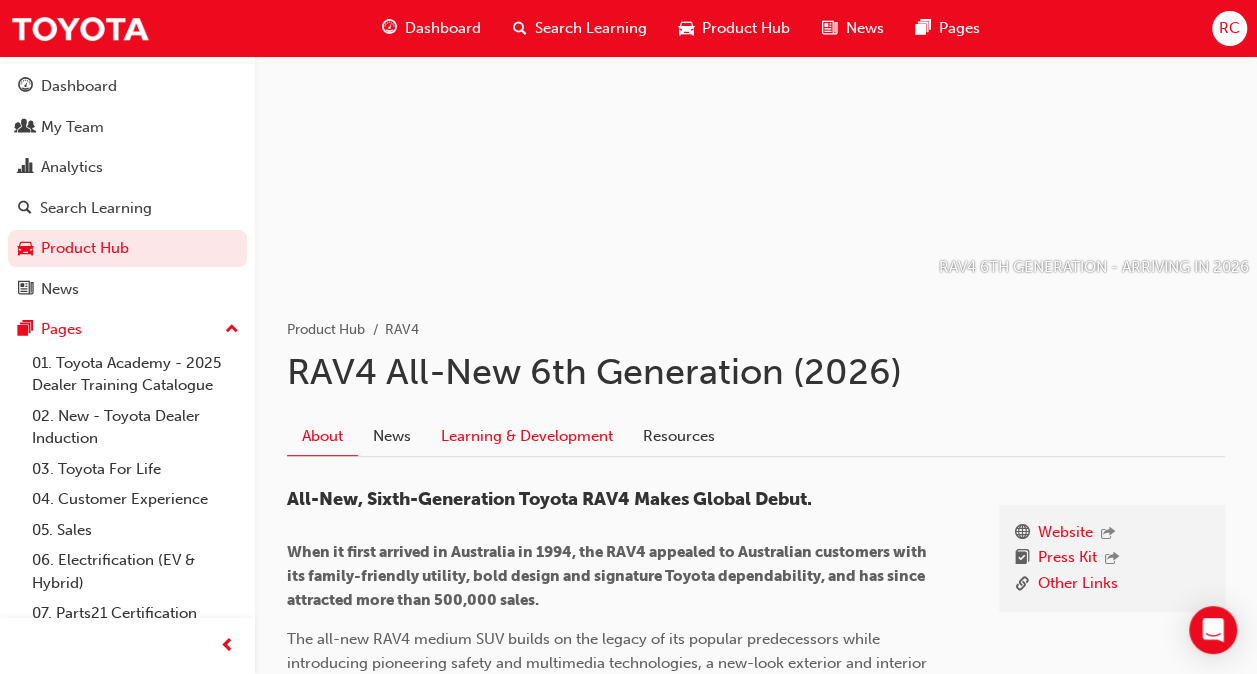click on "Learning & Development" at bounding box center (527, 436) 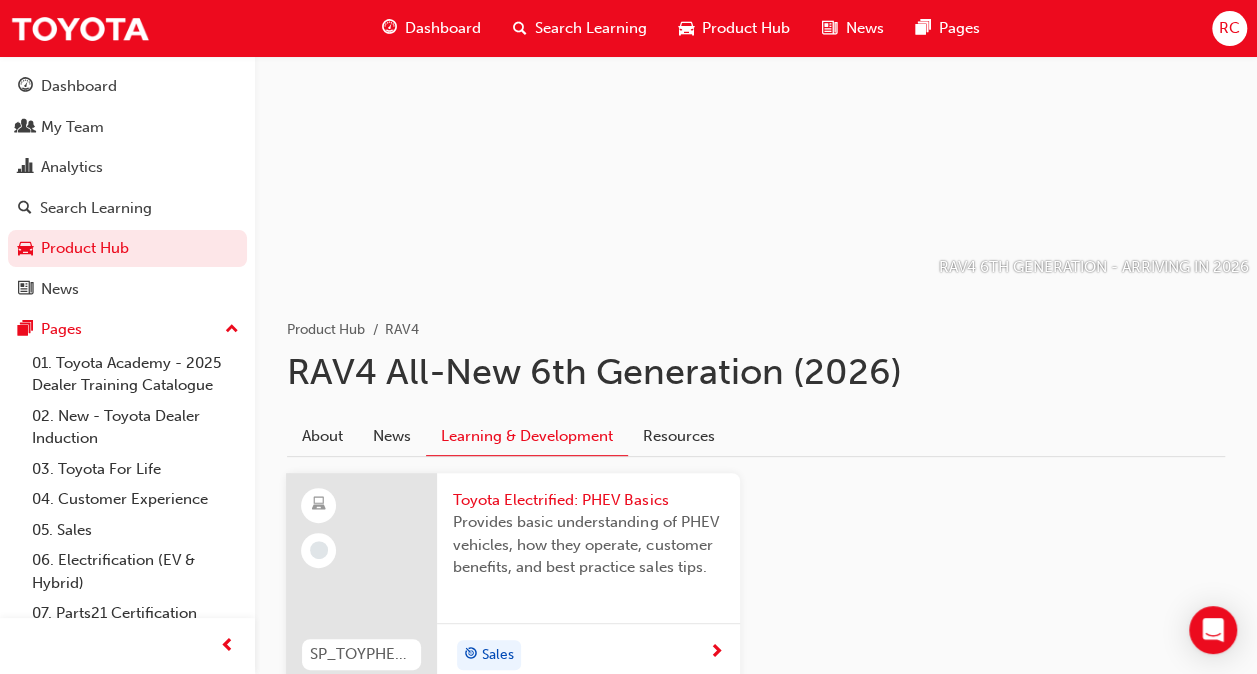 scroll, scrollTop: 259, scrollLeft: 0, axis: vertical 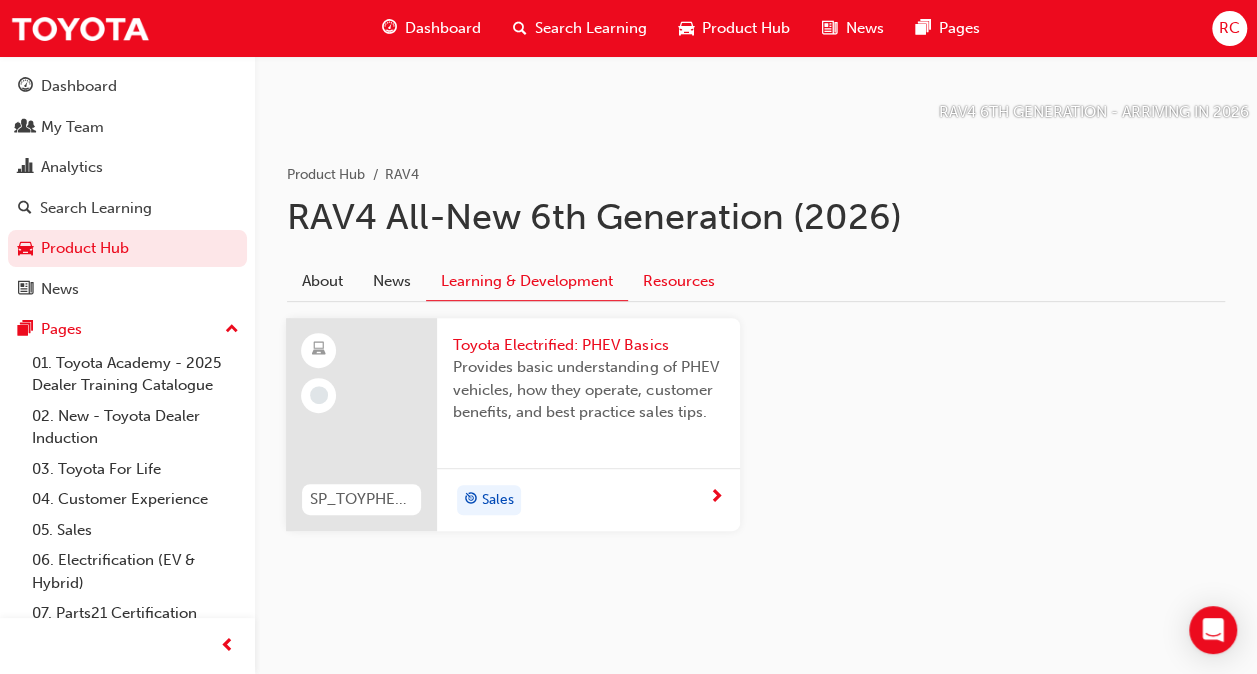 click on "Resources" at bounding box center (679, 281) 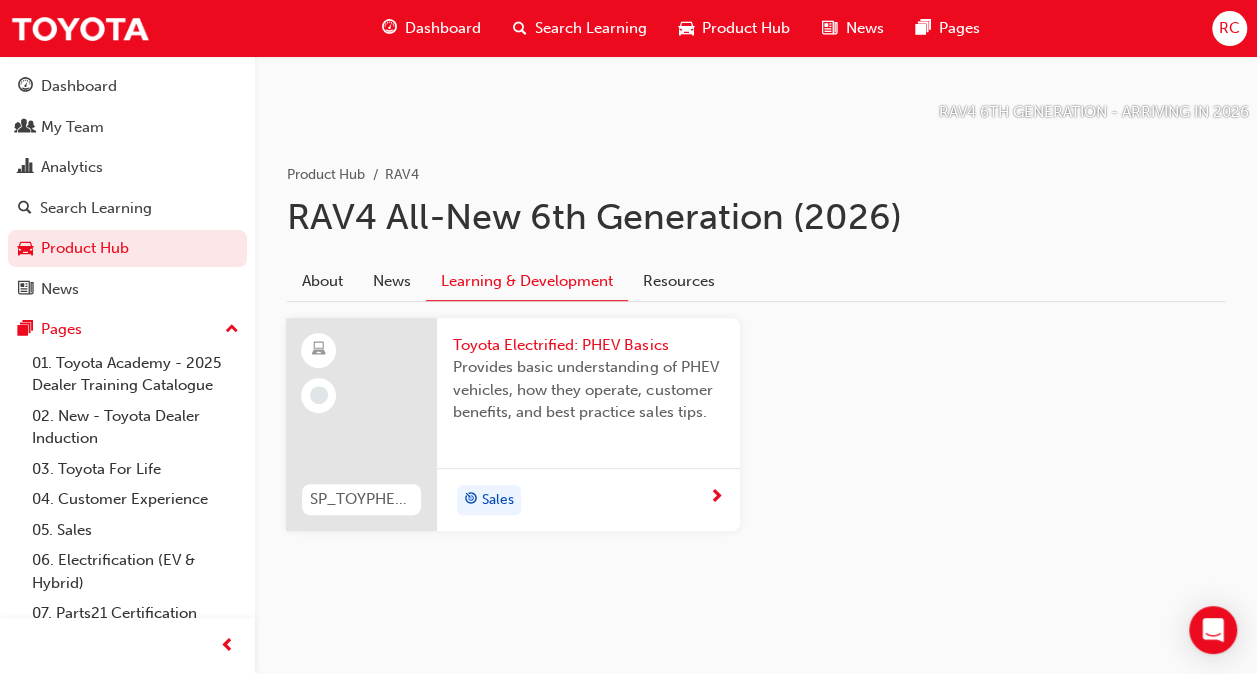 scroll, scrollTop: 217, scrollLeft: 0, axis: vertical 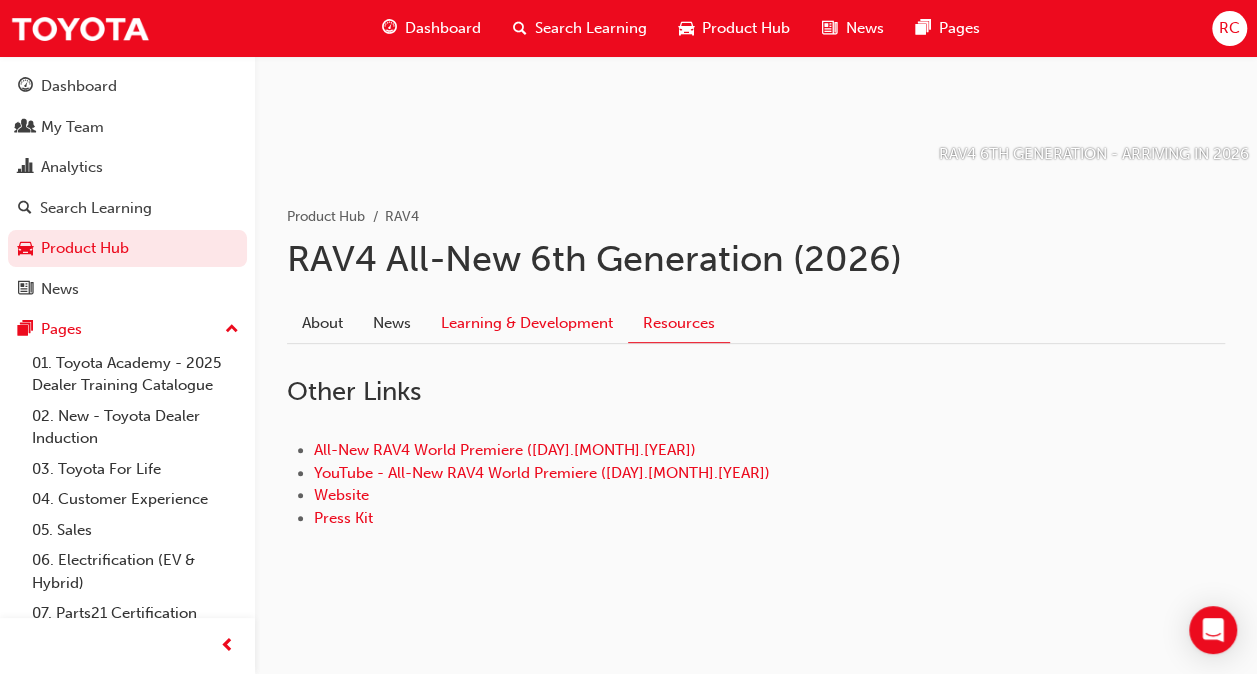 click on "Learning & Development" at bounding box center [527, 323] 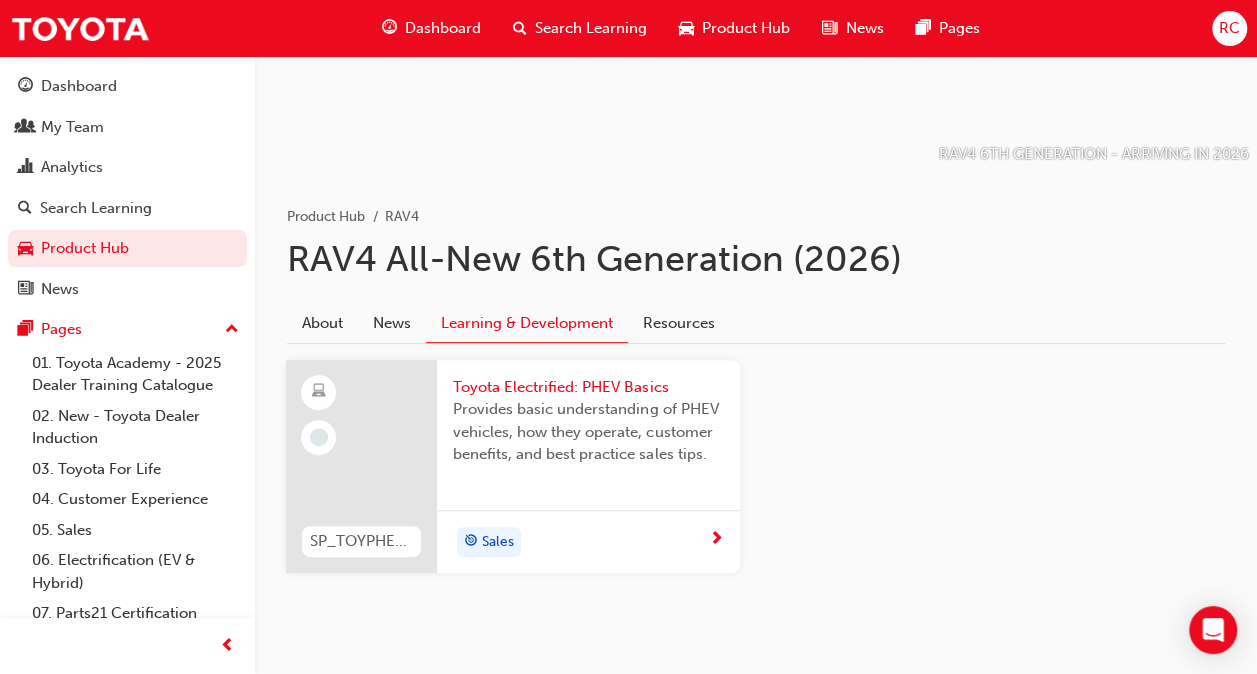 click on "Provides basic understanding of PHEV vehicles, how they operate, customer benefits, and best practice sales tips." at bounding box center (588, 432) 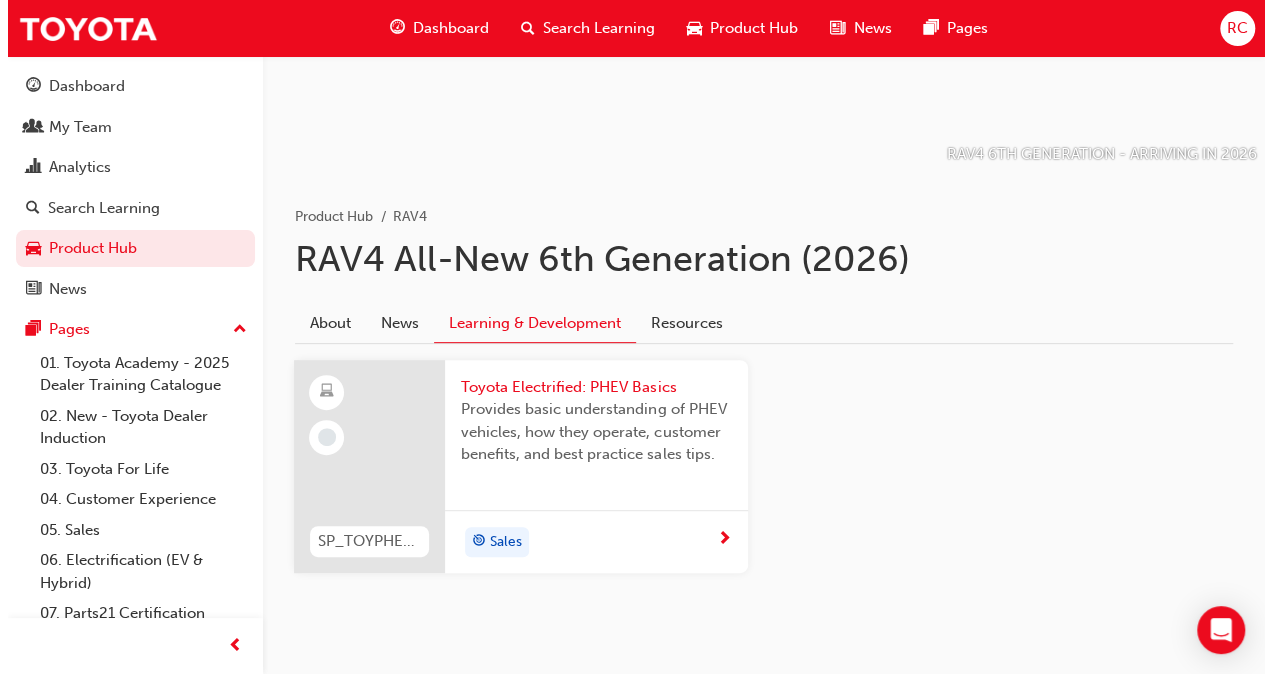 scroll, scrollTop: 0, scrollLeft: 0, axis: both 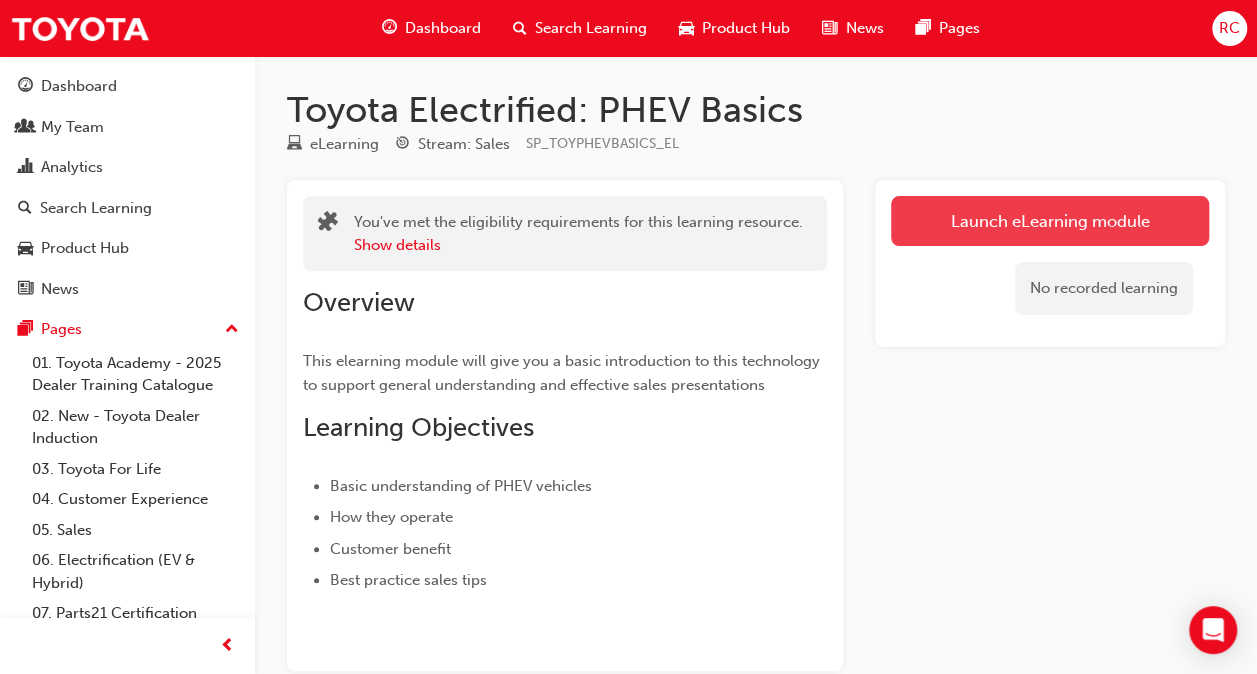 click on "Launch eLearning module" at bounding box center (1050, 221) 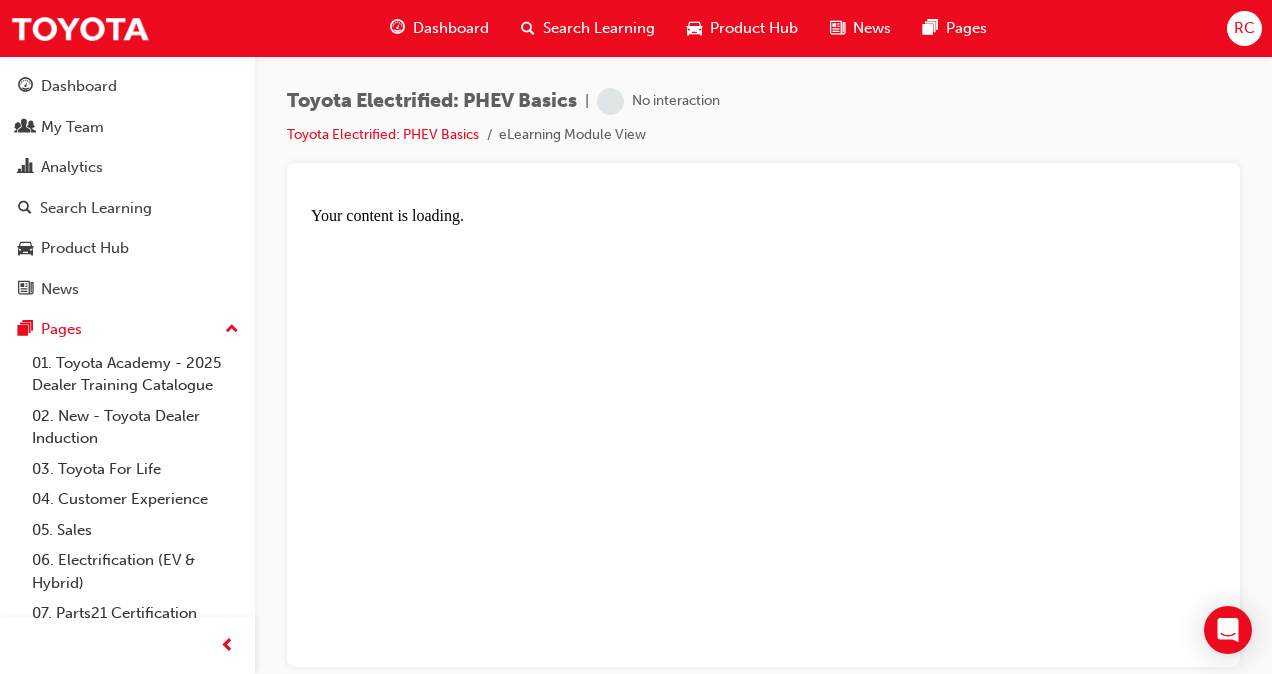 scroll, scrollTop: 0, scrollLeft: 0, axis: both 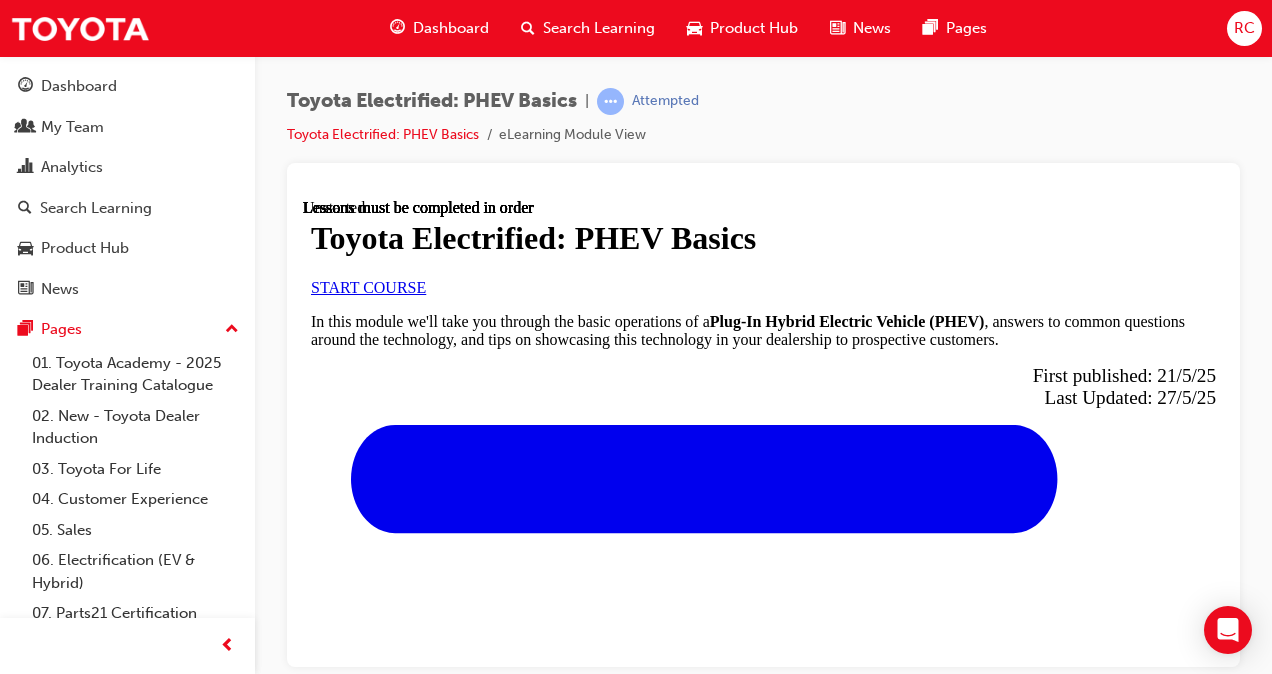 click on "START COURSE" at bounding box center [368, 286] 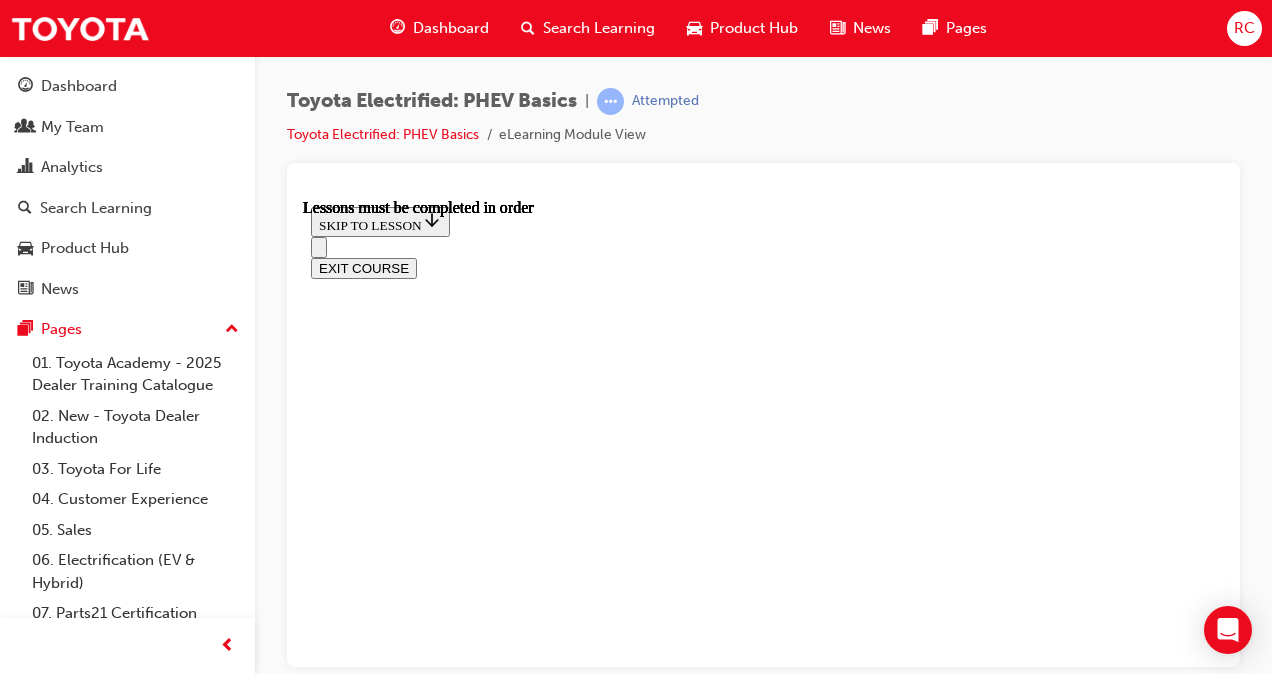 scroll, scrollTop: 262, scrollLeft: 0, axis: vertical 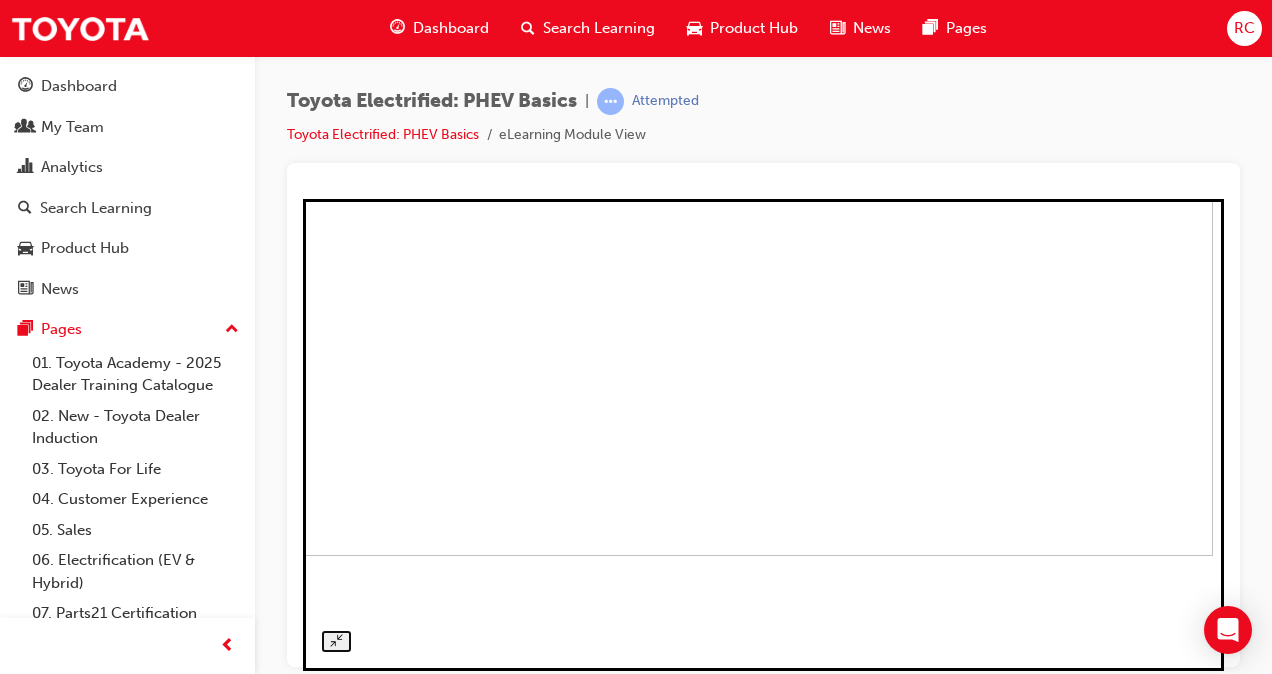 click at bounding box center (752, 325) 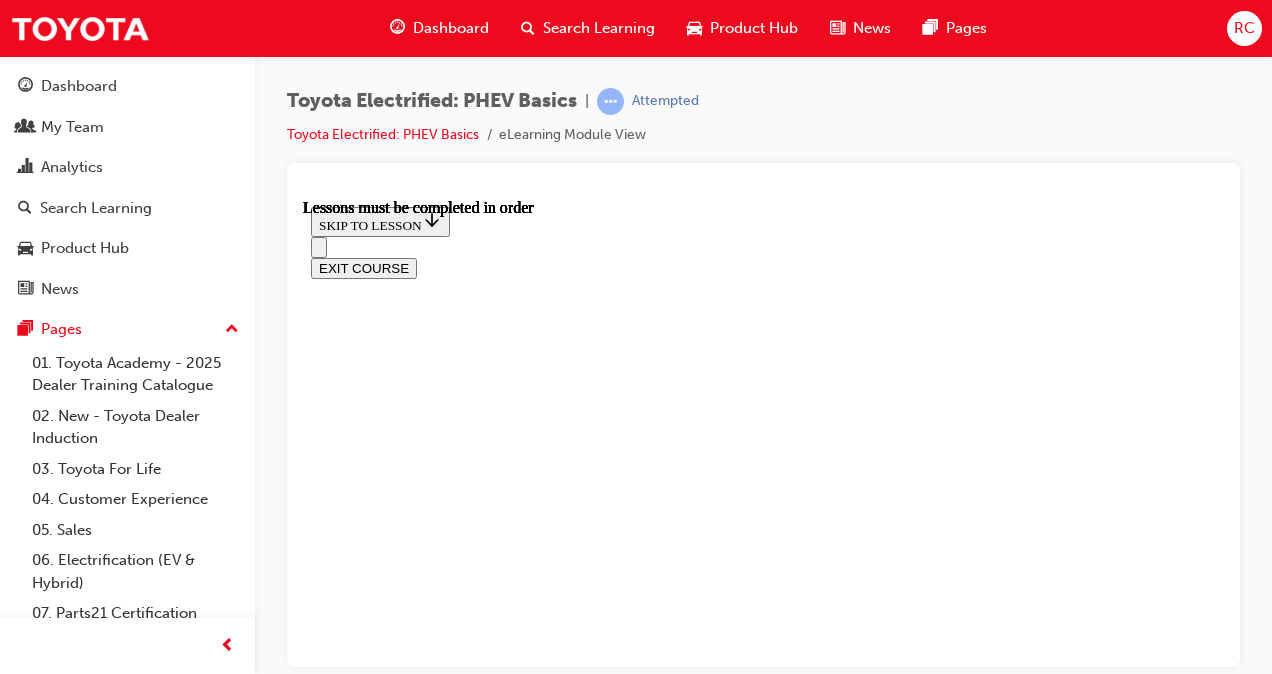 scroll, scrollTop: 0, scrollLeft: 0, axis: both 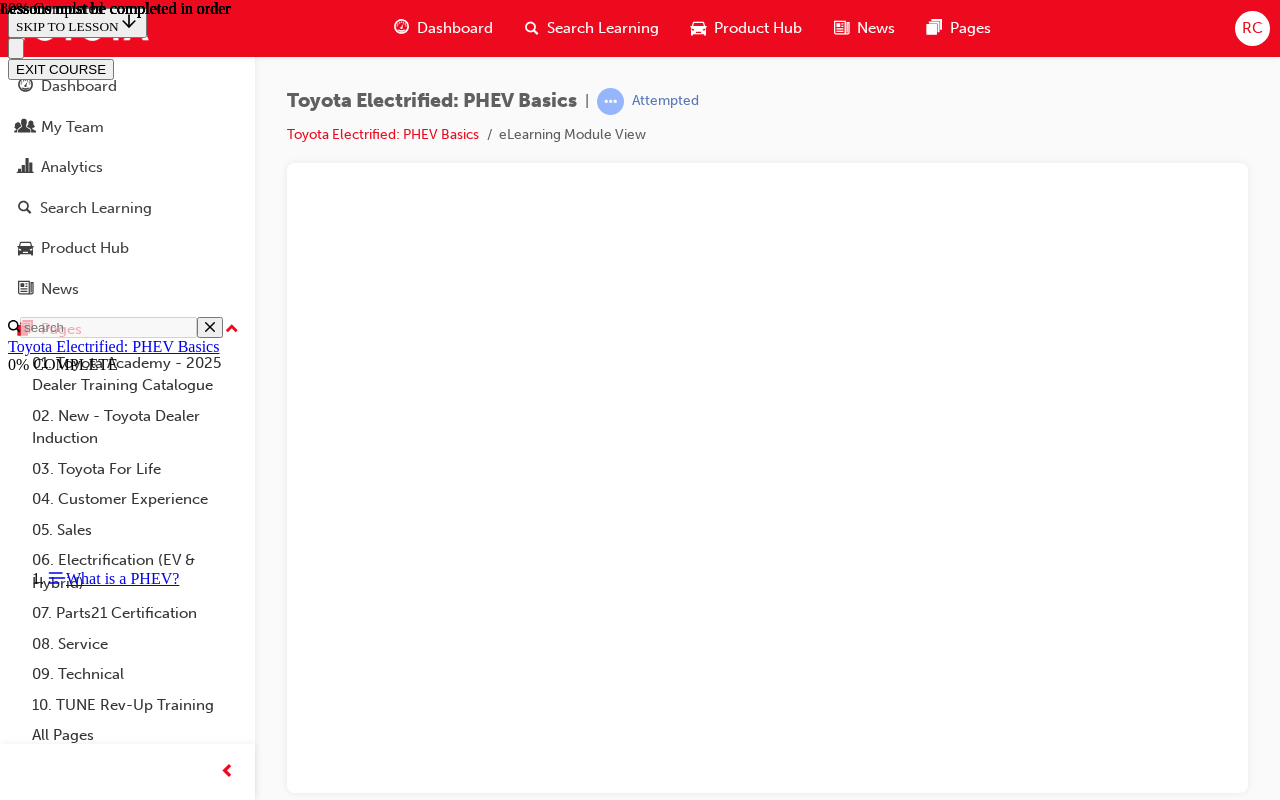 click at bounding box center (174, 13061) 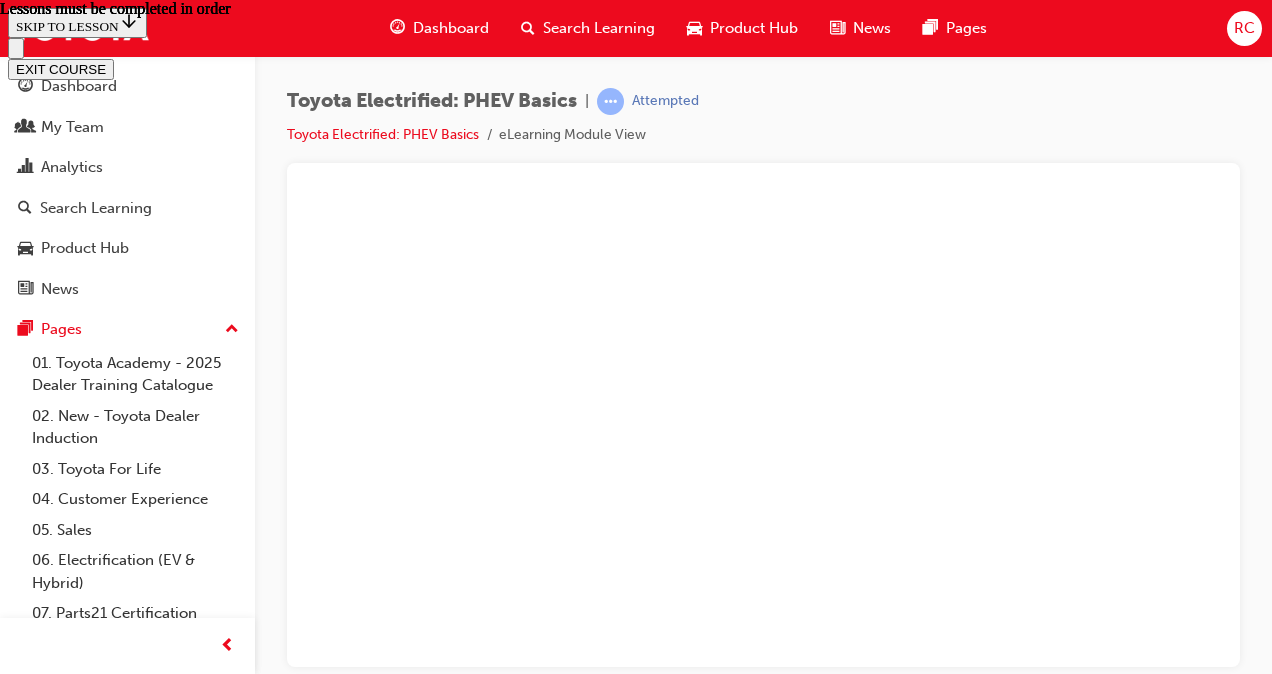 scroll, scrollTop: 2535, scrollLeft: 0, axis: vertical 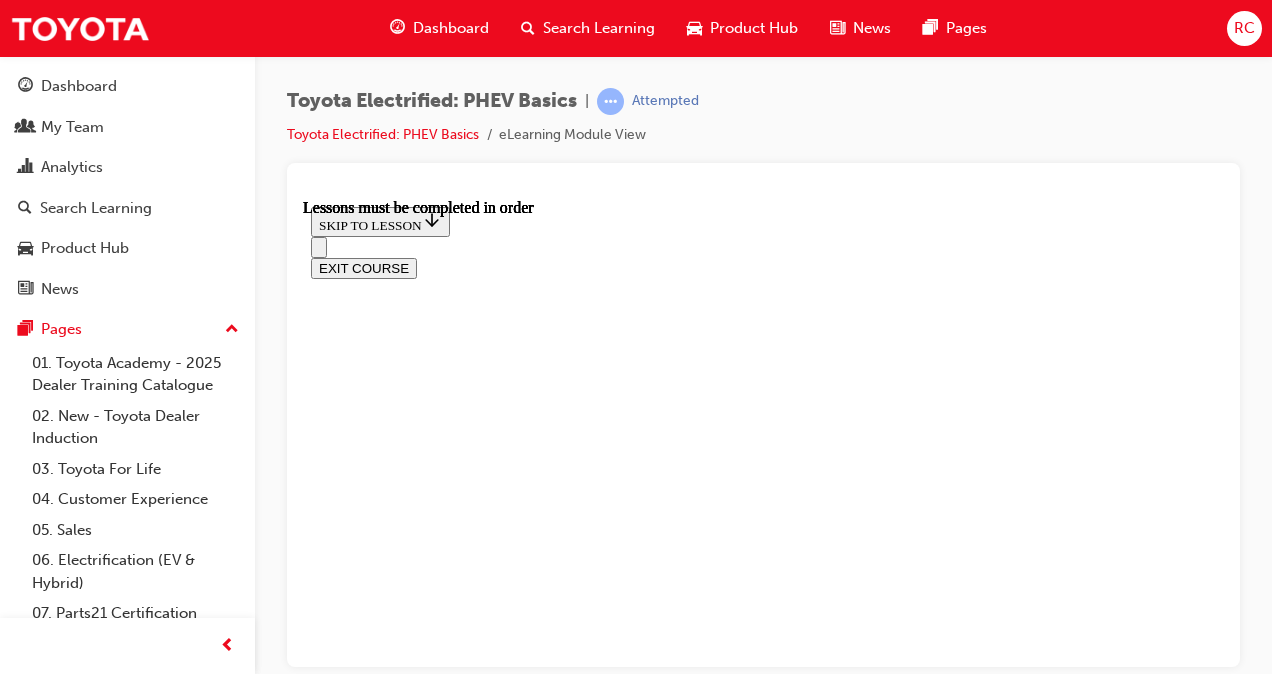 click at bounding box center [359, 12242] 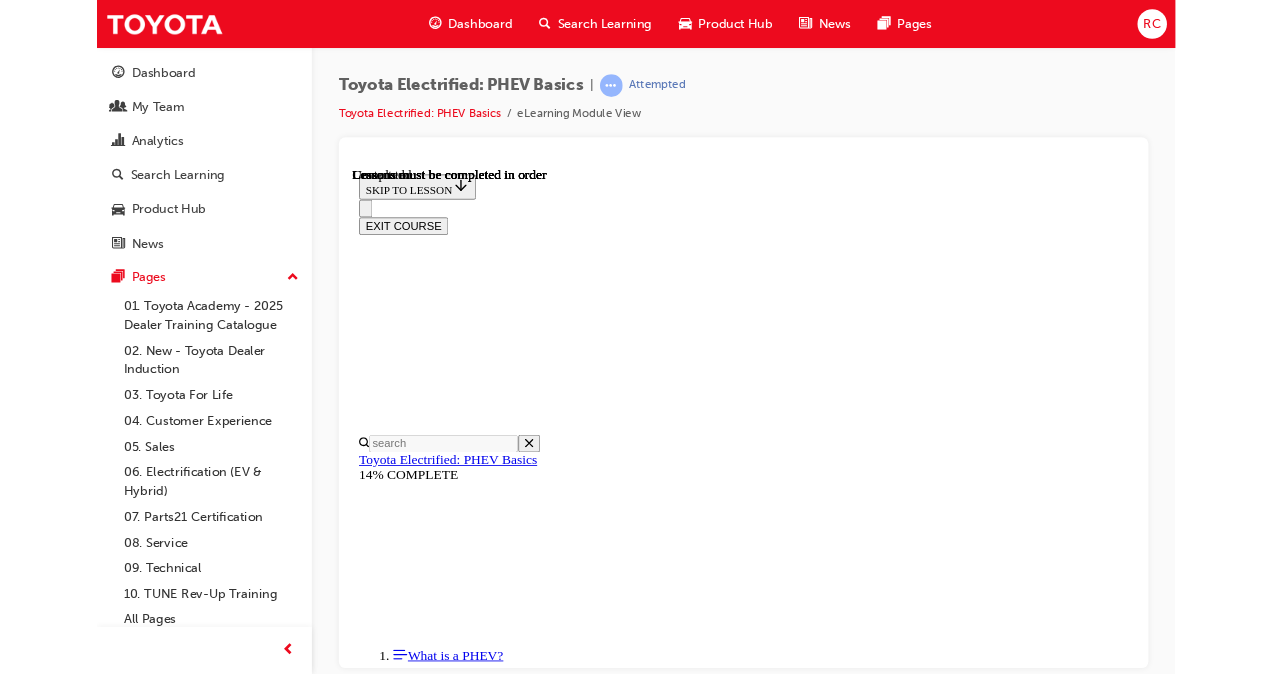 scroll, scrollTop: 2482, scrollLeft: 0, axis: vertical 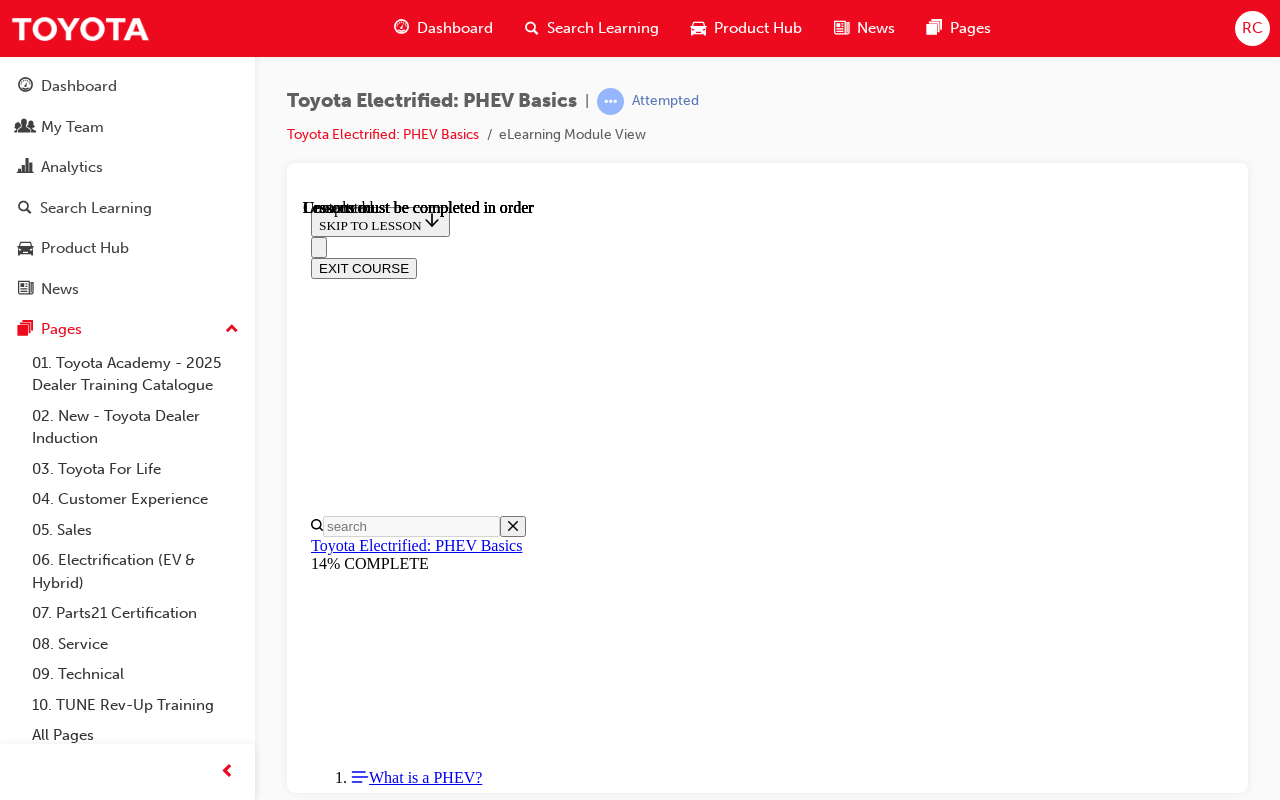 click at bounding box center [477, 10919] 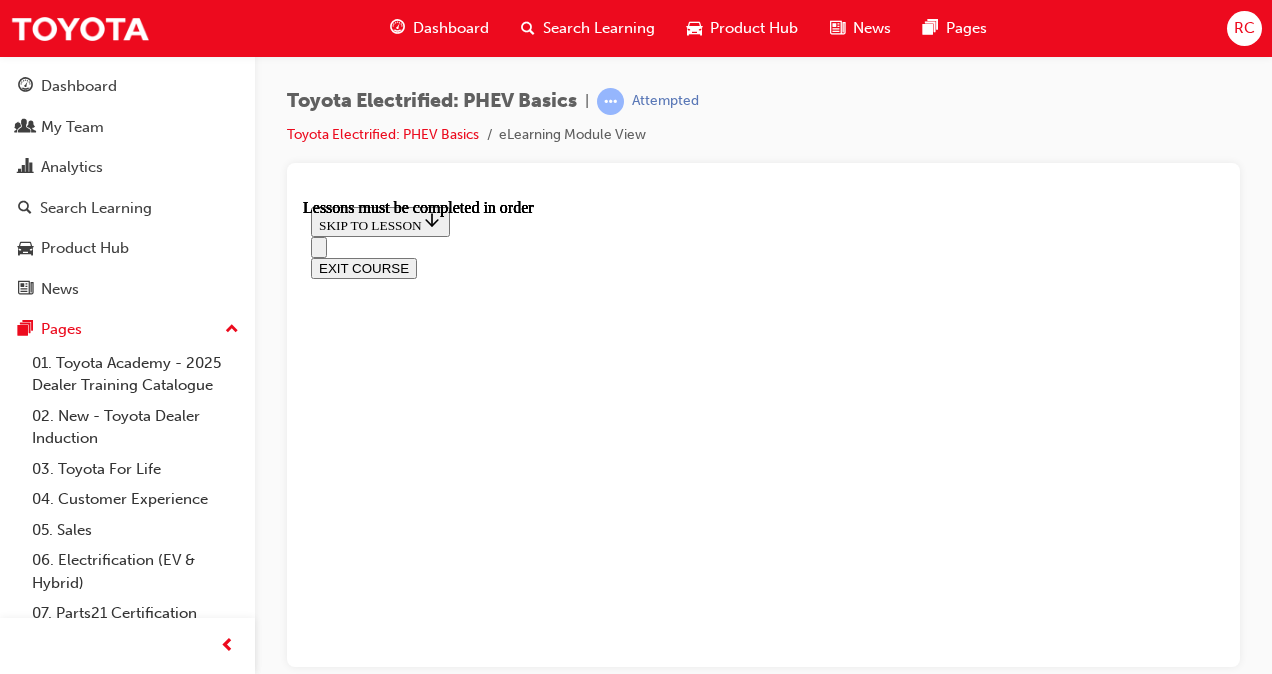 scroll, scrollTop: 2778, scrollLeft: 0, axis: vertical 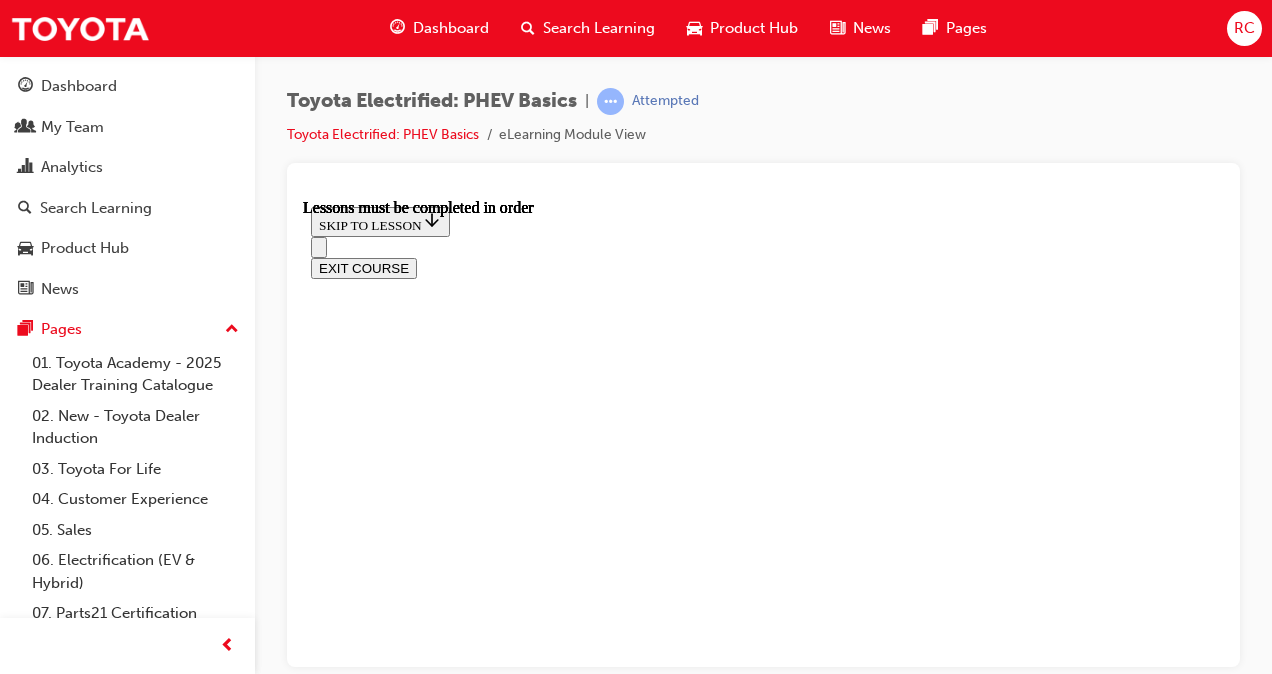 click at bounding box center [385, 10301] 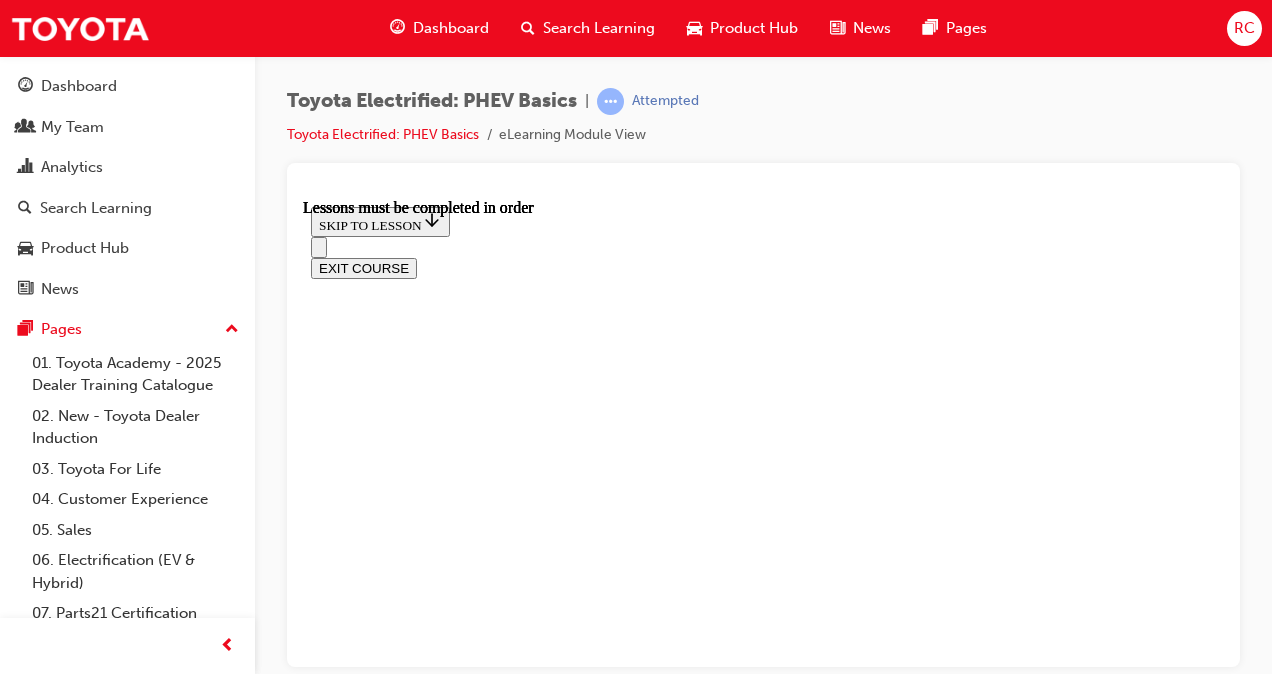 scroll, scrollTop: 362, scrollLeft: 0, axis: vertical 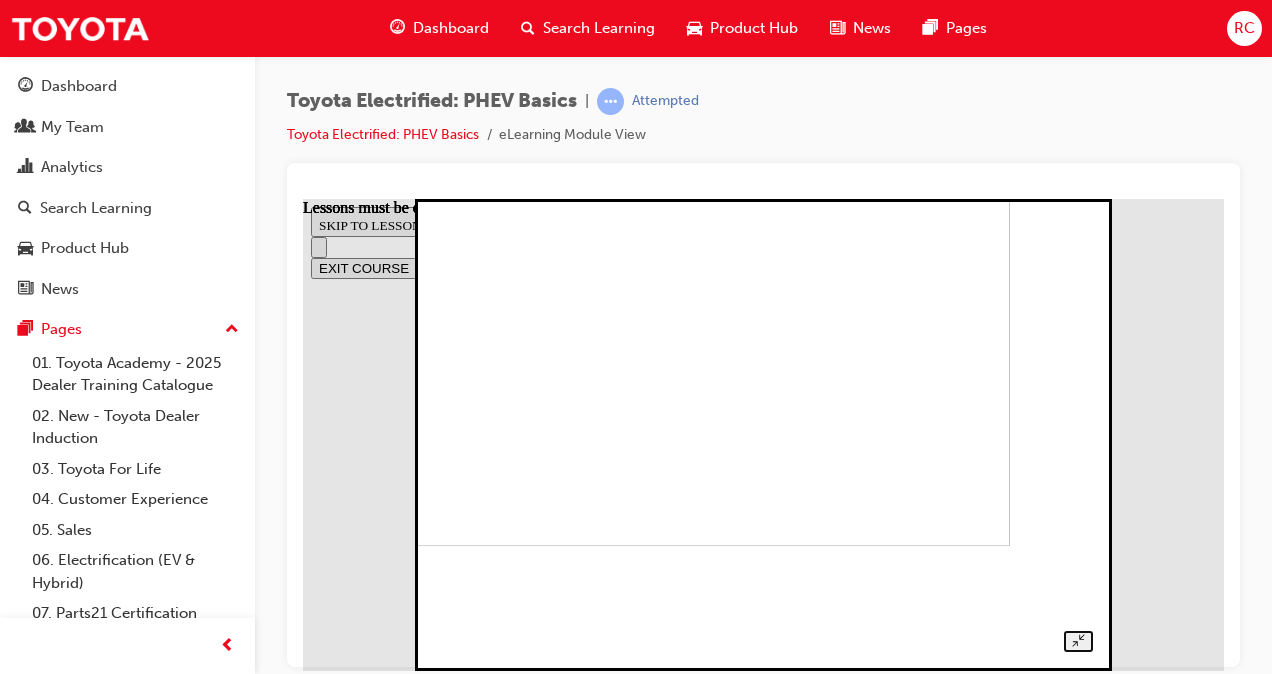 click at bounding box center (695, 309) 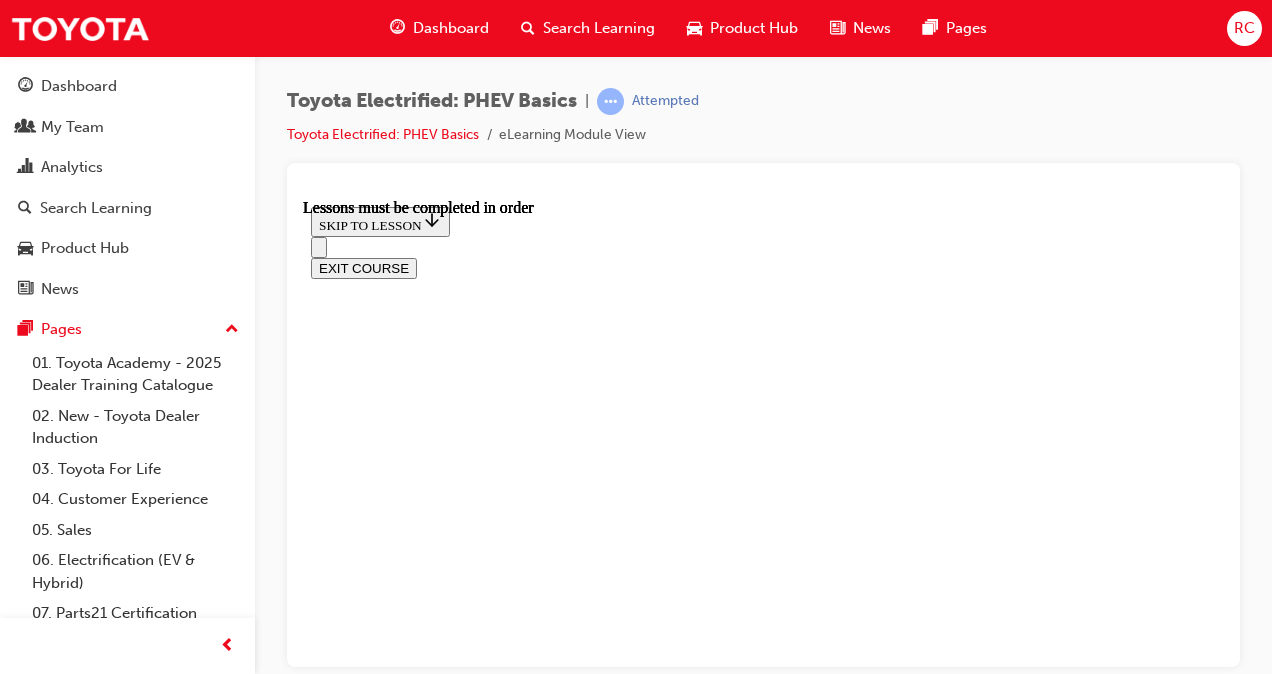 scroll, scrollTop: 709, scrollLeft: 0, axis: vertical 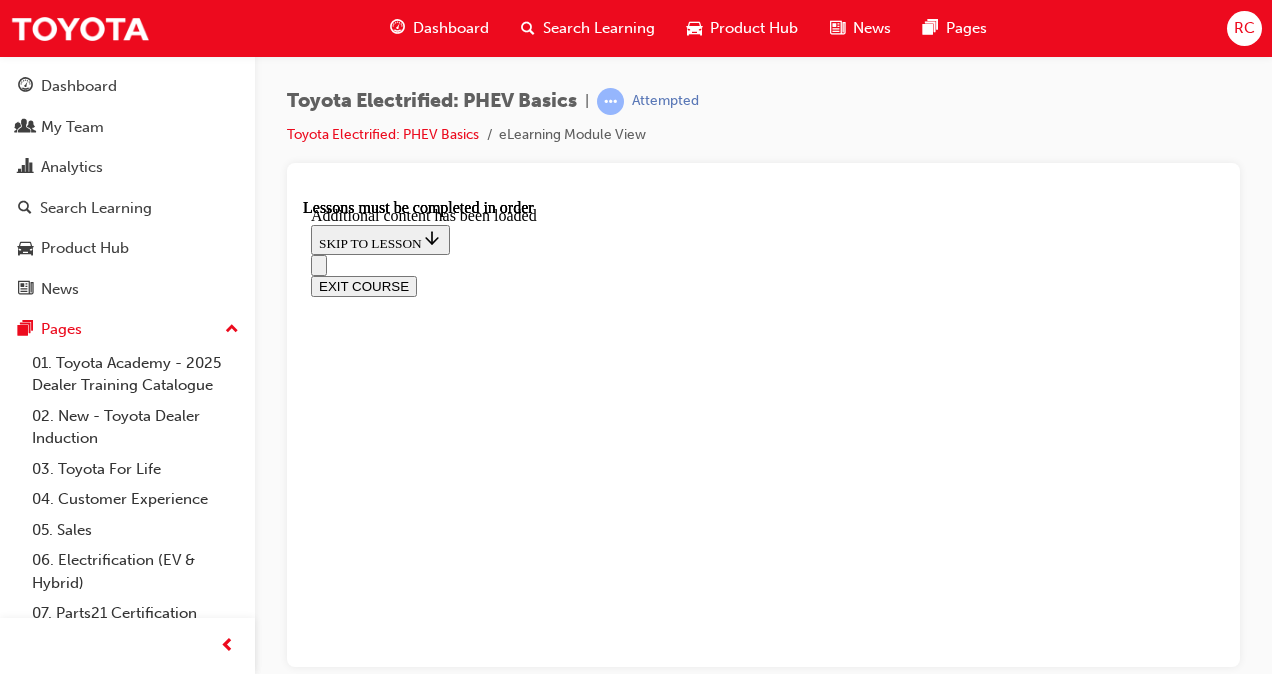 drag, startPoint x: 796, startPoint y: 637, endPoint x: 870, endPoint y: 581, distance: 92.800865 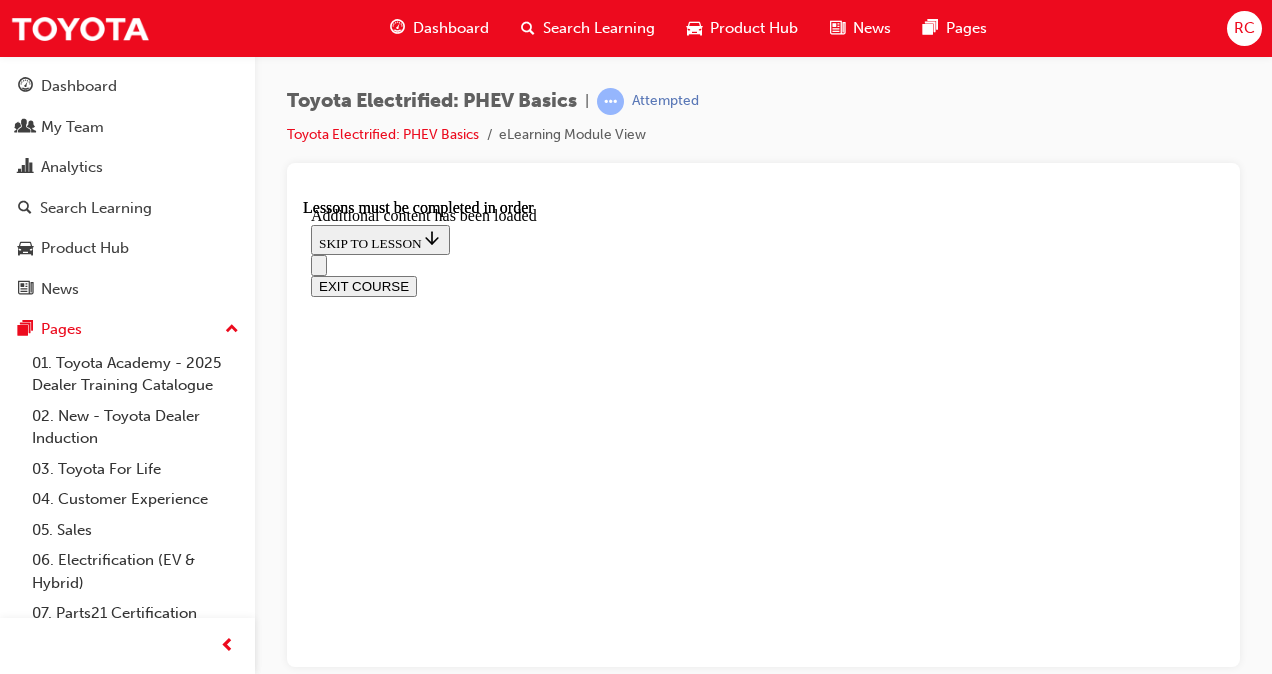 scroll, scrollTop: 262, scrollLeft: 0, axis: vertical 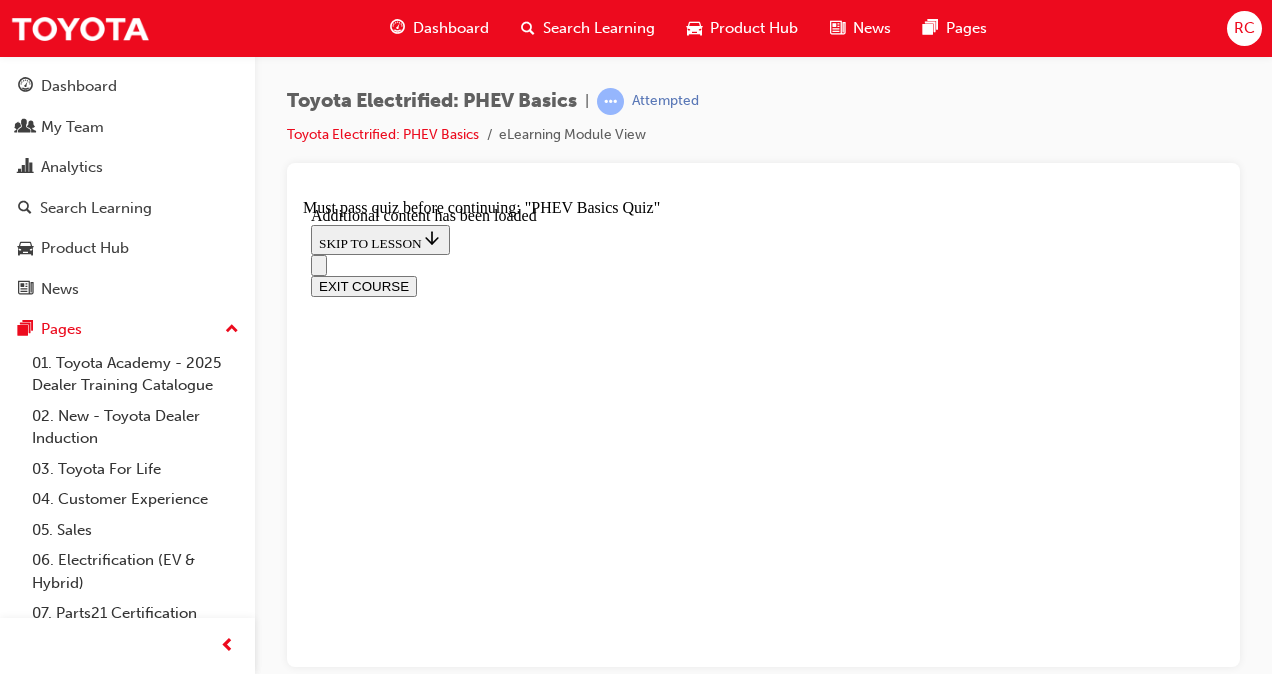 click on "Lesson 6 - PHEV Basics Quiz" at bounding box center [407, 11146] 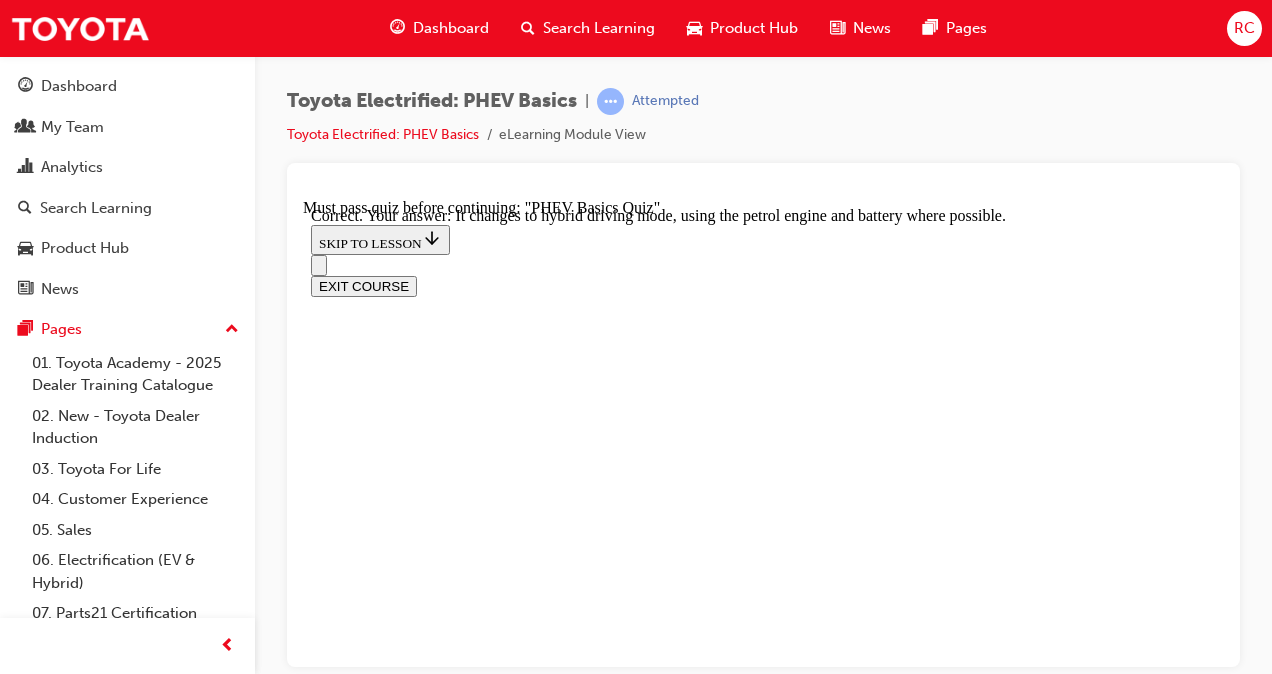 scroll, scrollTop: 494, scrollLeft: 0, axis: vertical 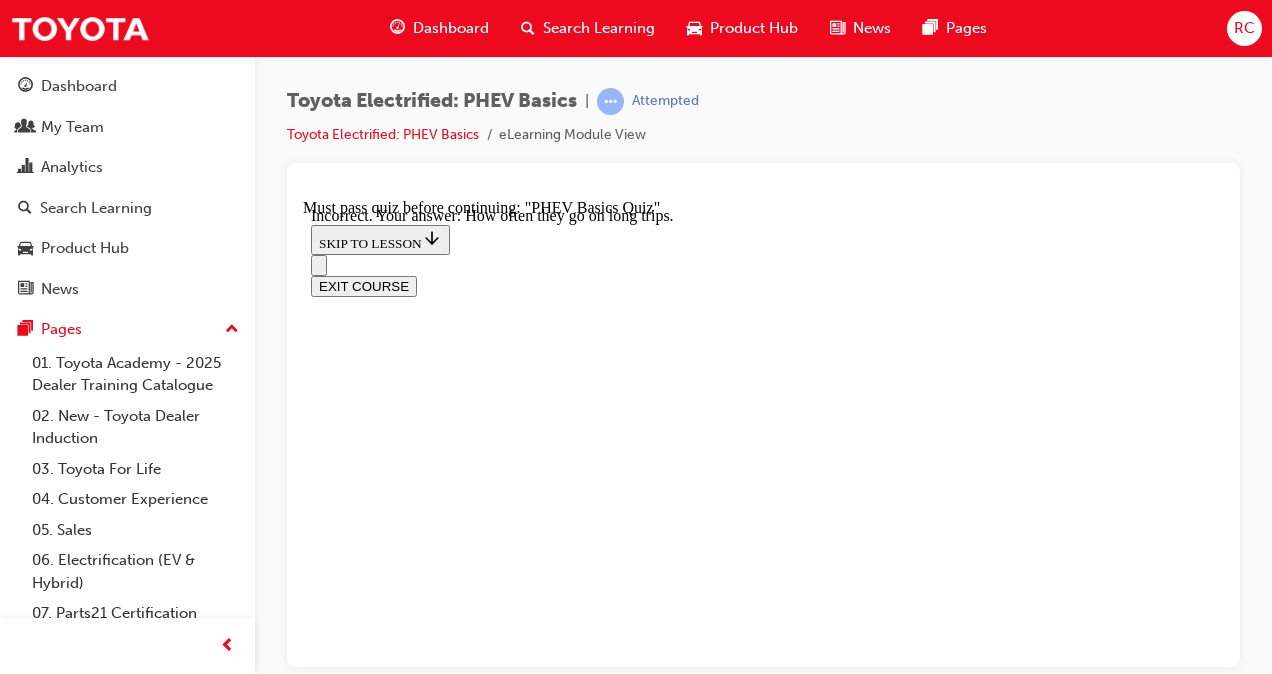 drag, startPoint x: 807, startPoint y: 583, endPoint x: 836, endPoint y: 570, distance: 31.780497 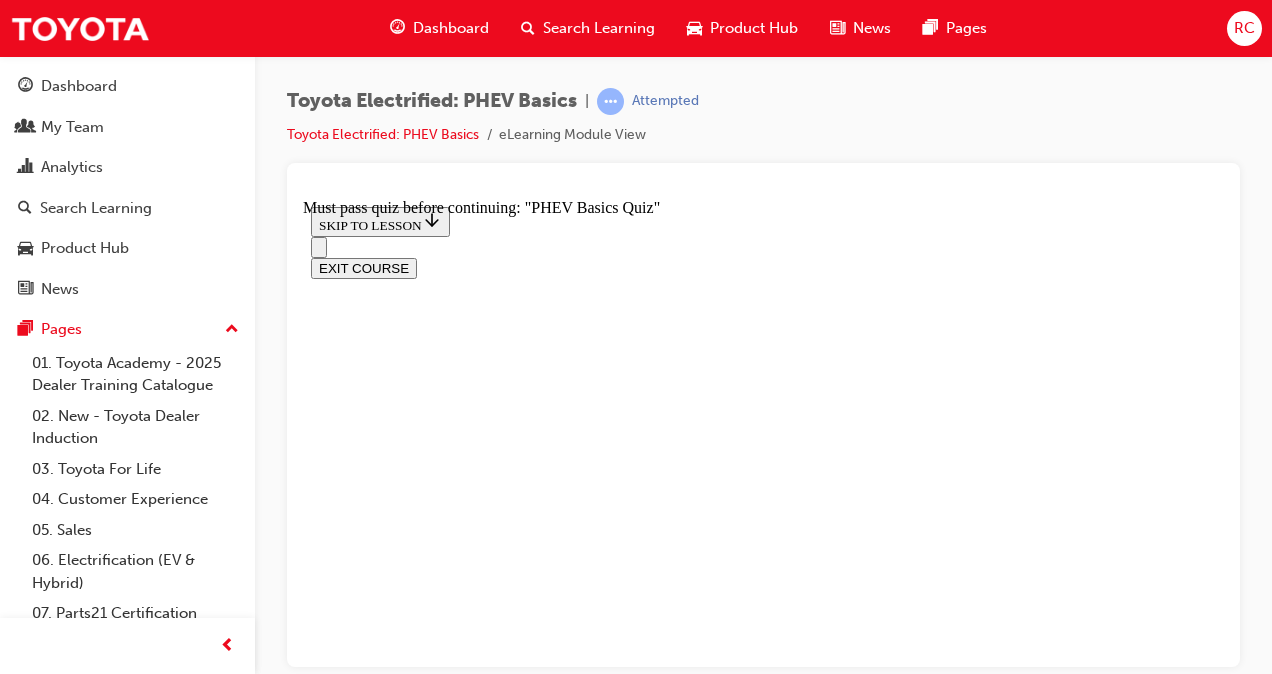 scroll, scrollTop: 315, scrollLeft: 0, axis: vertical 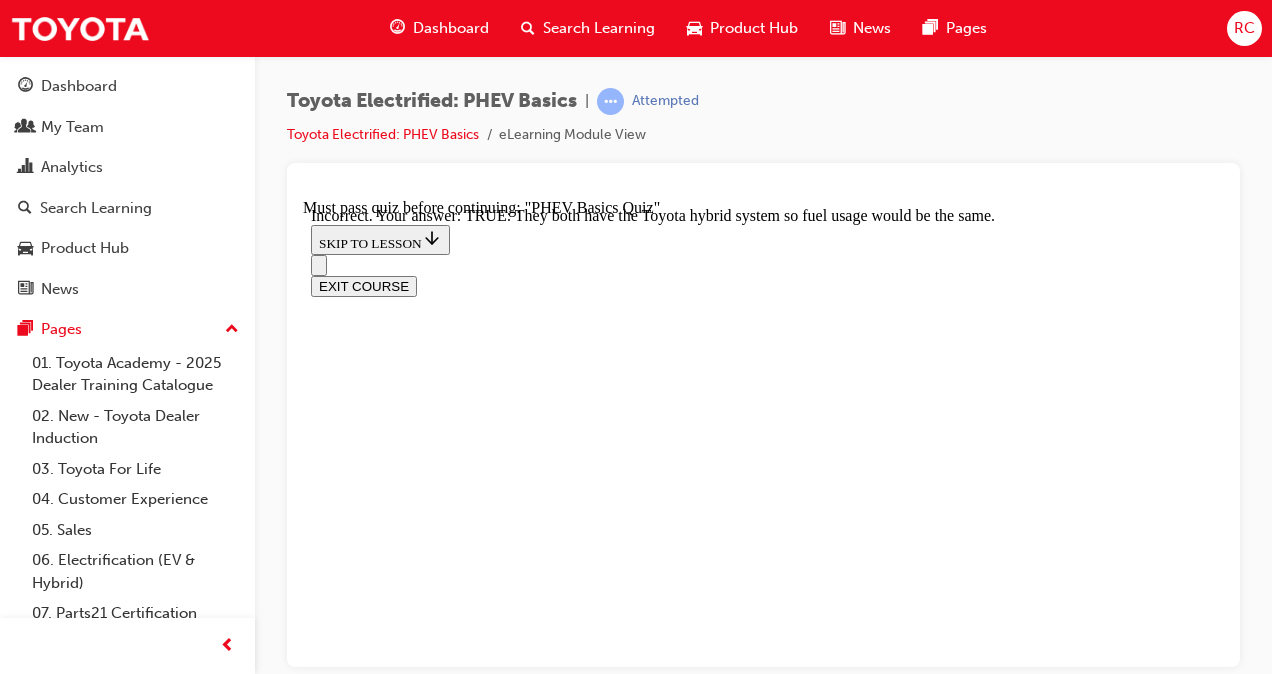 click on "NEXT" at bounding box center [337, 20197] 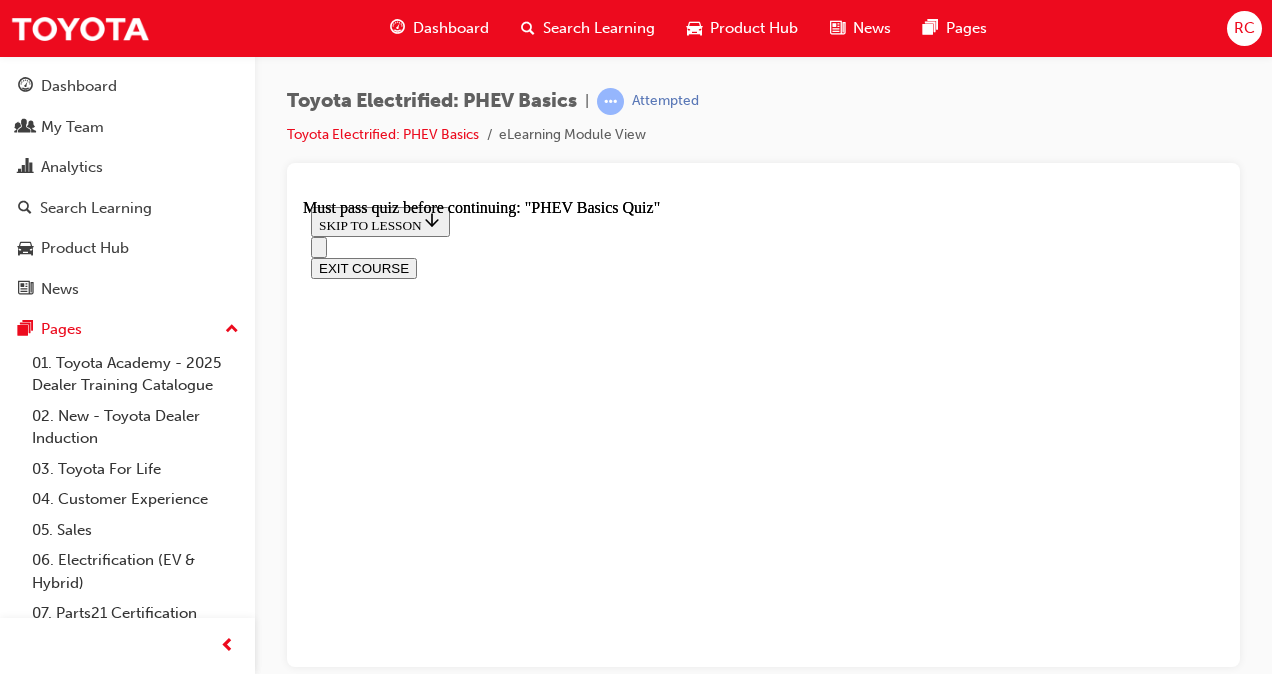 scroll, scrollTop: 614, scrollLeft: 0, axis: vertical 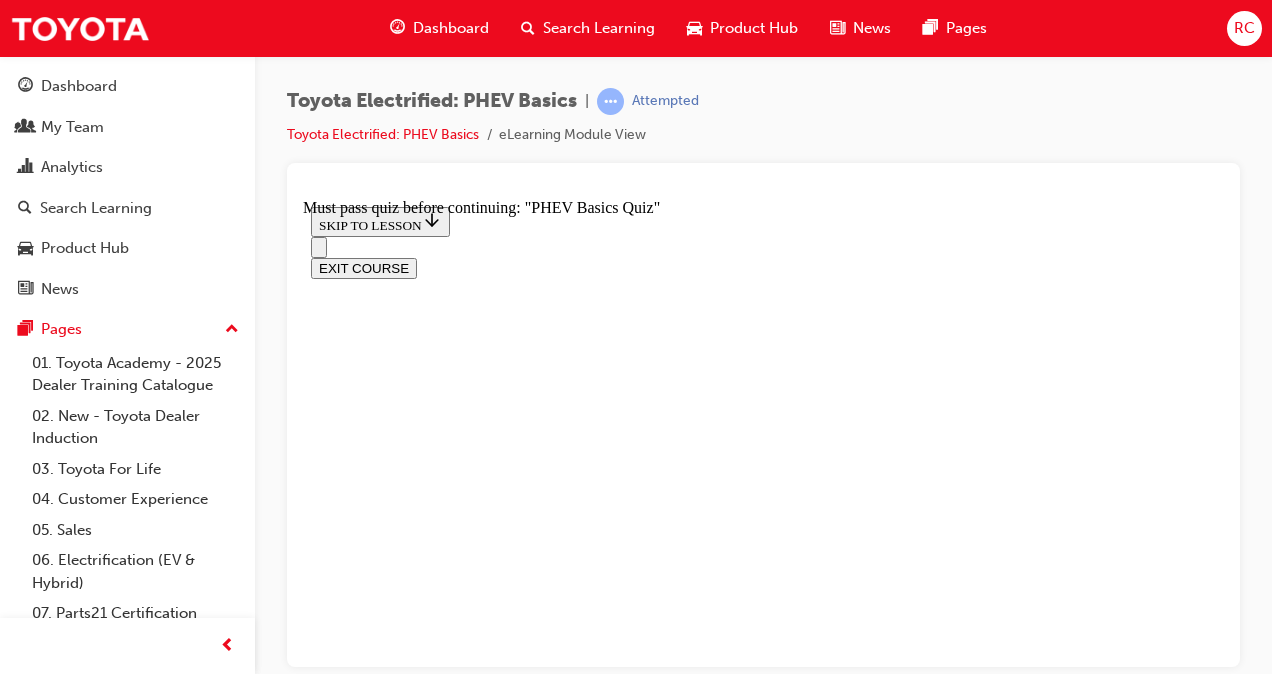 drag, startPoint x: 567, startPoint y: 534, endPoint x: 703, endPoint y: 500, distance: 140.1856 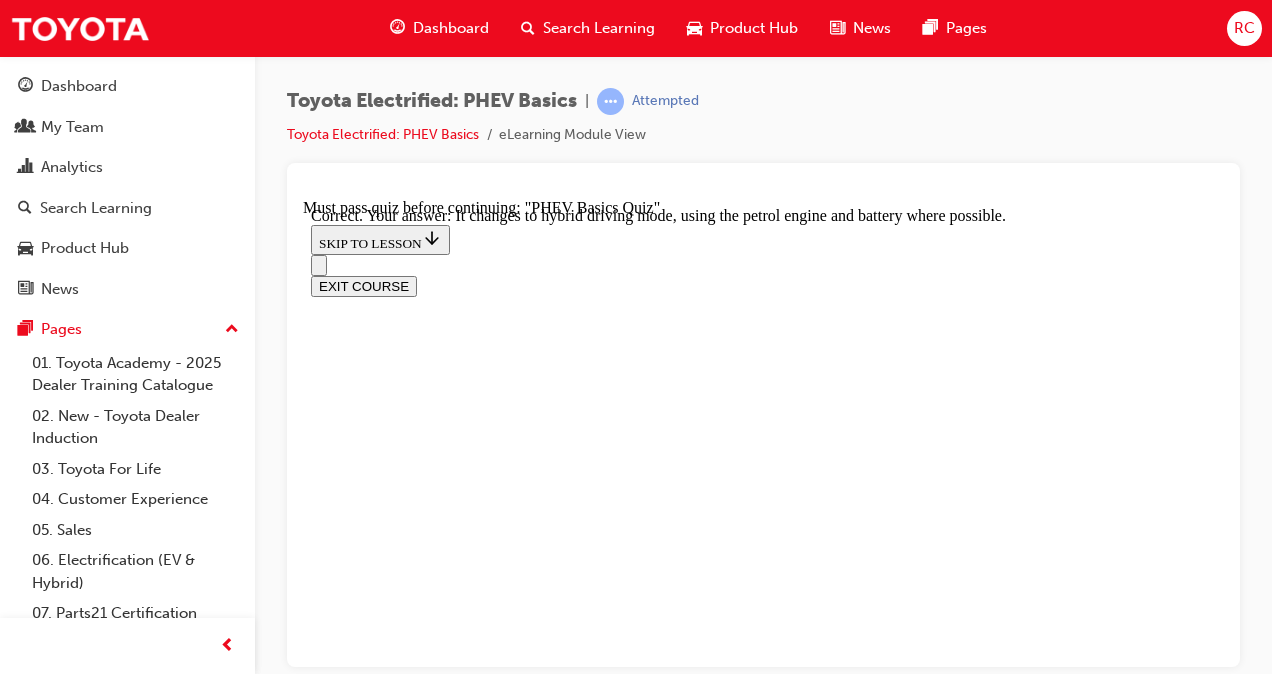 scroll, scrollTop: 494, scrollLeft: 0, axis: vertical 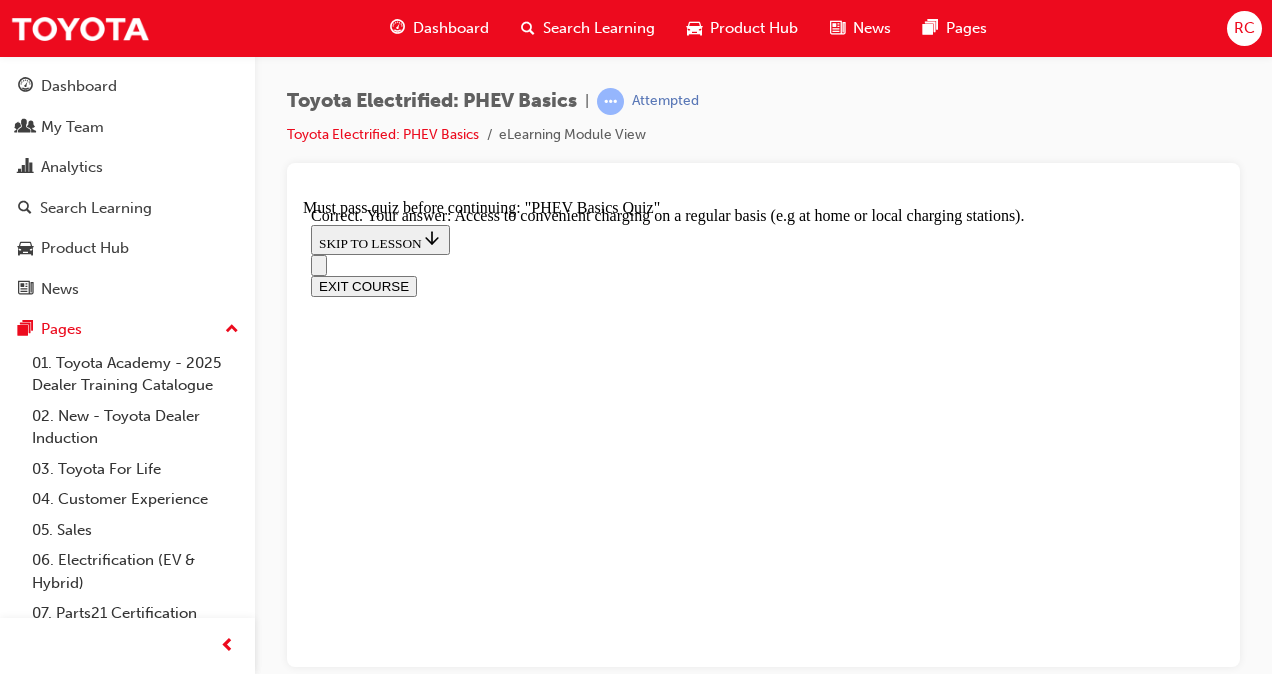 drag, startPoint x: 806, startPoint y: 581, endPoint x: 886, endPoint y: 557, distance: 83.52245 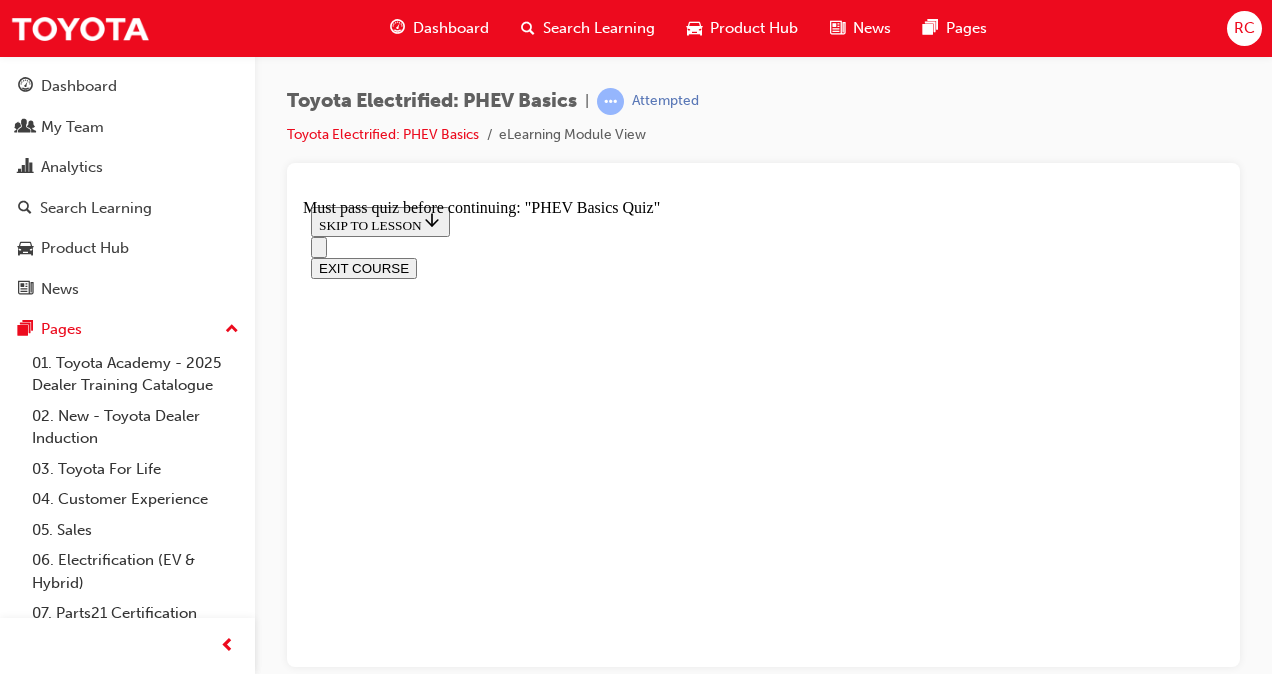 scroll, scrollTop: 415, scrollLeft: 0, axis: vertical 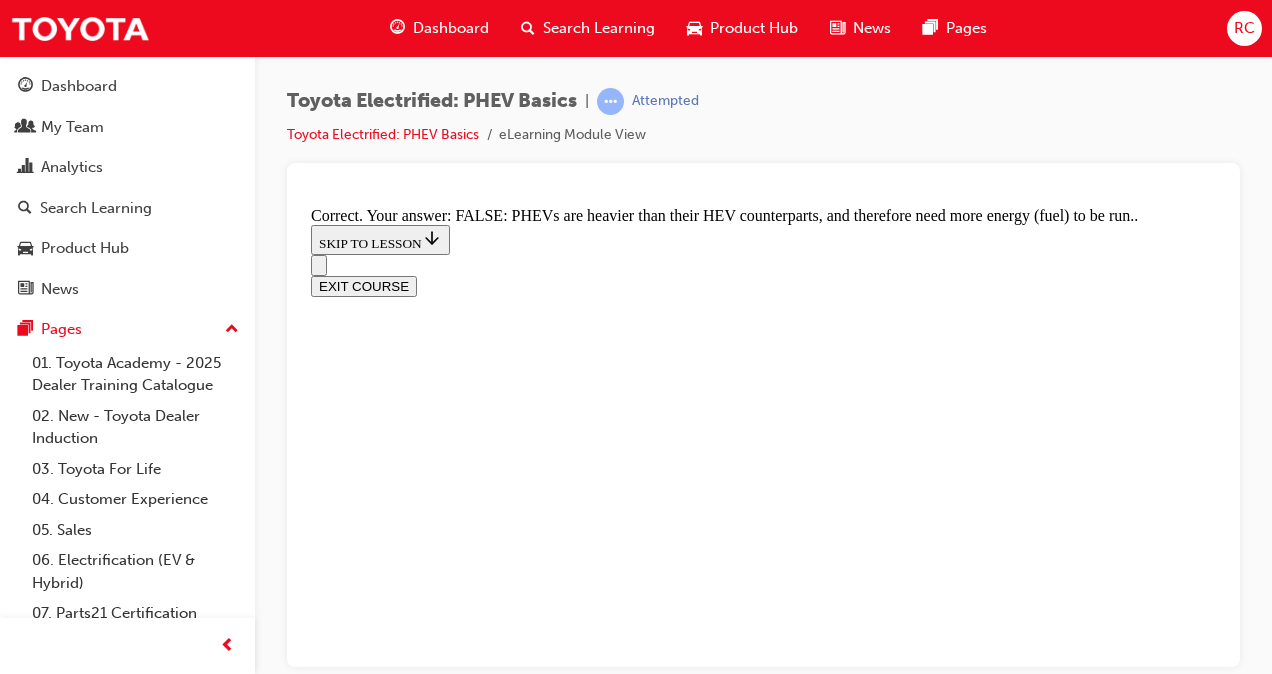 click on "NEXT" at bounding box center (337, 20233) 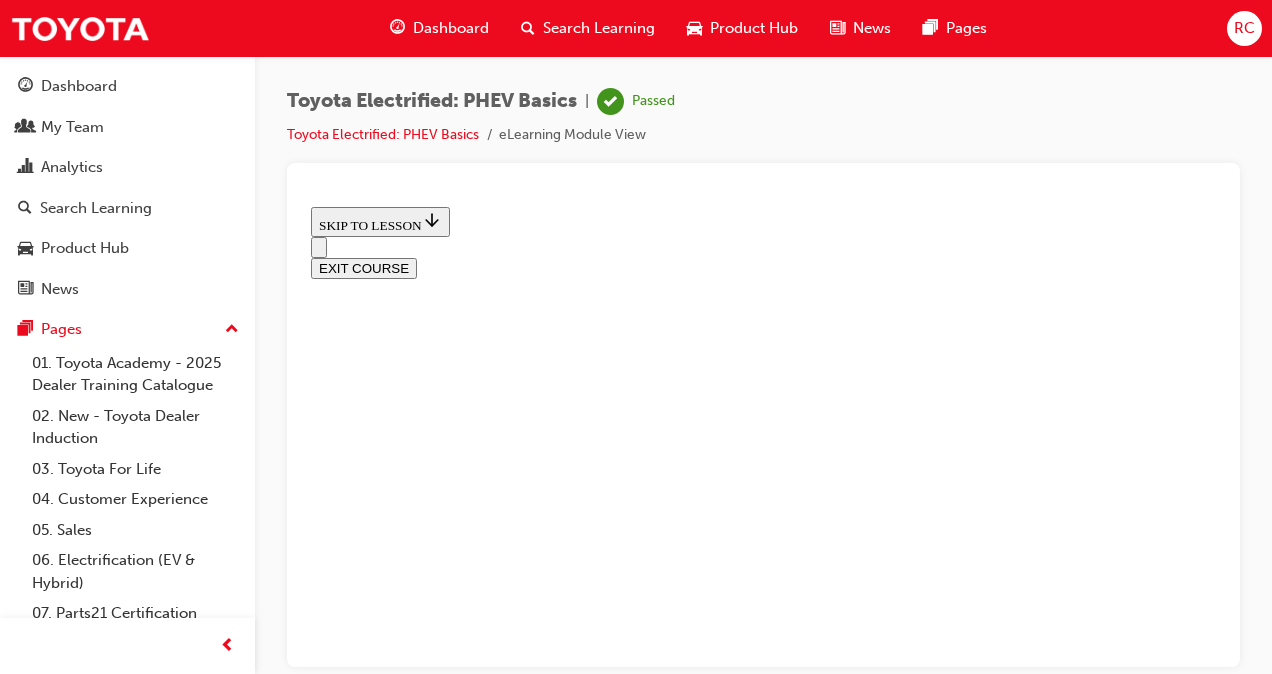 scroll, scrollTop: 614, scrollLeft: 0, axis: vertical 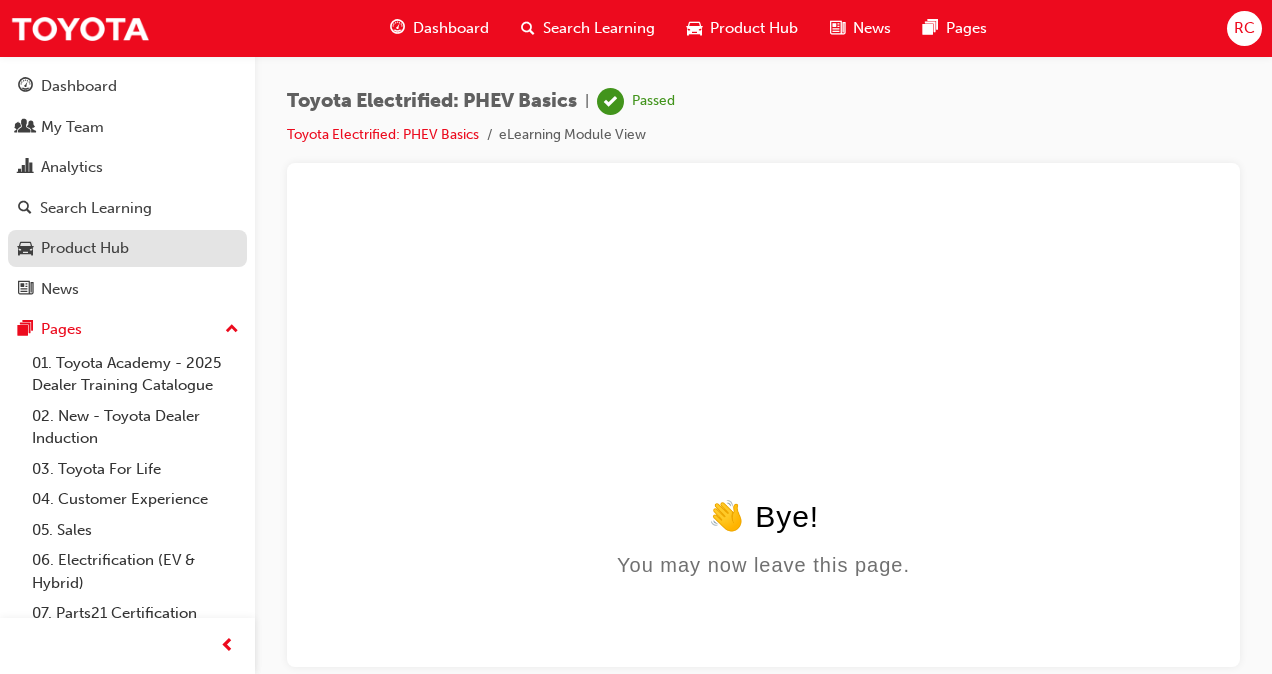 click on "Product Hub" at bounding box center [85, 248] 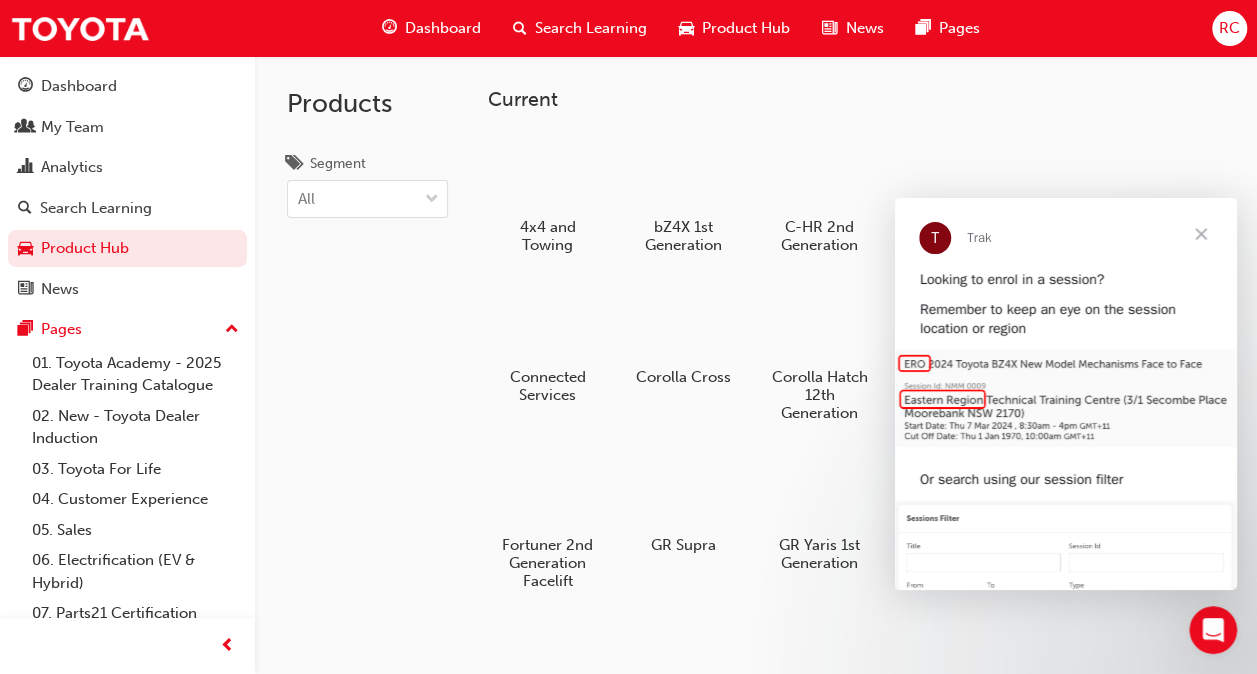 click at bounding box center (1201, 234) 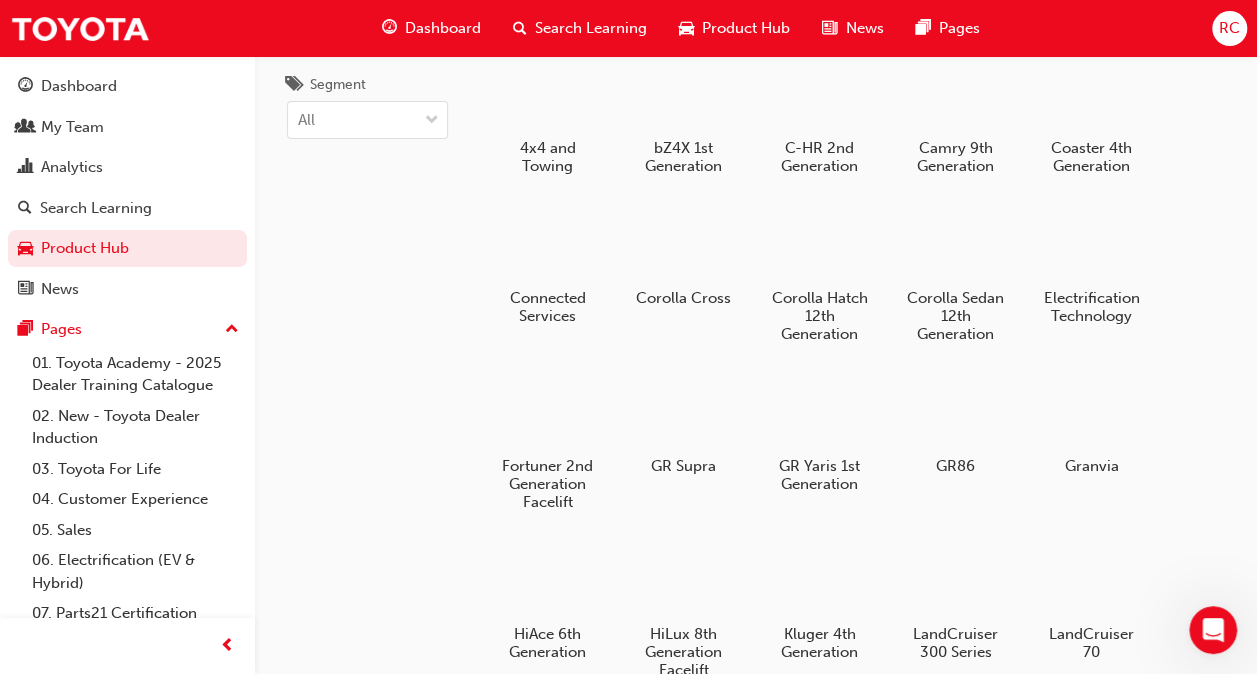 scroll, scrollTop: 0, scrollLeft: 0, axis: both 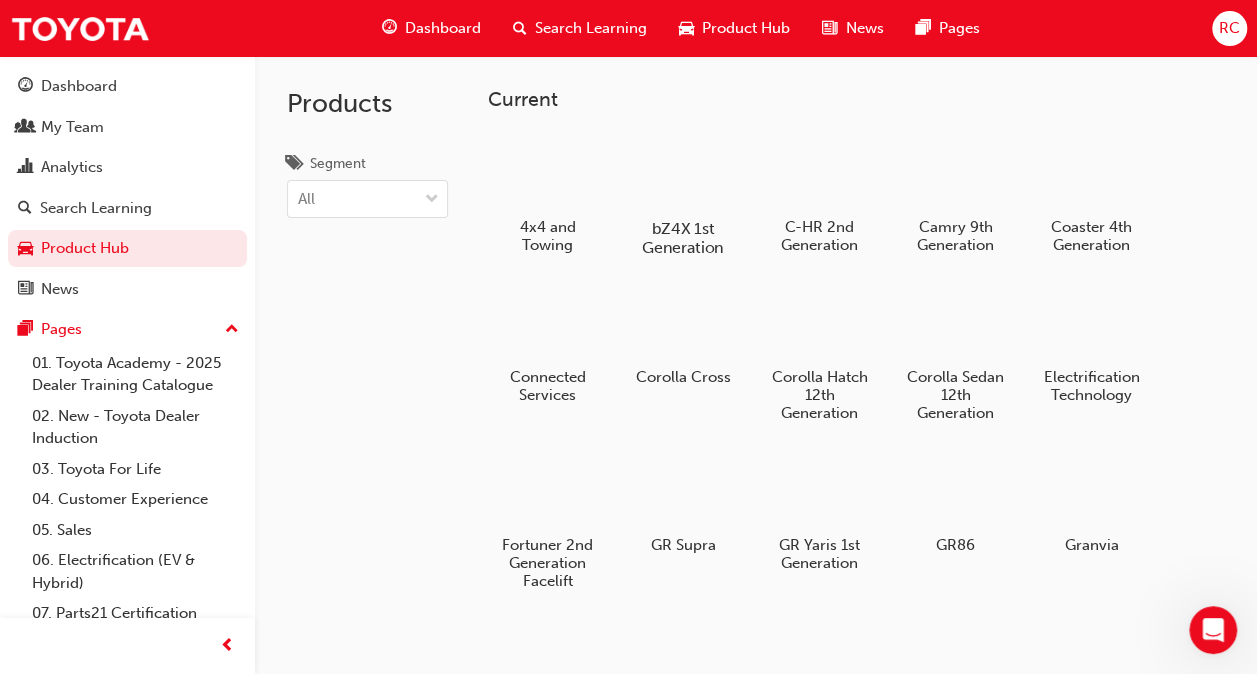 click at bounding box center (683, 170) 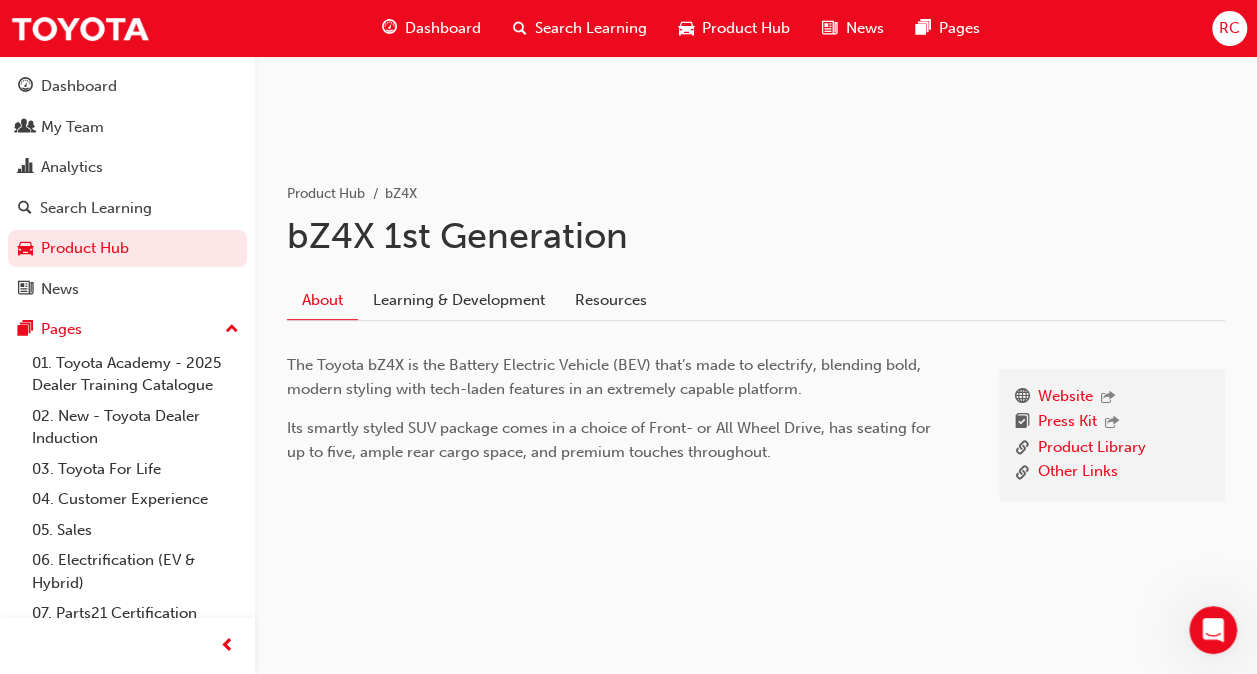 scroll, scrollTop: 241, scrollLeft: 0, axis: vertical 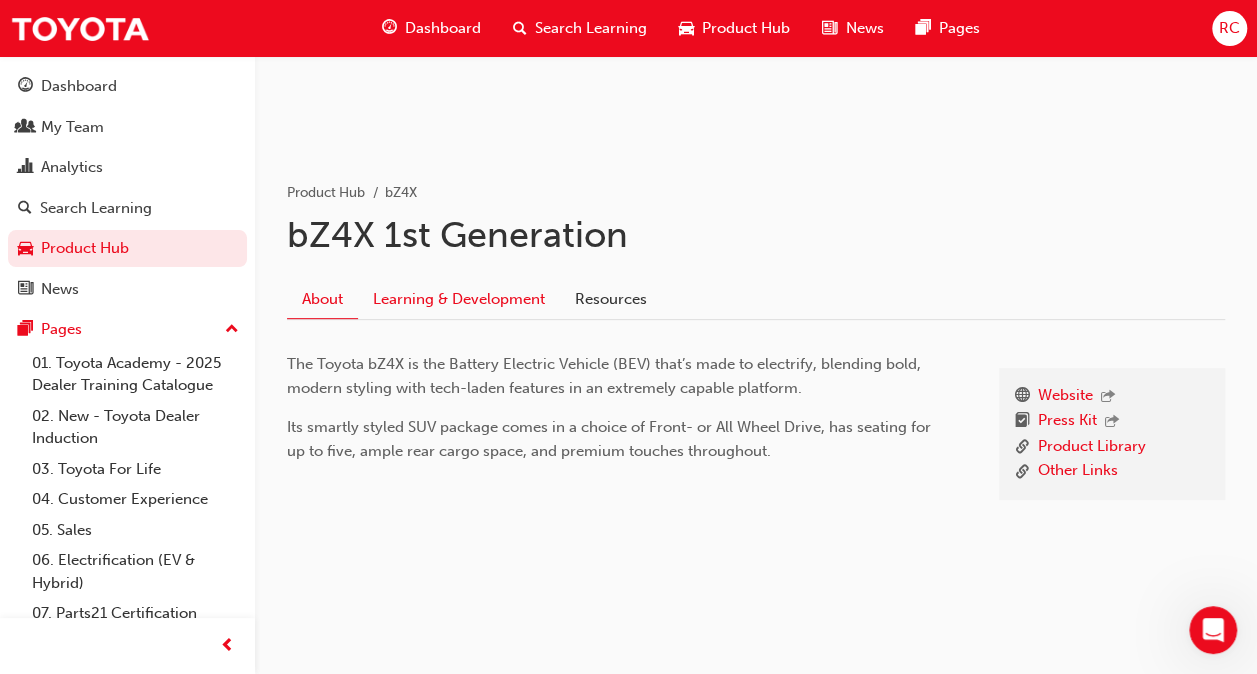 click on "Learning & Development" at bounding box center [459, 299] 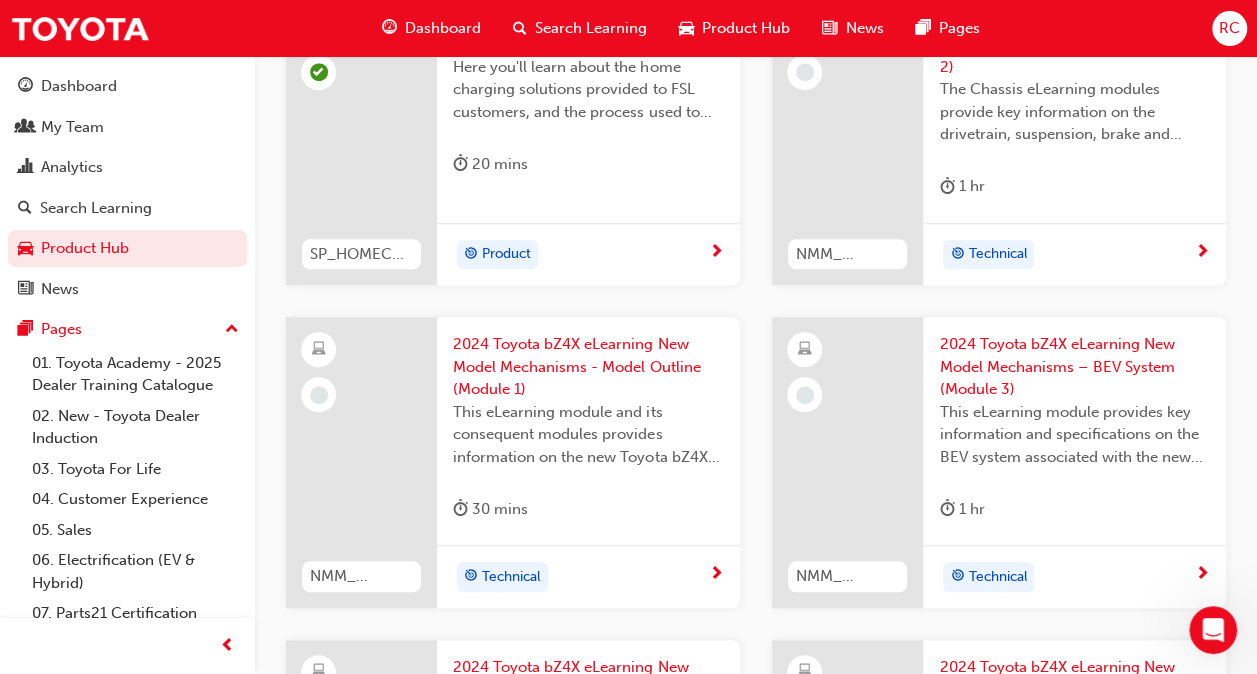 scroll, scrollTop: 341, scrollLeft: 0, axis: vertical 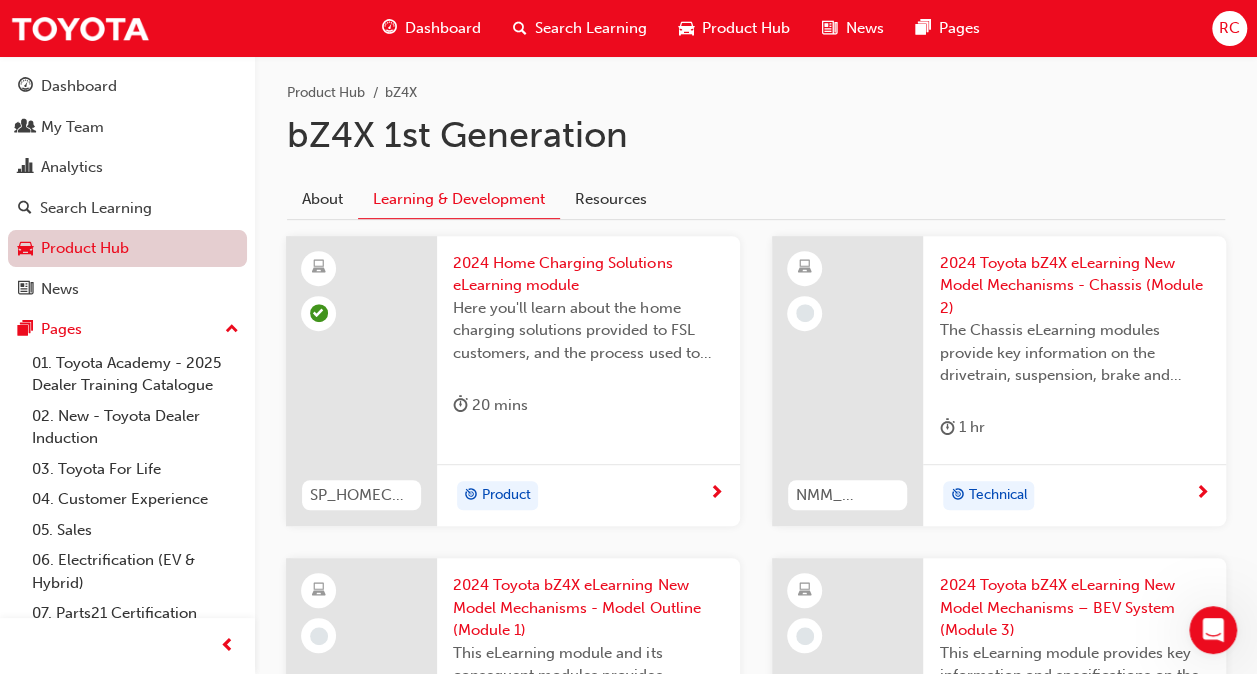 drag, startPoint x: 122, startPoint y: 251, endPoint x: 134, endPoint y: 250, distance: 12.0415945 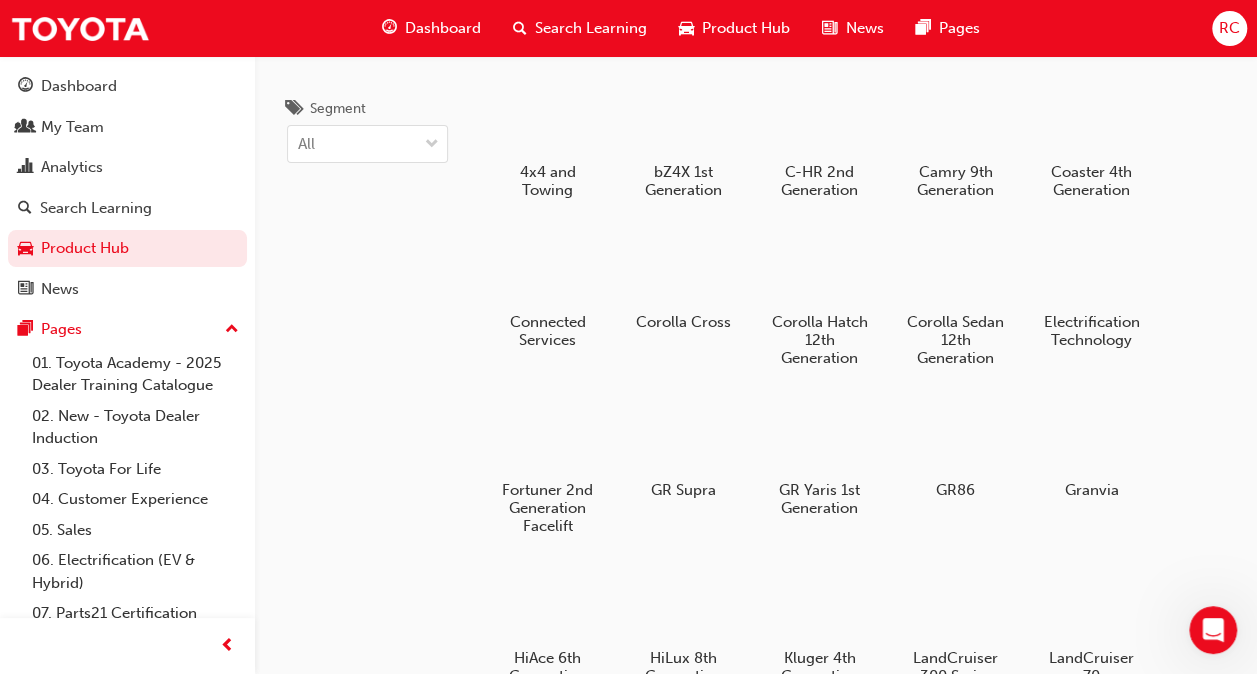 scroll, scrollTop: 0, scrollLeft: 0, axis: both 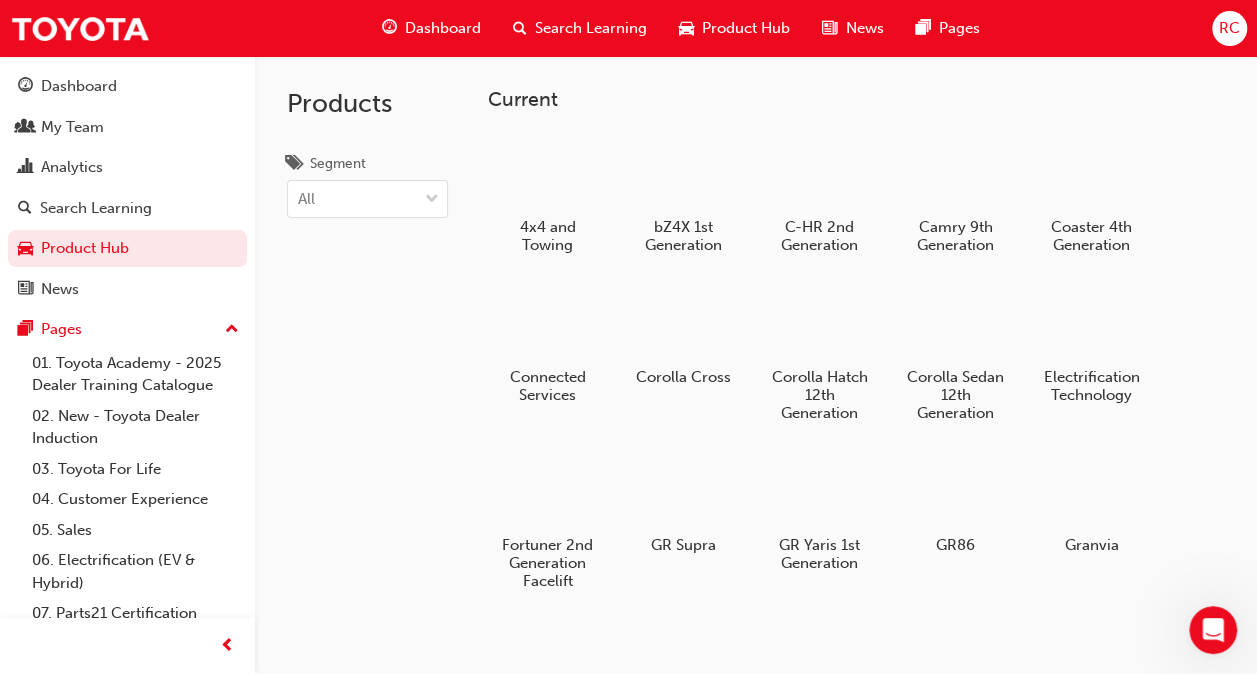 click on "Camry 9th Generation" at bounding box center (955, 236) 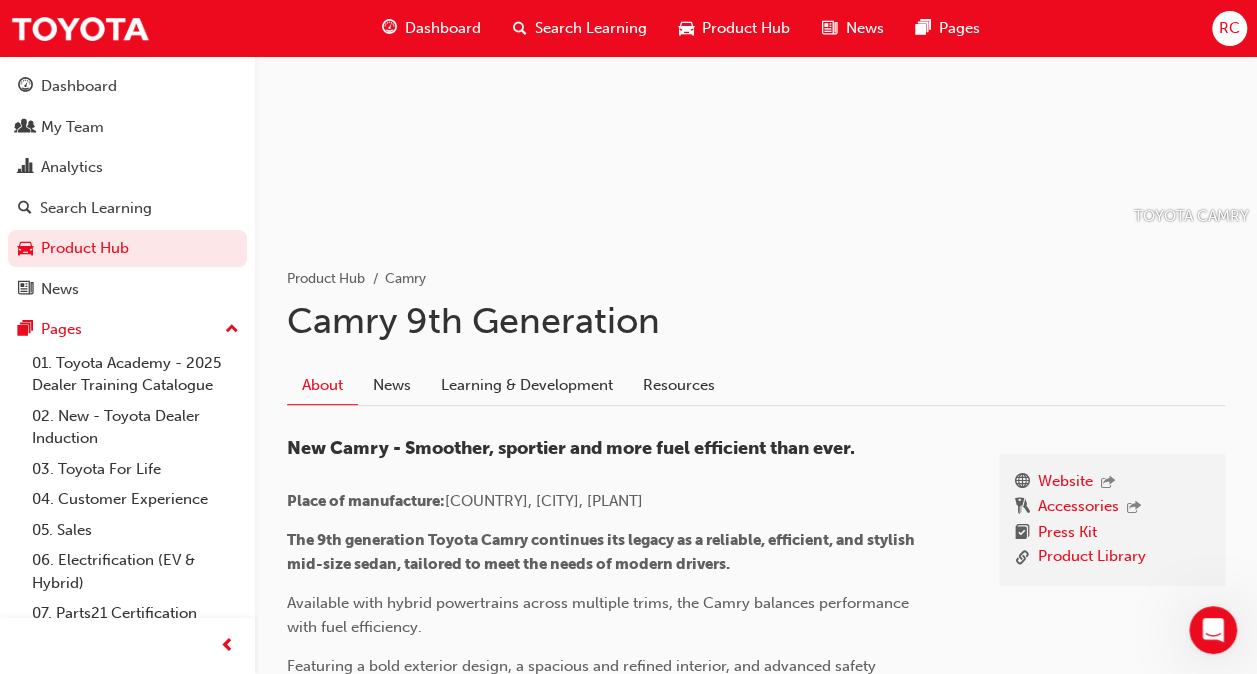 scroll, scrollTop: 200, scrollLeft: 0, axis: vertical 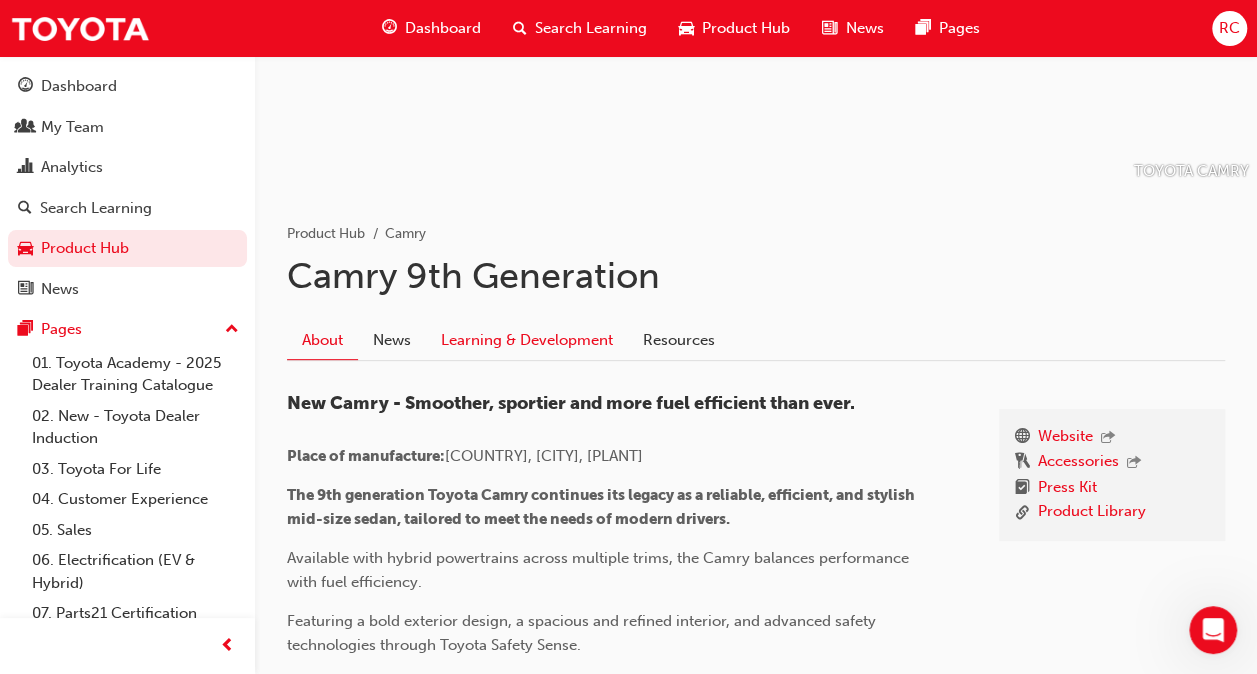 click on "Learning & Development" at bounding box center [527, 340] 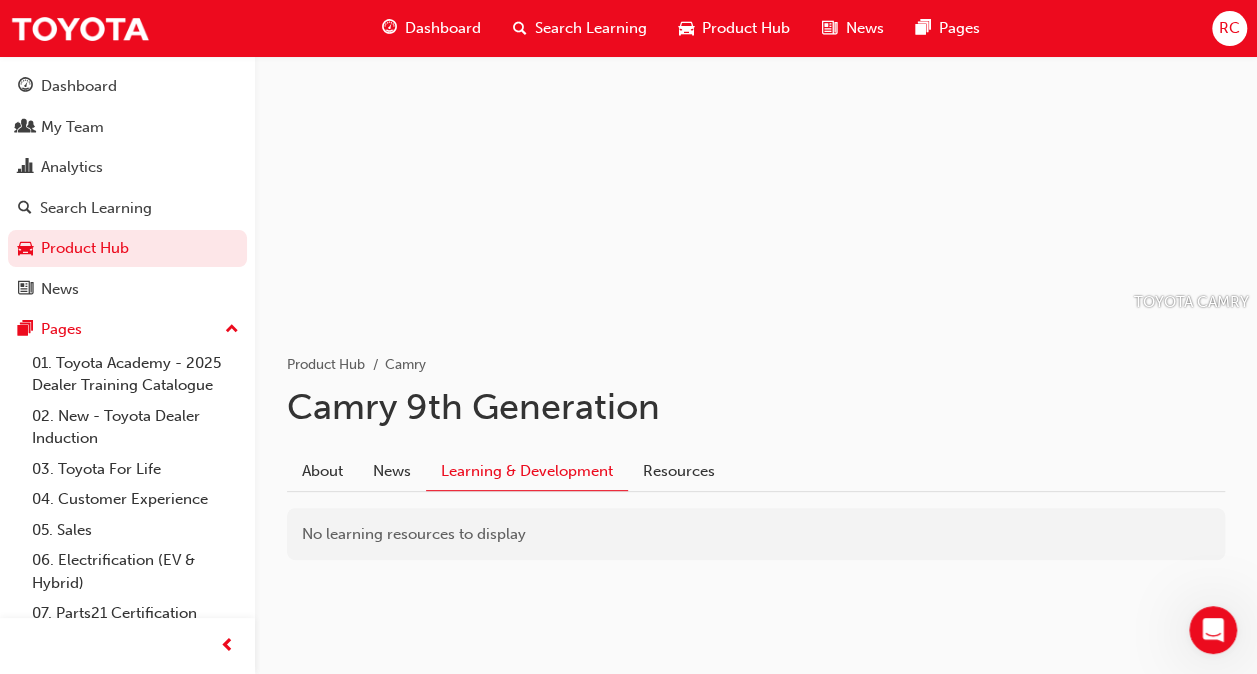 scroll, scrollTop: 68, scrollLeft: 0, axis: vertical 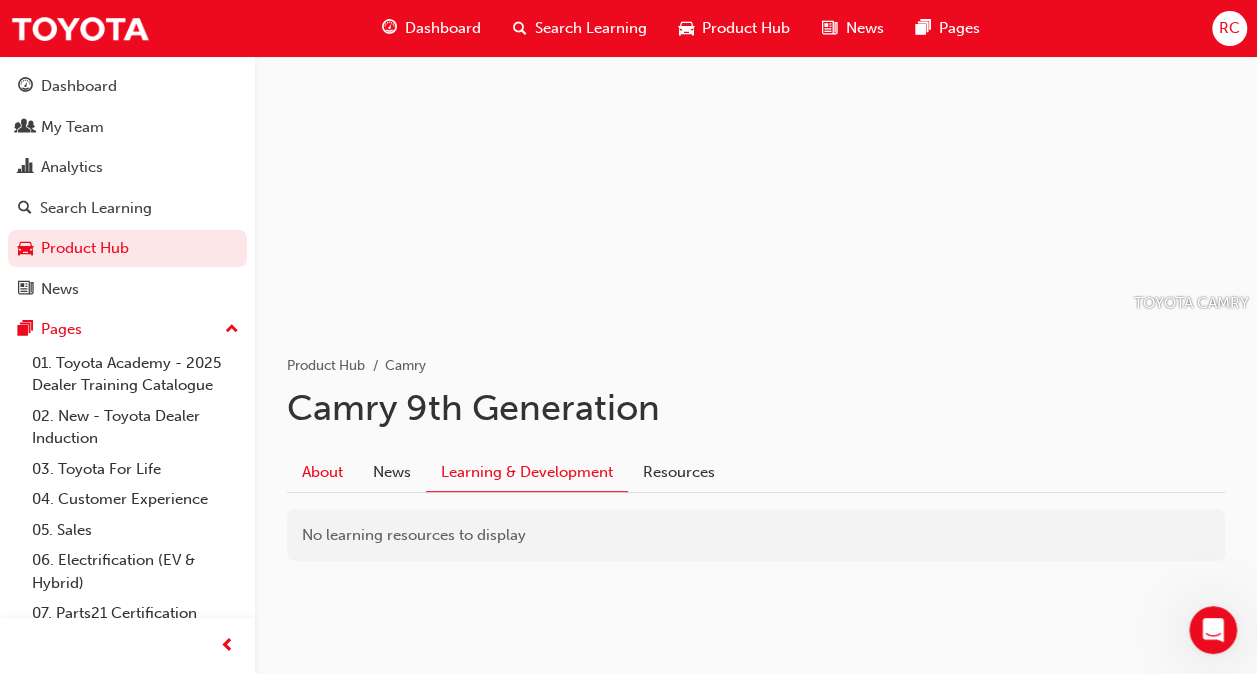 click on "About" at bounding box center [322, 472] 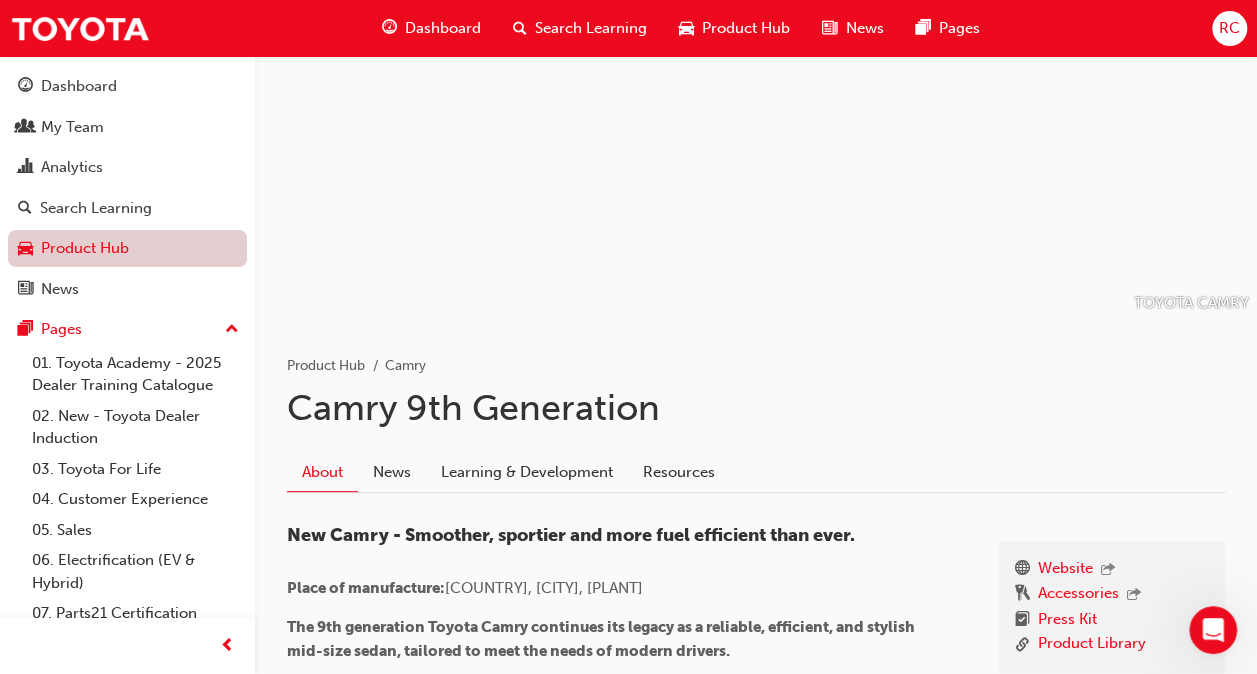 click on "Product Hub" at bounding box center [127, 248] 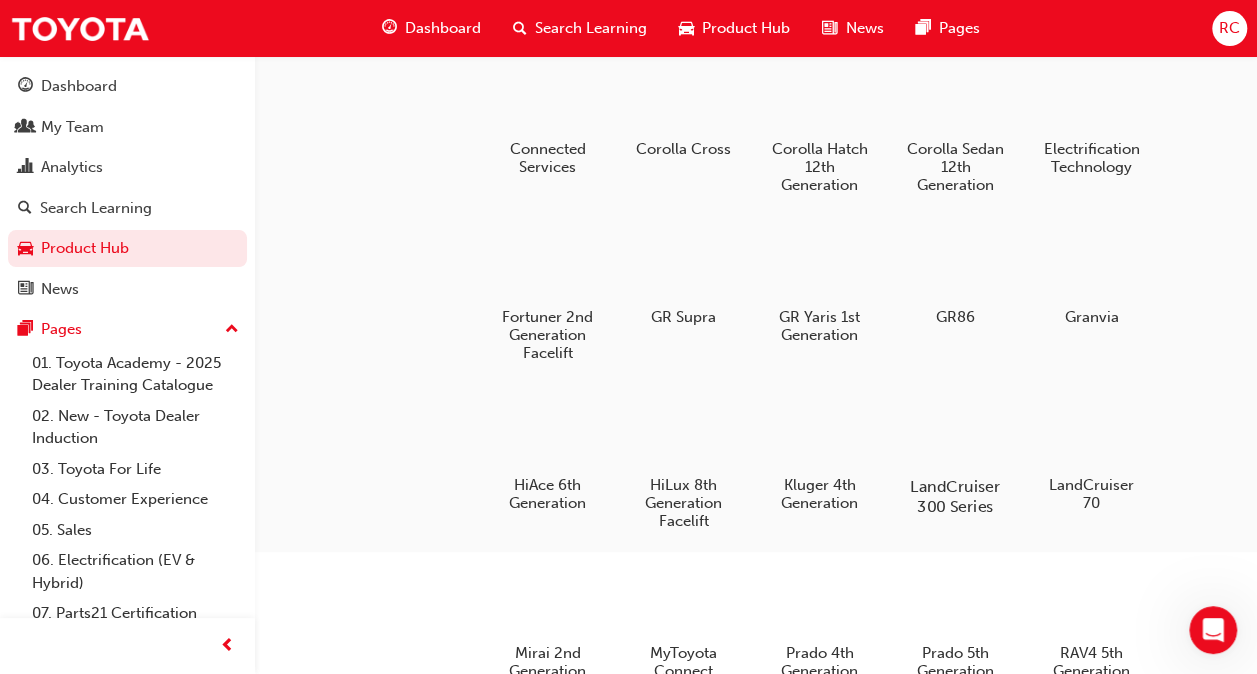scroll, scrollTop: 268, scrollLeft: 0, axis: vertical 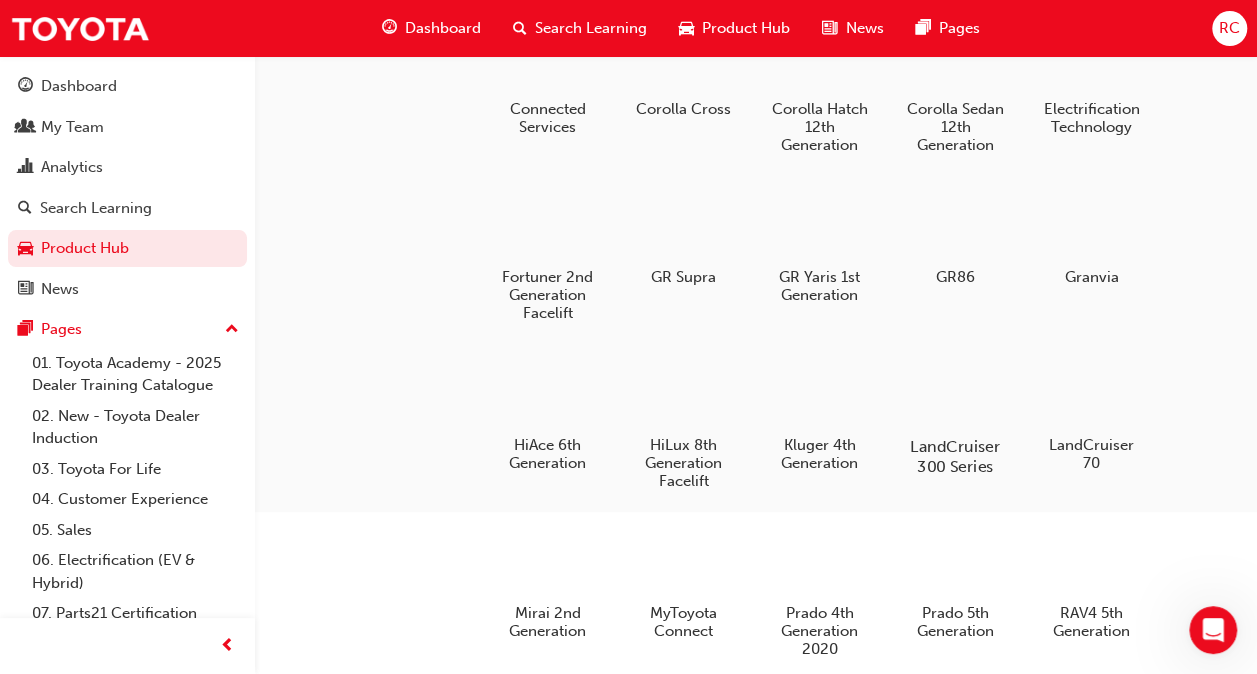 click at bounding box center (955, 389) 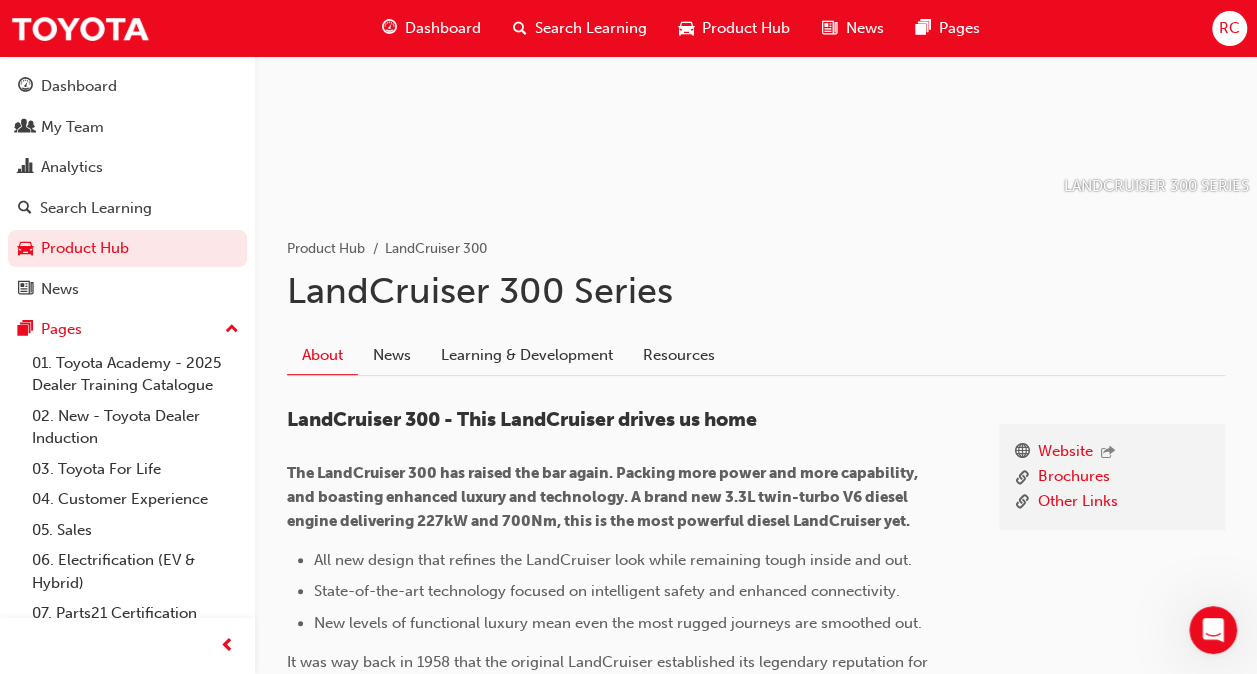 scroll, scrollTop: 200, scrollLeft: 0, axis: vertical 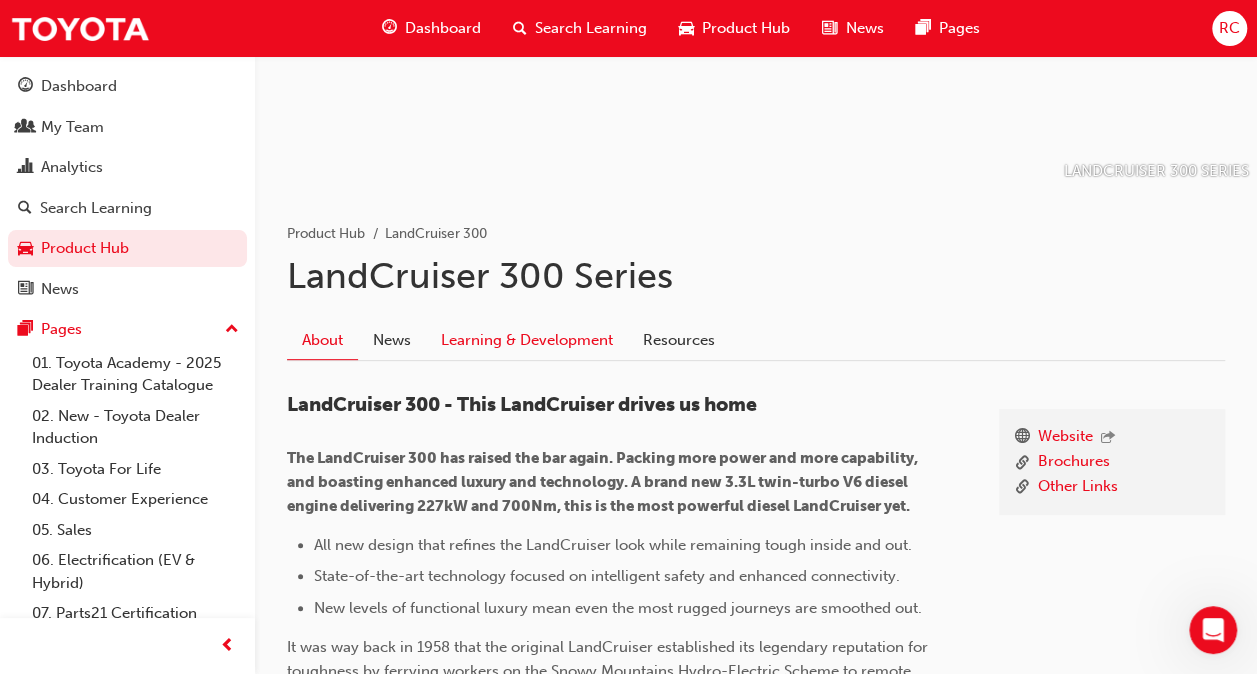 click on "Learning & Development" at bounding box center [527, 340] 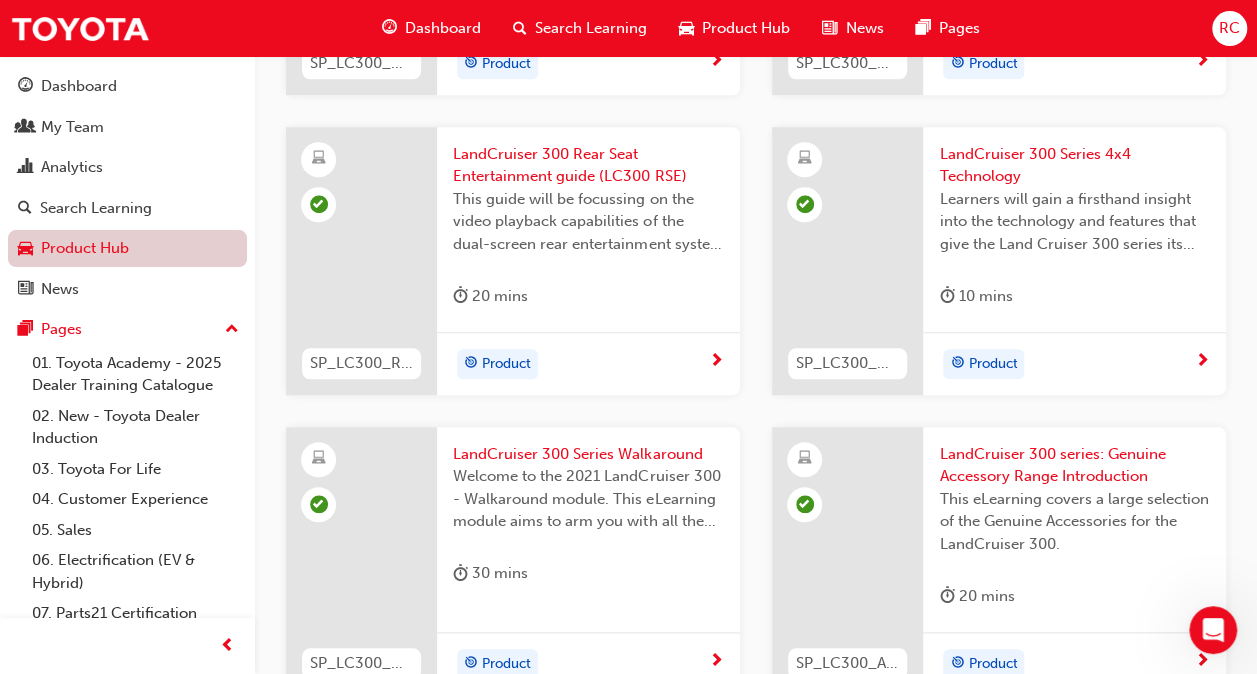 scroll, scrollTop: 711, scrollLeft: 0, axis: vertical 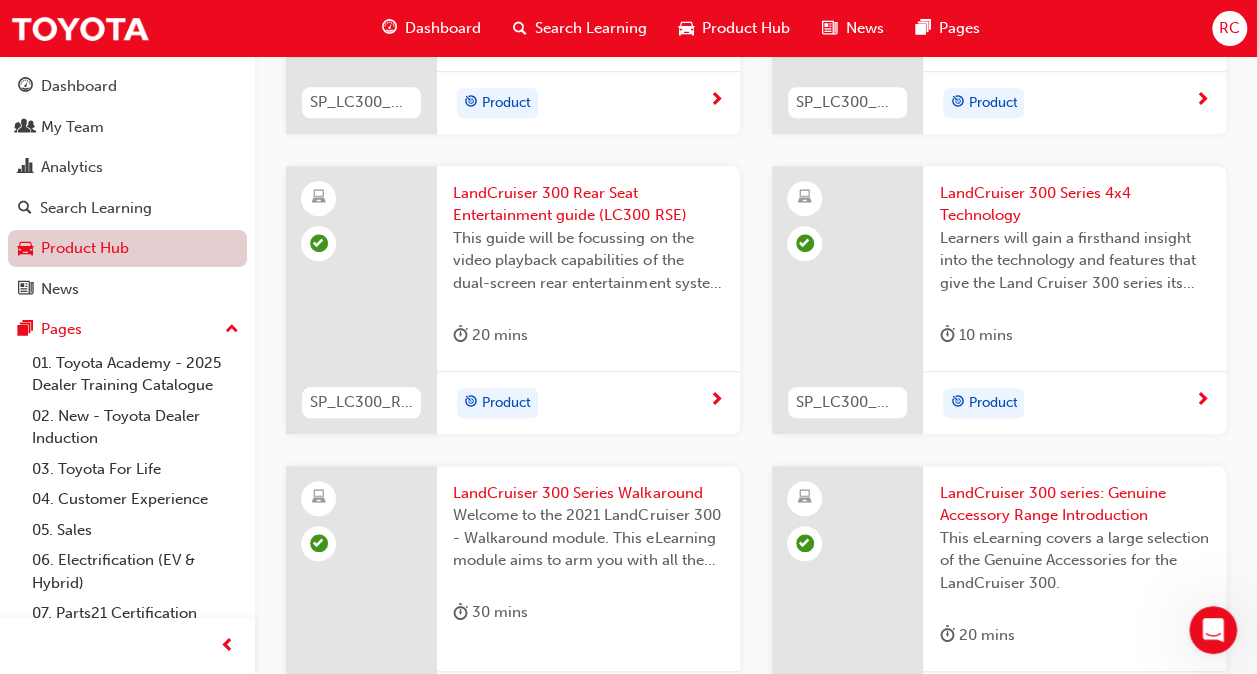 click on "Product Hub" at bounding box center (127, 248) 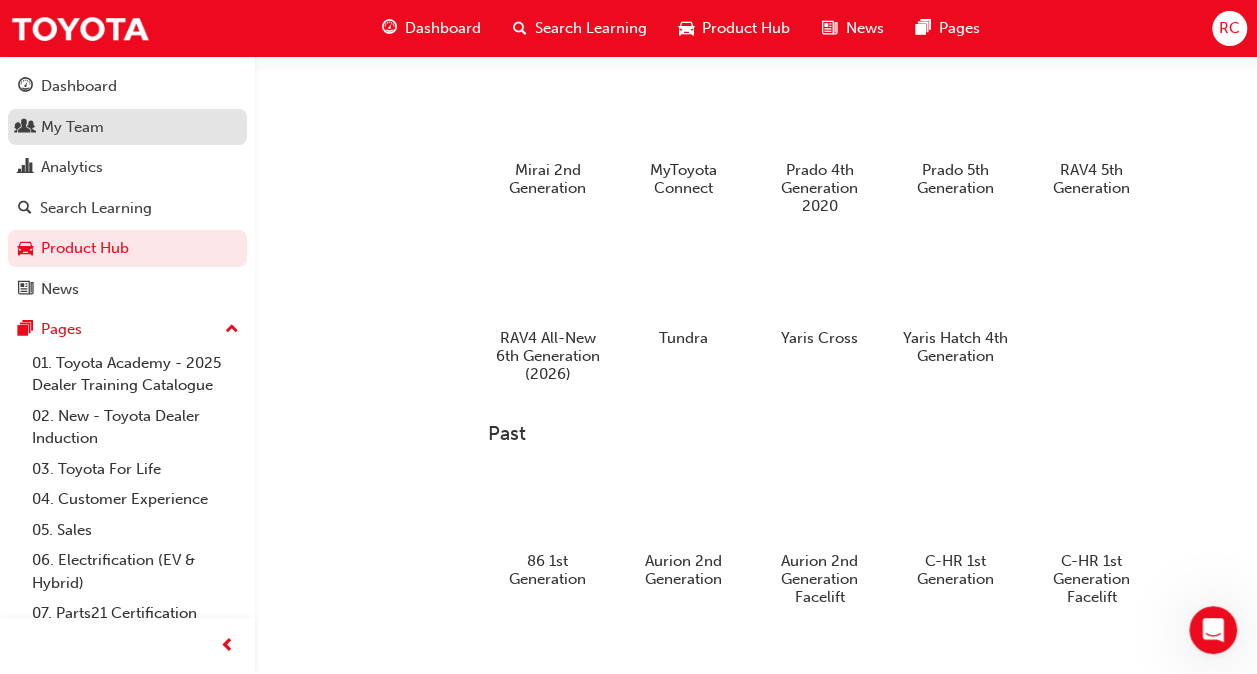 click on "My Team" at bounding box center [72, 127] 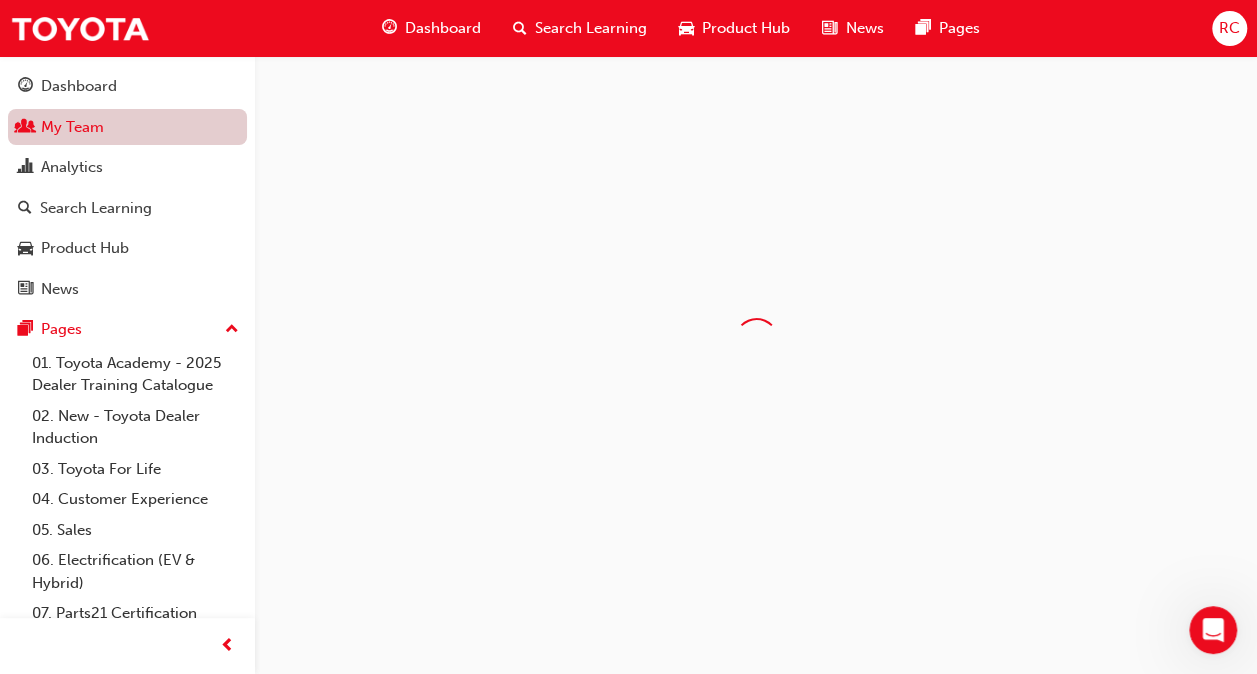 scroll, scrollTop: 0, scrollLeft: 0, axis: both 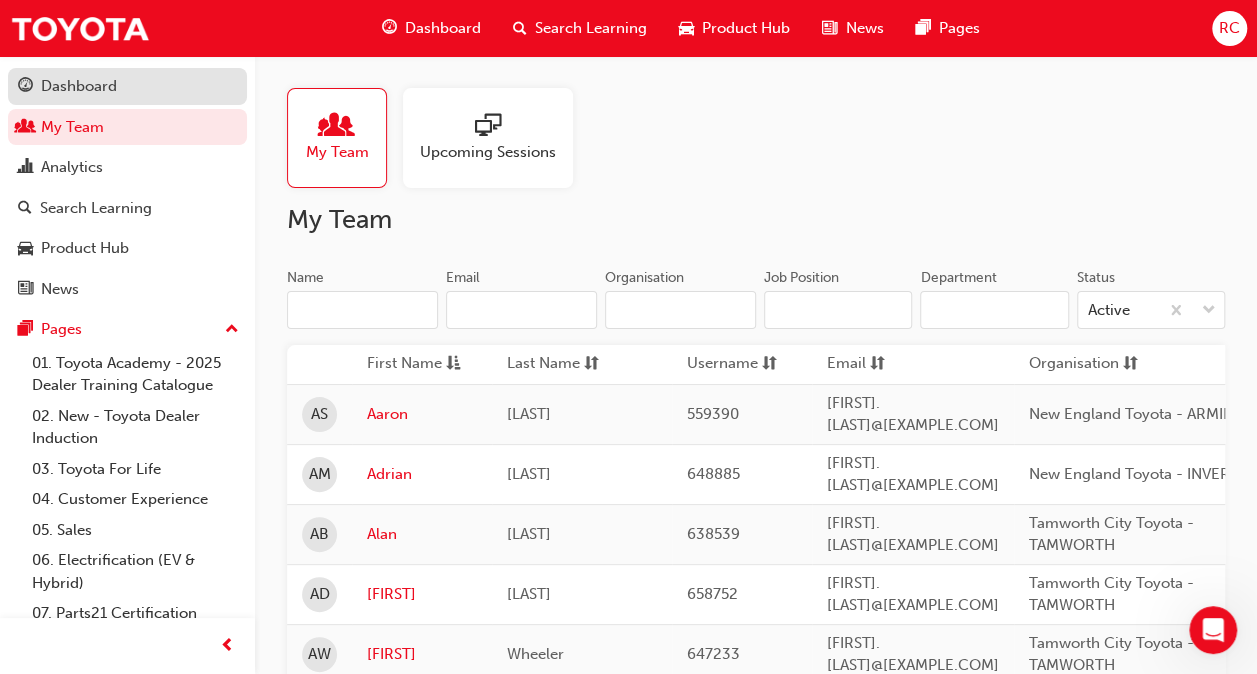 click on "Dashboard" at bounding box center [79, 86] 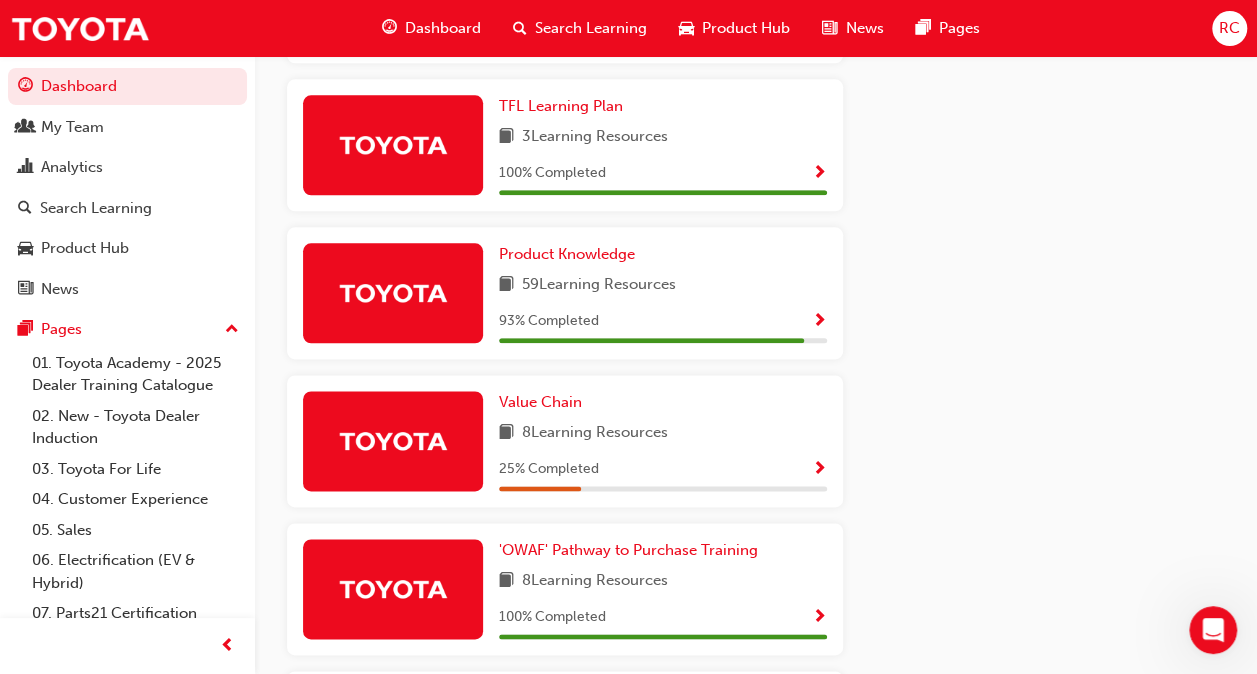 scroll, scrollTop: 1100, scrollLeft: 0, axis: vertical 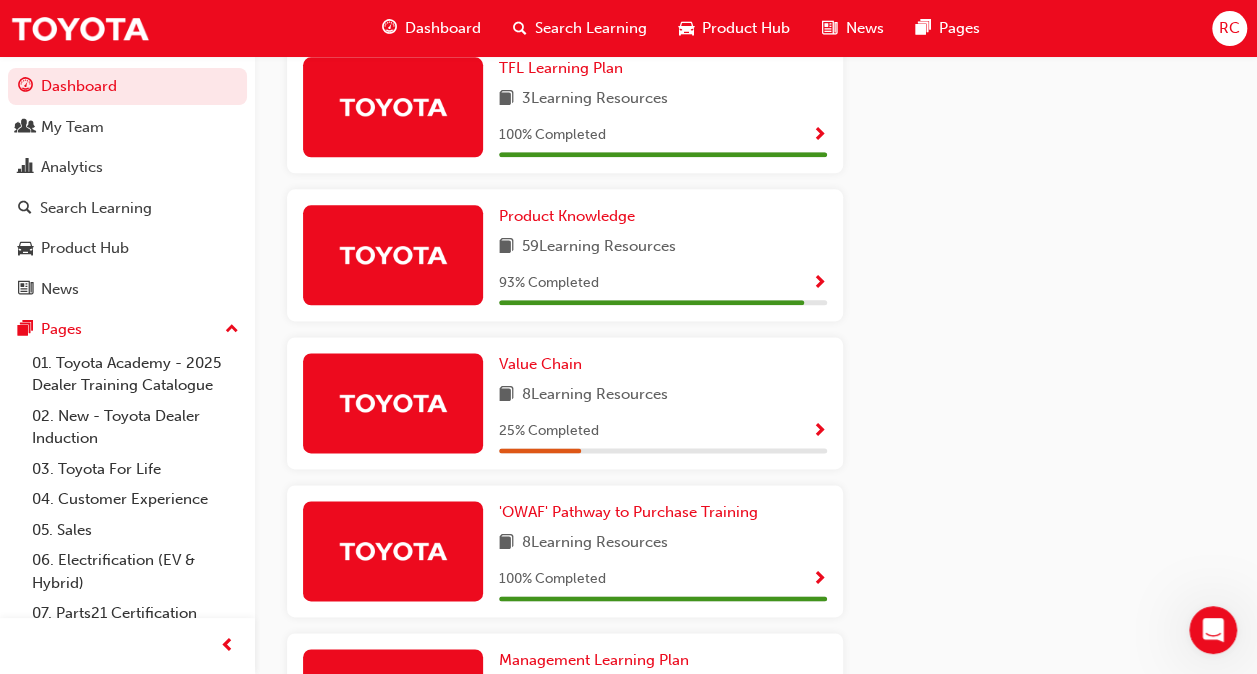 click at bounding box center [819, 284] 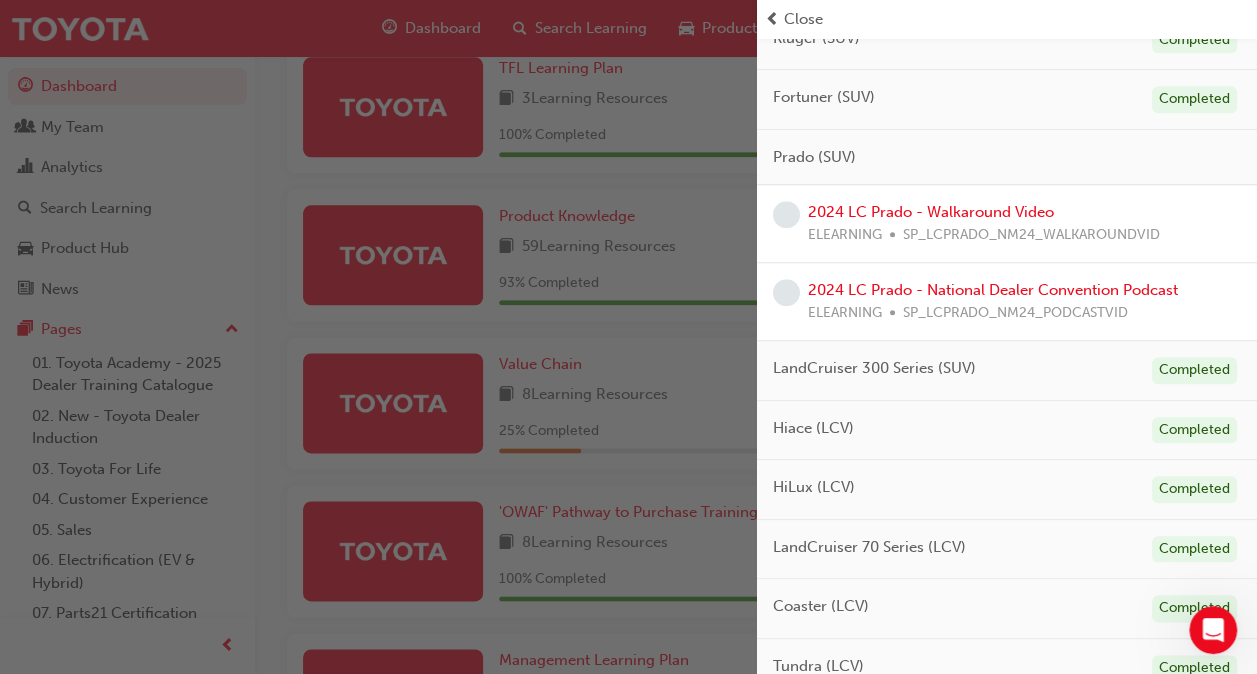 scroll, scrollTop: 1186, scrollLeft: 0, axis: vertical 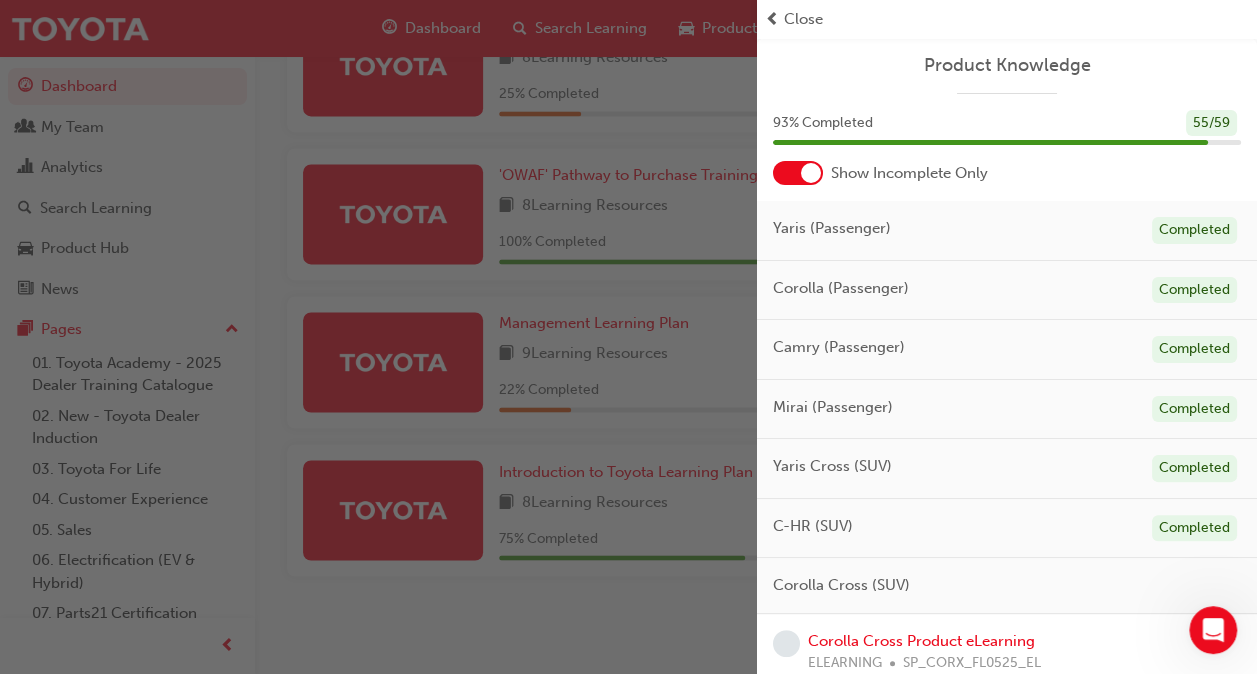 click at bounding box center (798, 173) 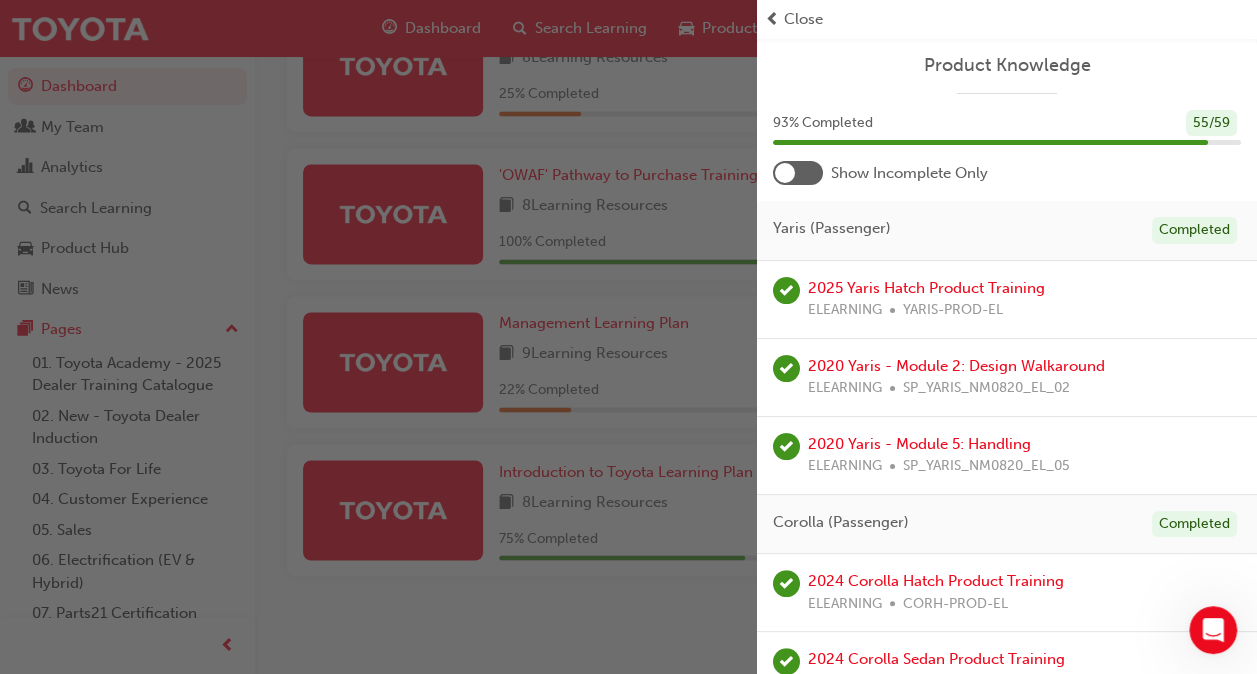 click at bounding box center [798, 173] 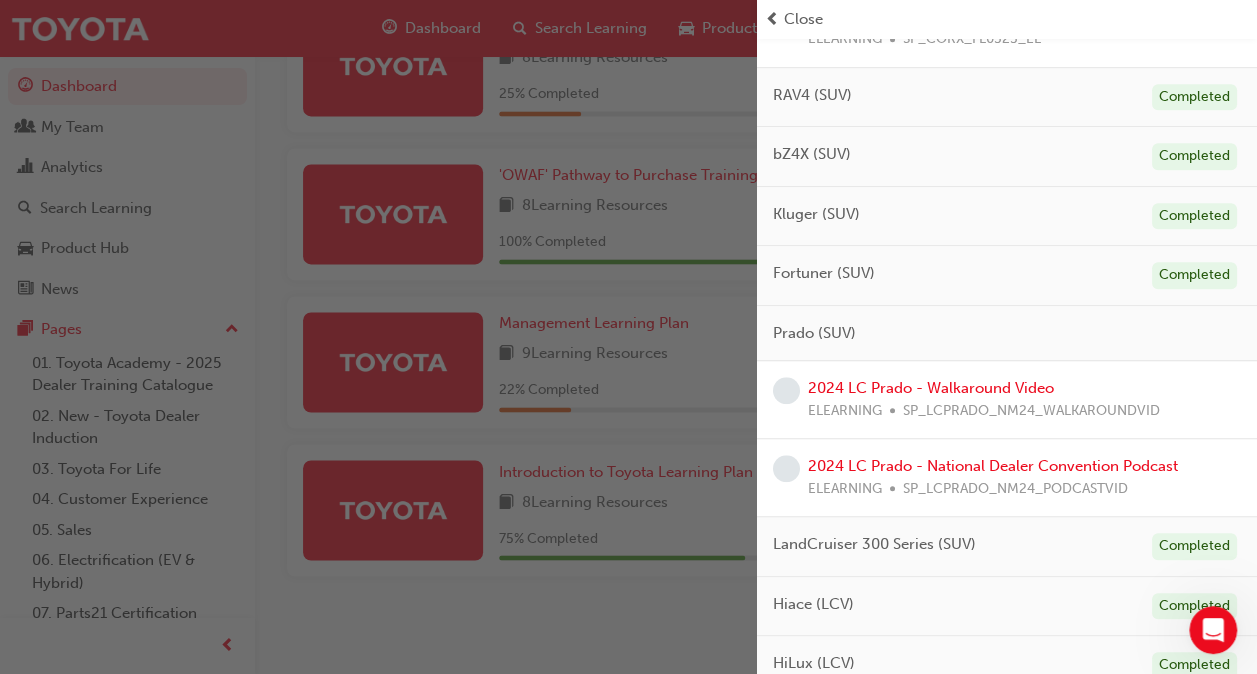 scroll, scrollTop: 700, scrollLeft: 0, axis: vertical 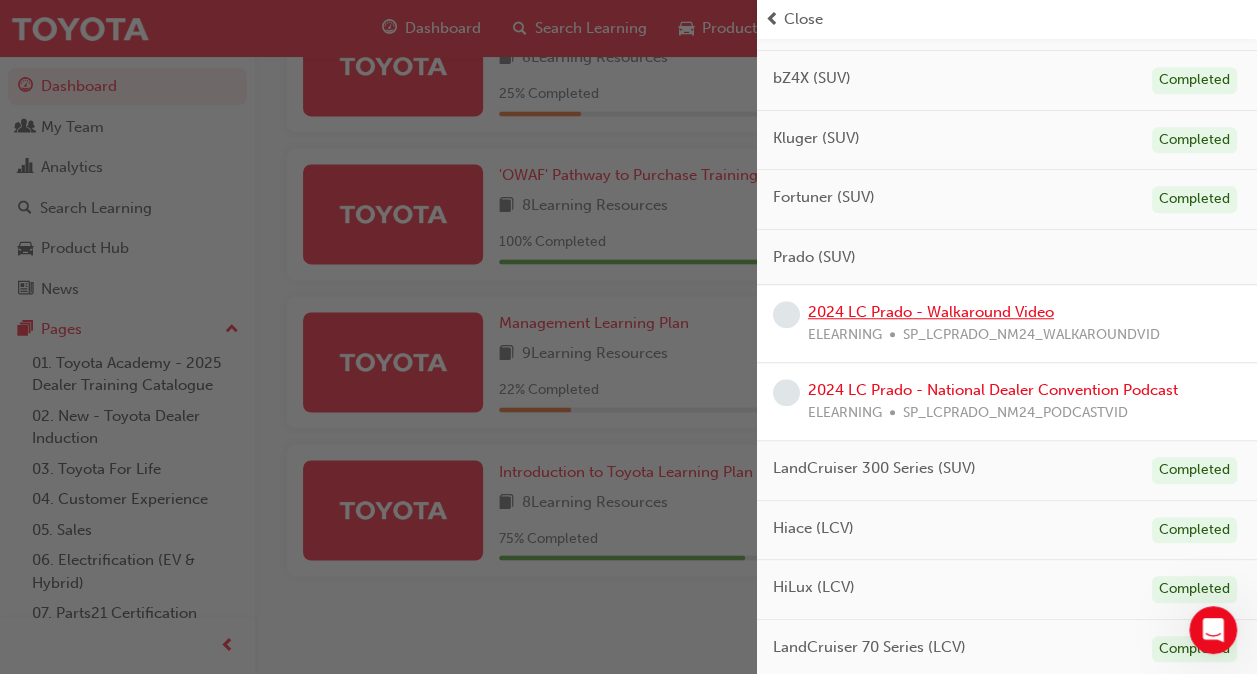 click on "2024 LC Prado - Walkaround Video" at bounding box center (931, 312) 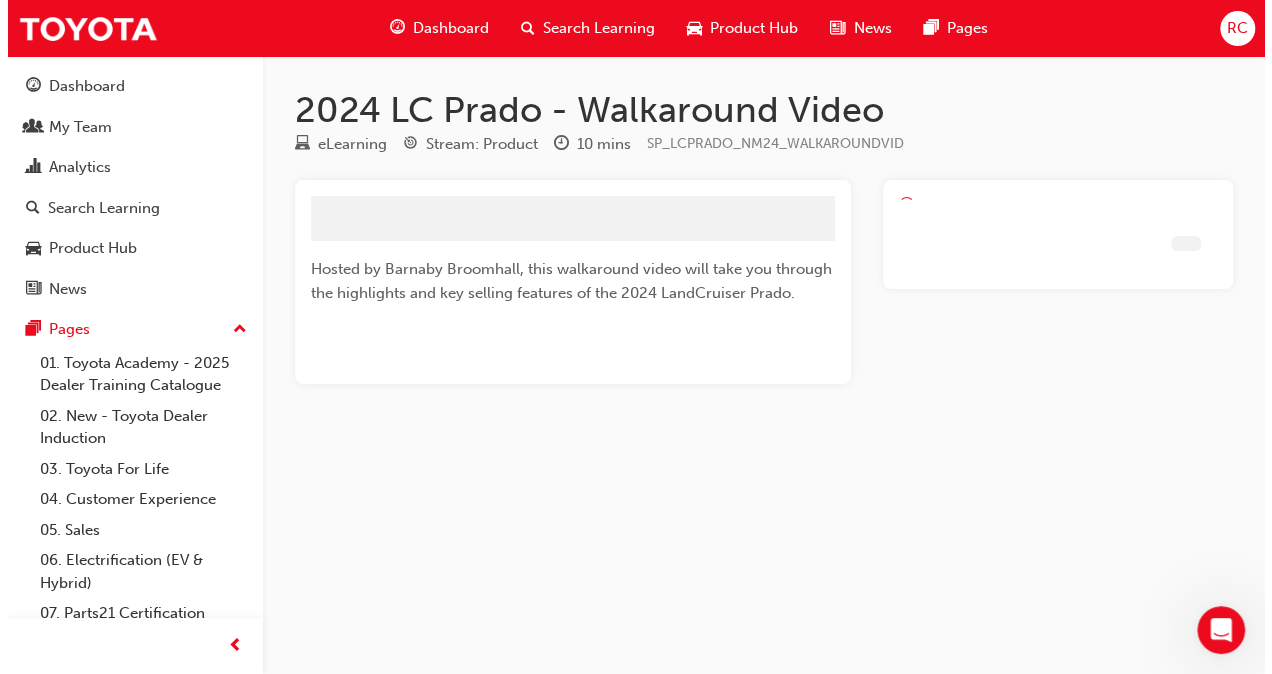 scroll, scrollTop: 0, scrollLeft: 0, axis: both 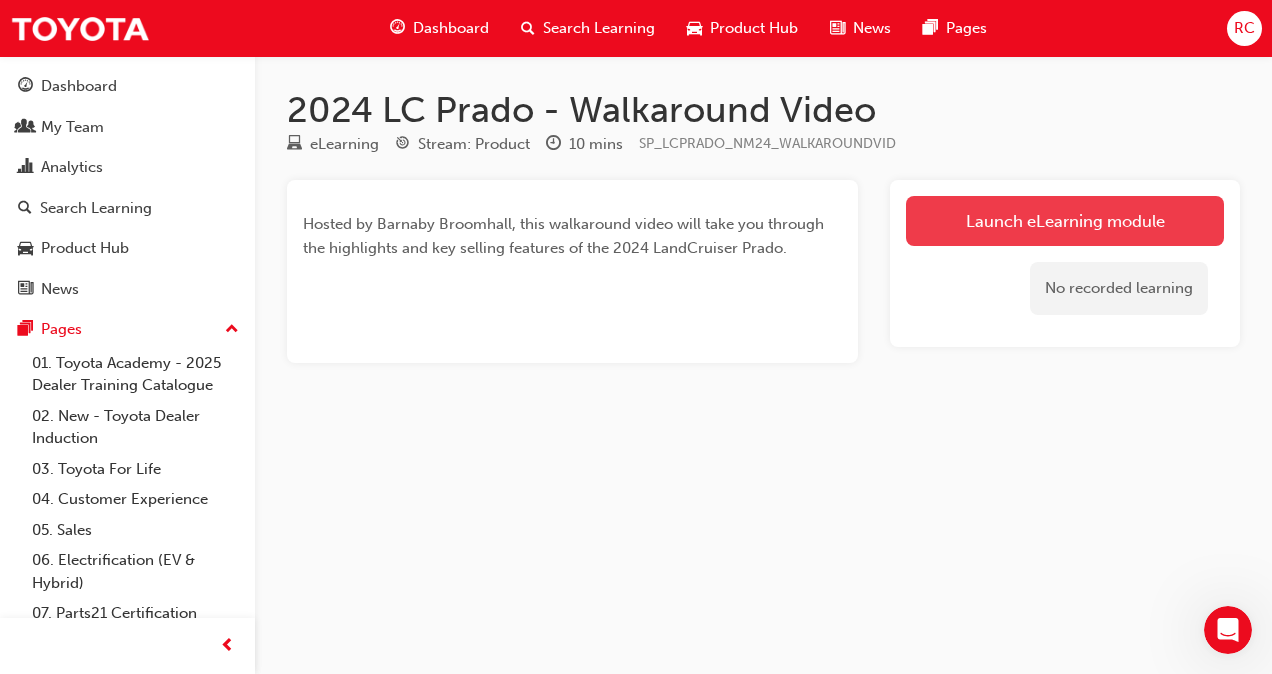 click on "Launch eLearning module" at bounding box center [1065, 221] 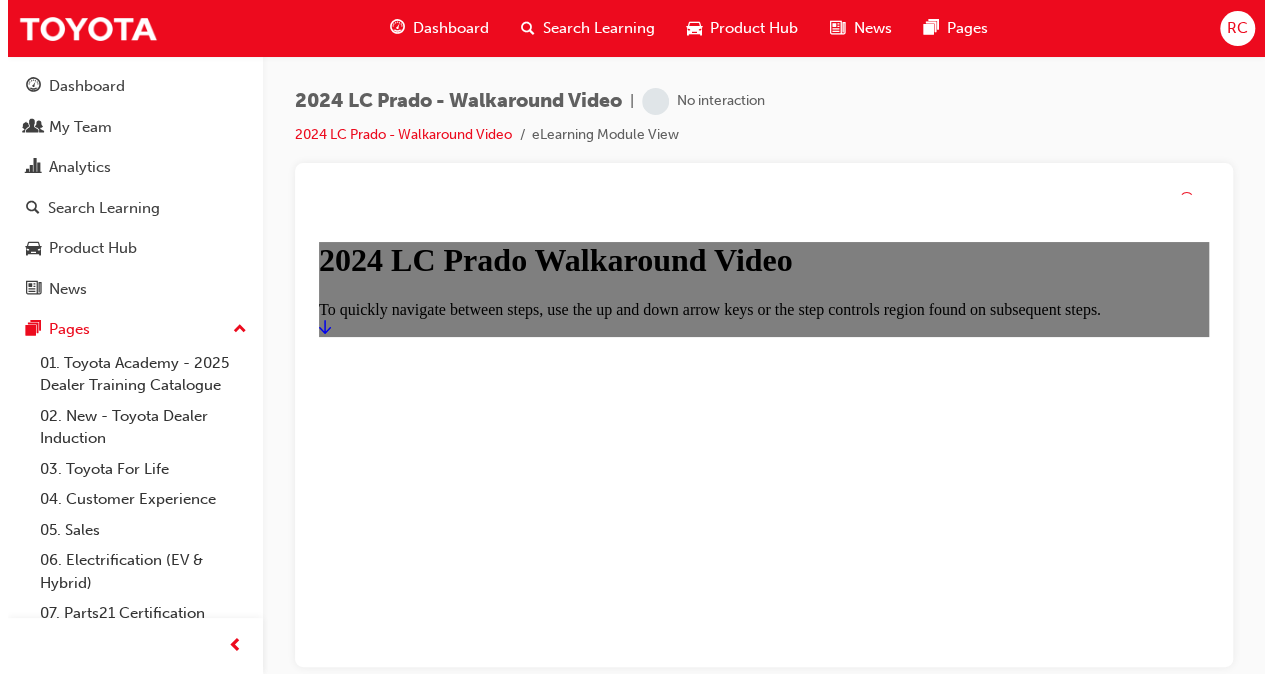 scroll, scrollTop: 0, scrollLeft: 0, axis: both 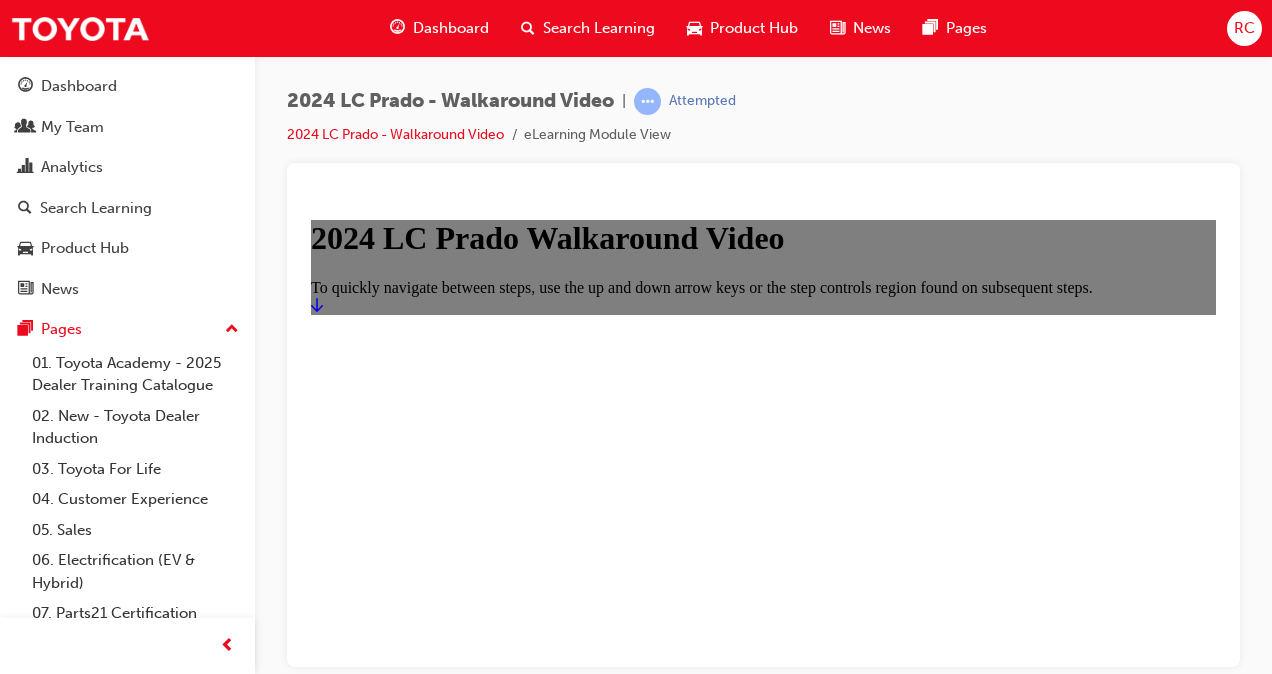 click 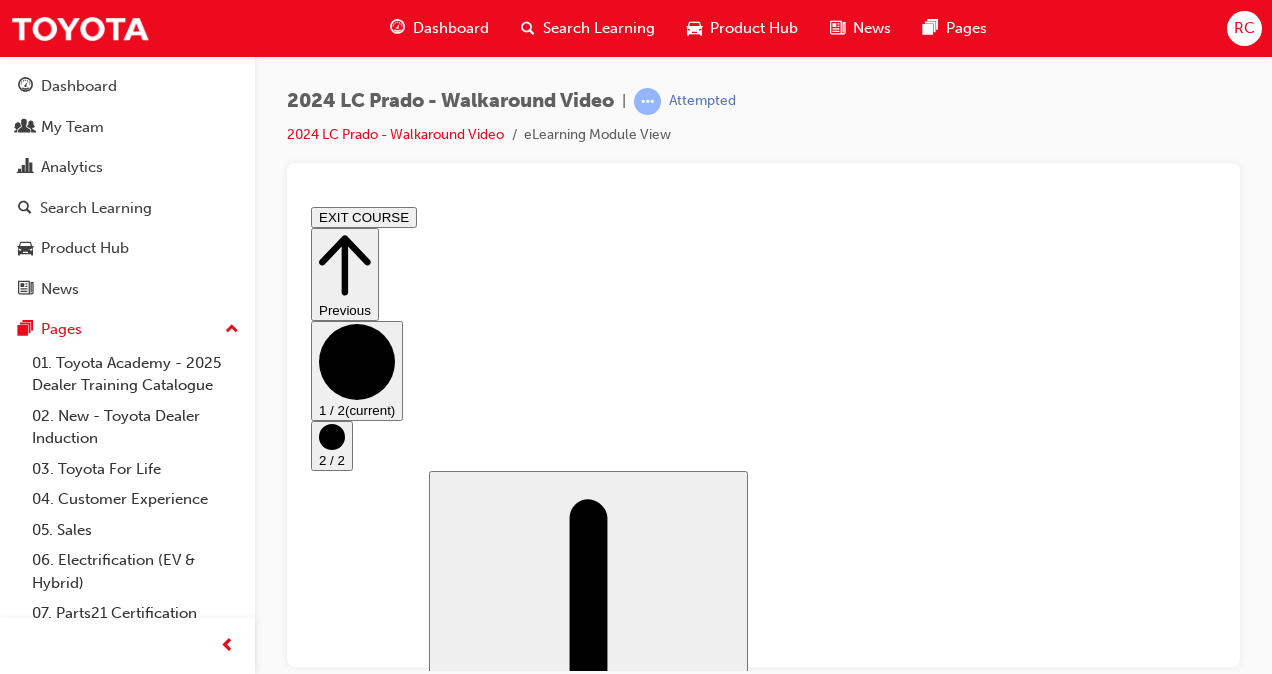 click at bounding box center (359, 1180) 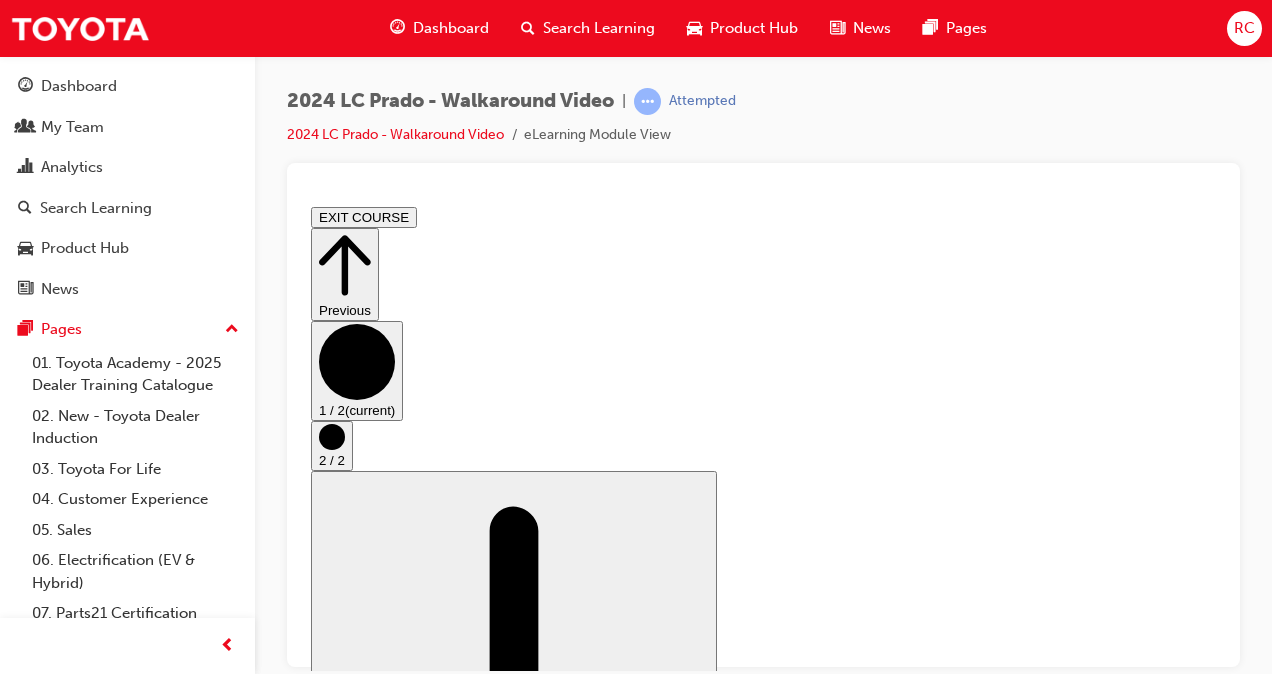click on "Loaded :  2.37% 0:27 0:03" at bounding box center [1311, 1355] 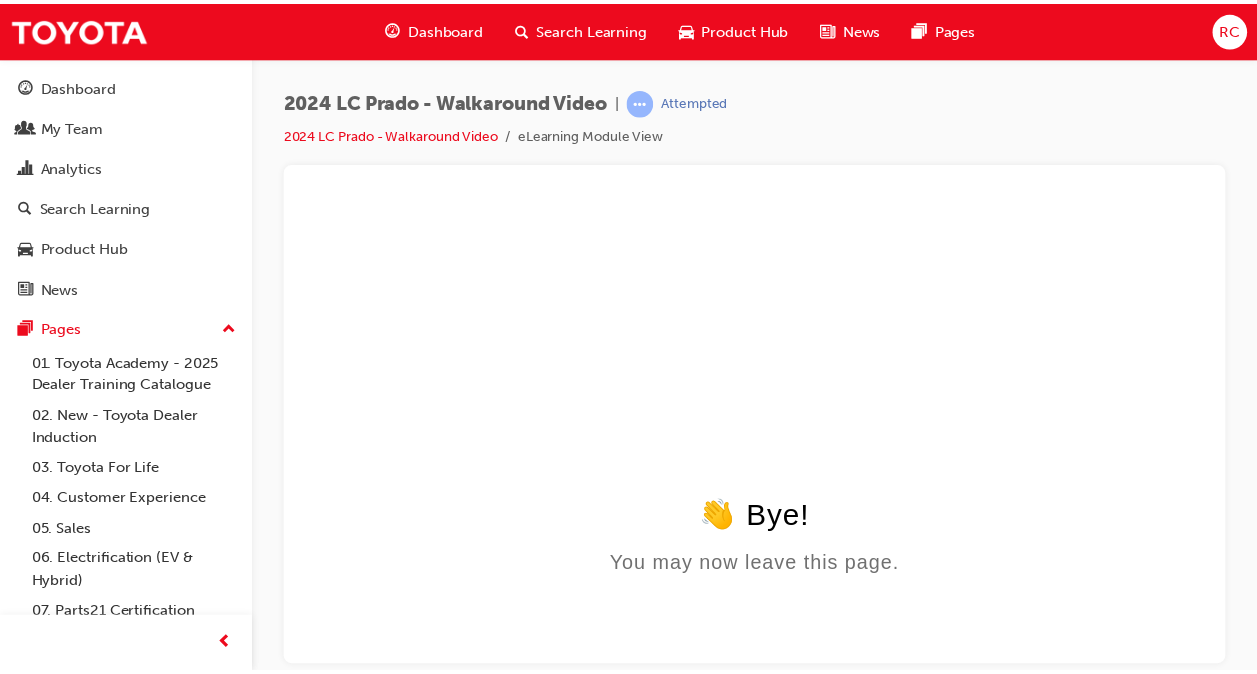 scroll, scrollTop: 0, scrollLeft: 0, axis: both 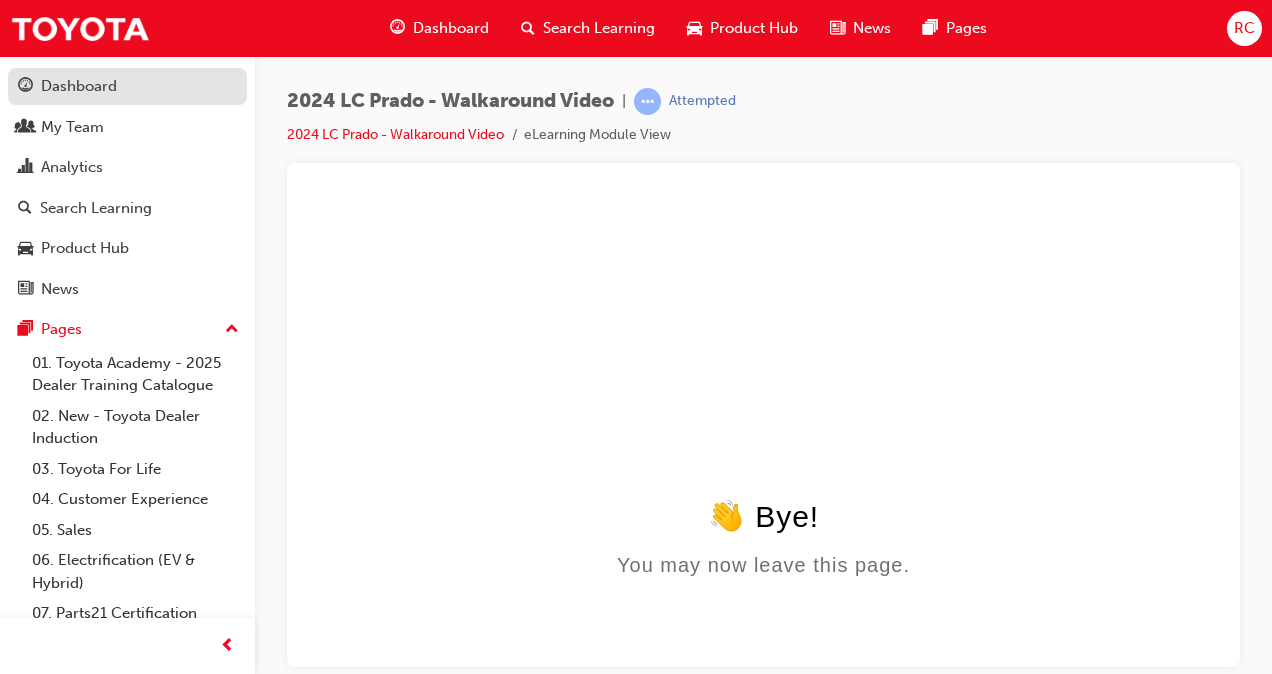 click on "Dashboard" at bounding box center (79, 86) 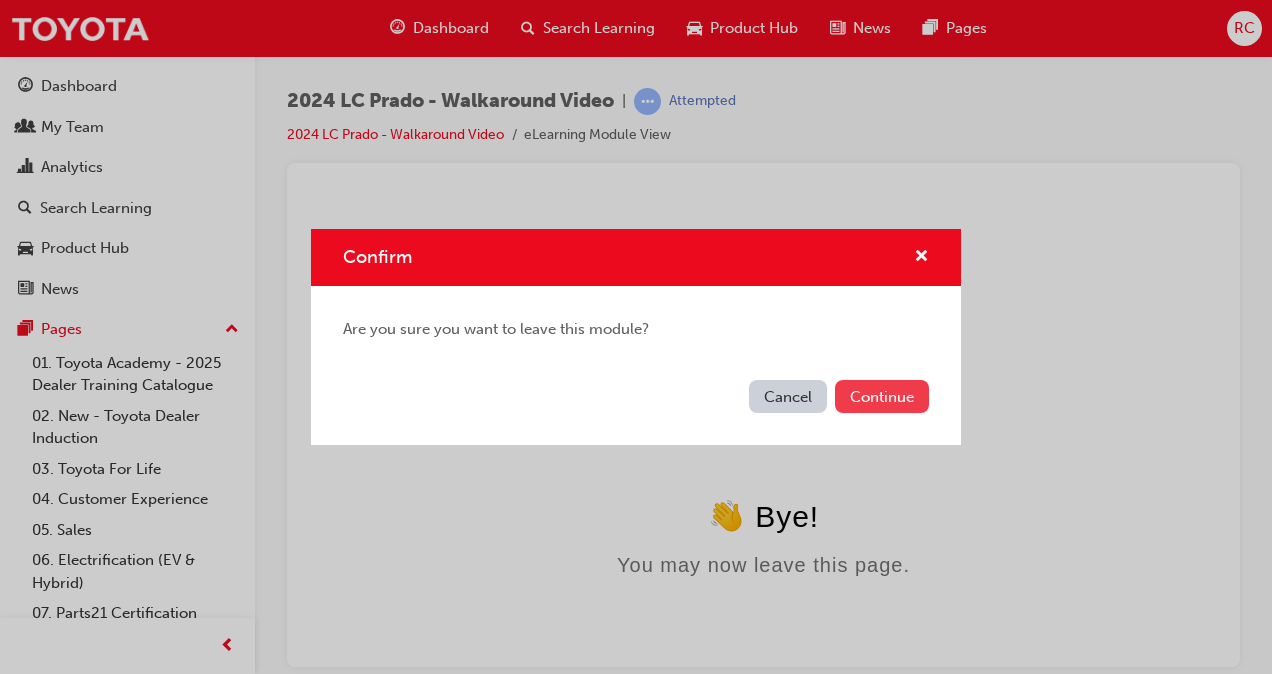 click on "Continue" at bounding box center (882, 396) 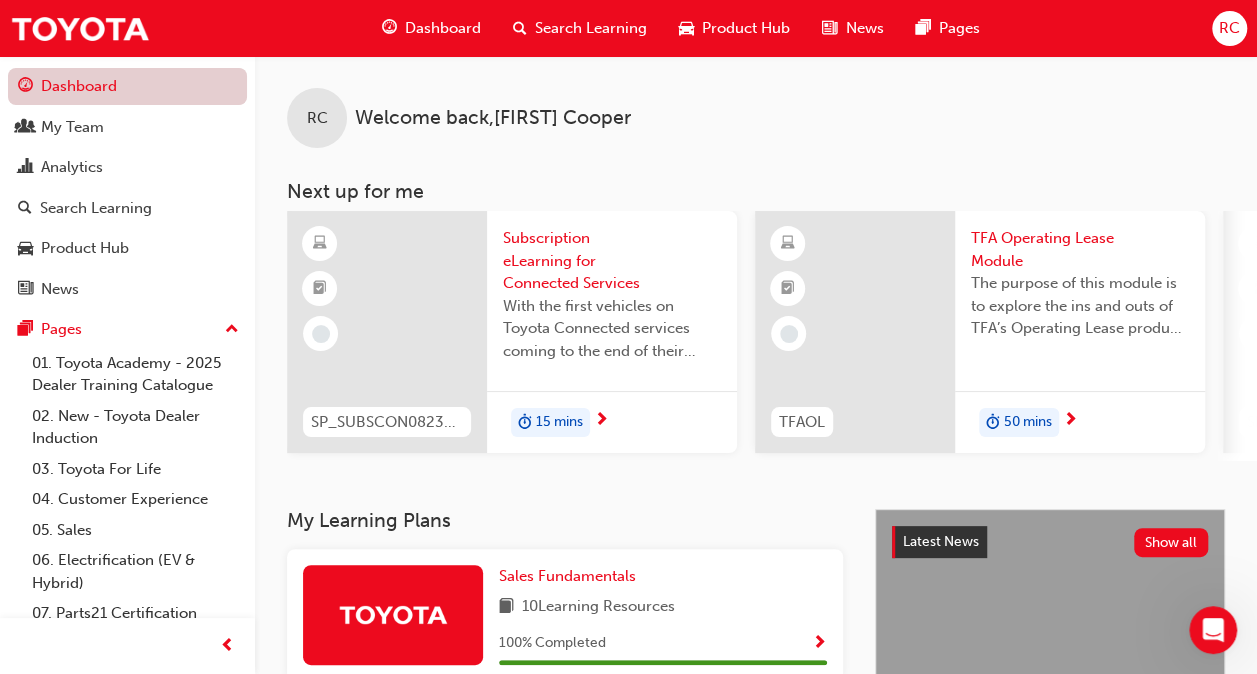 click on "Dashboard" at bounding box center [127, 86] 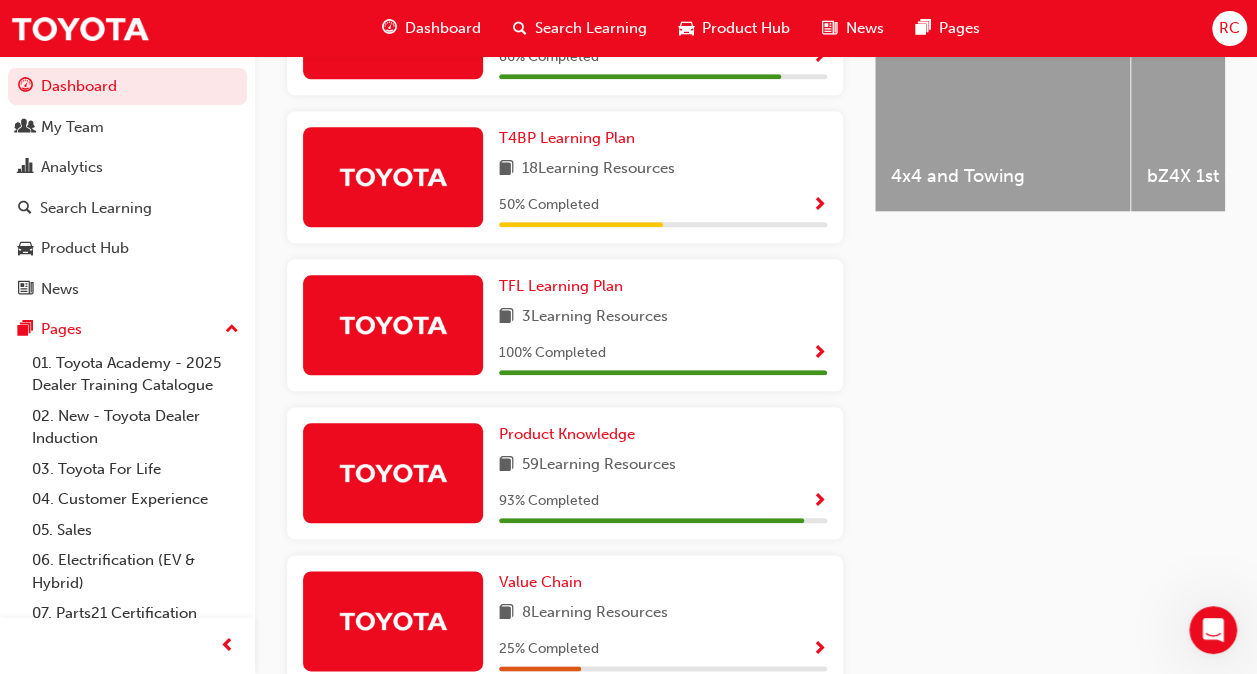 scroll, scrollTop: 900, scrollLeft: 0, axis: vertical 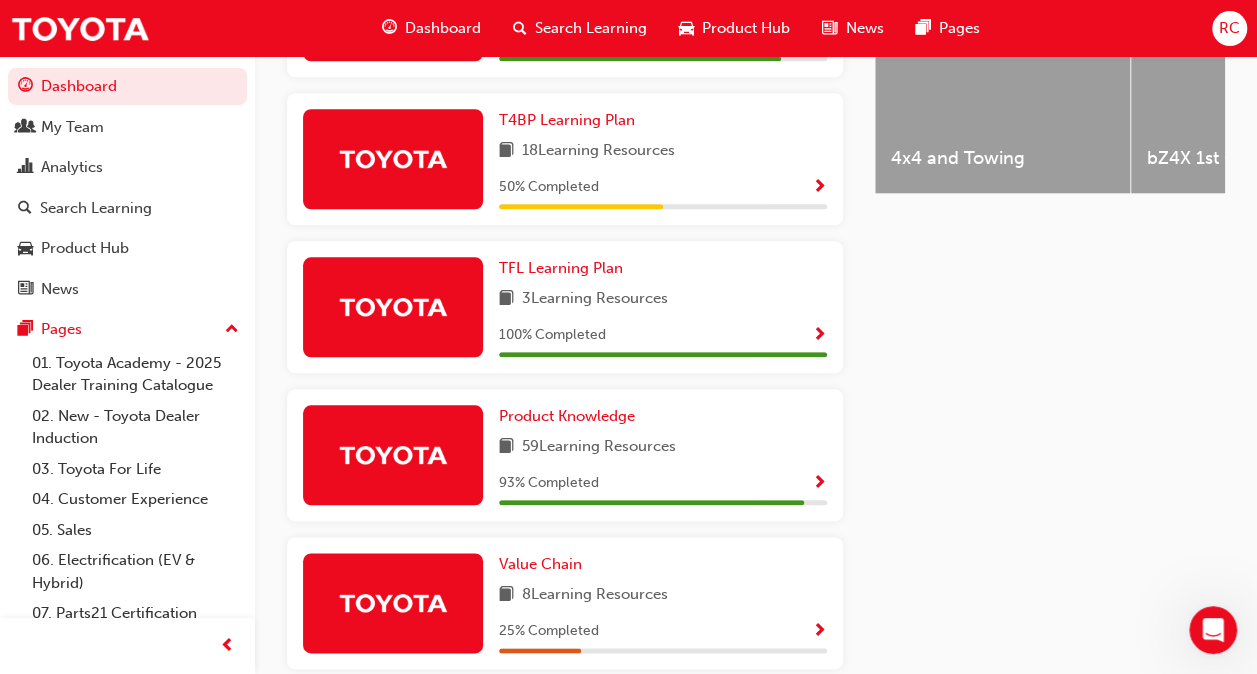 click at bounding box center (819, 484) 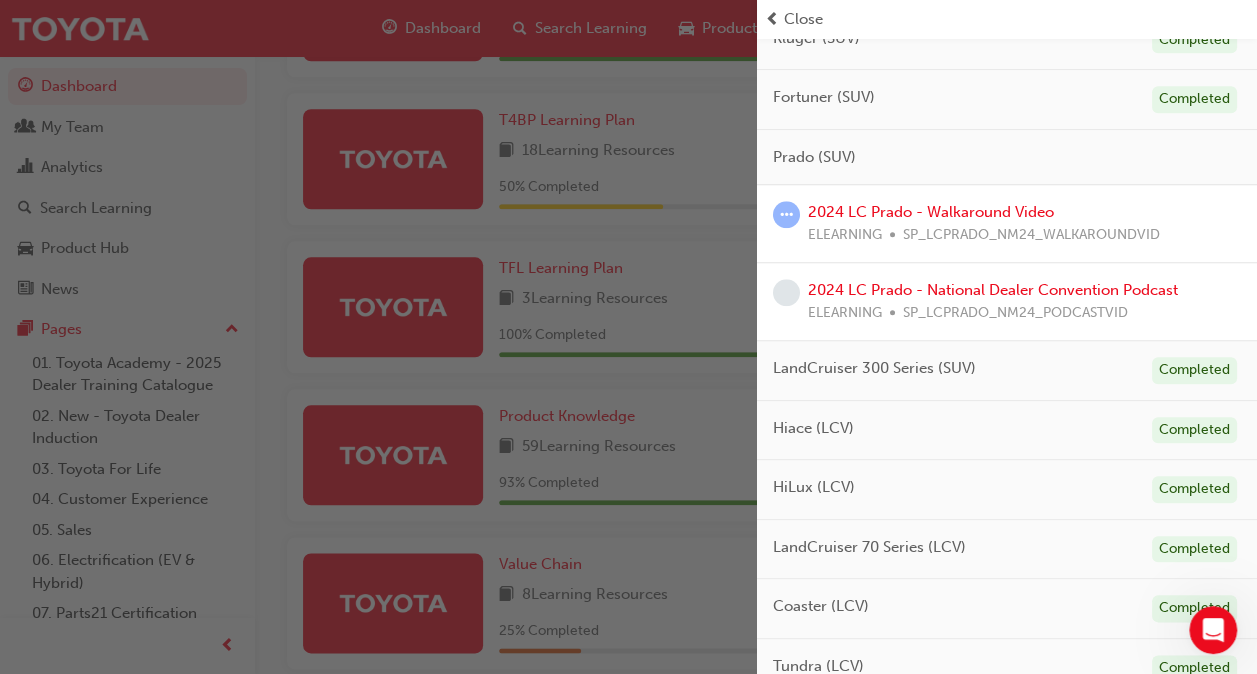 scroll, scrollTop: 1186, scrollLeft: 0, axis: vertical 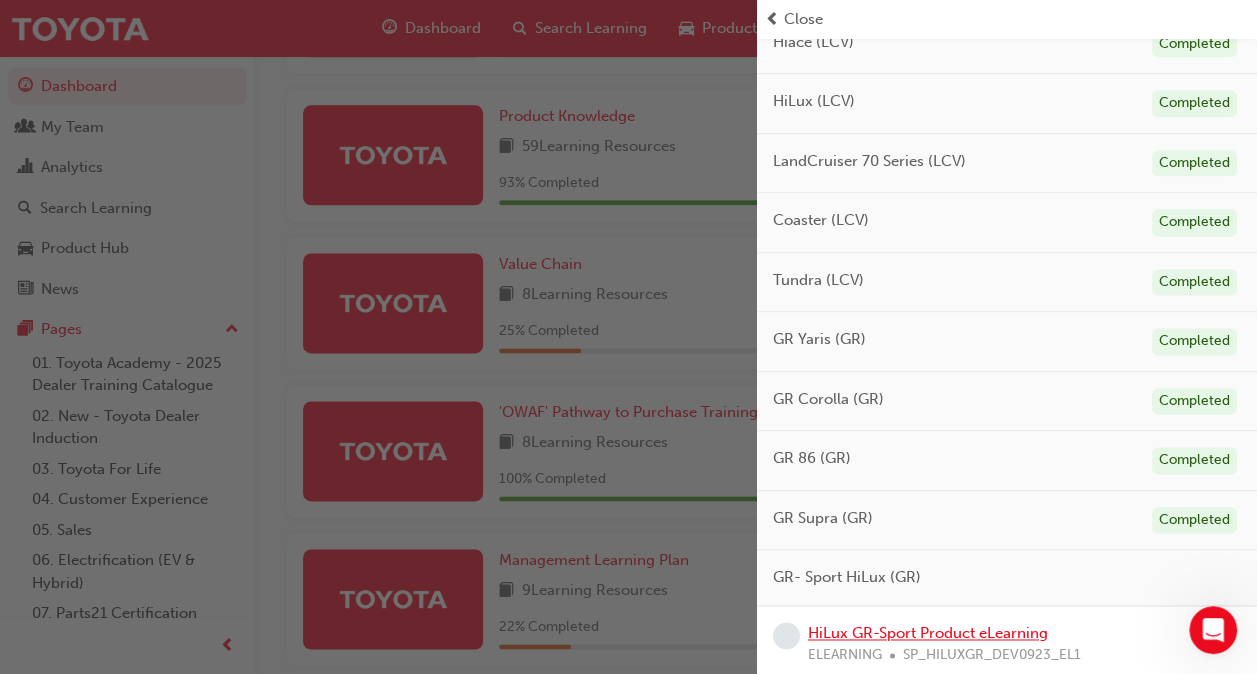 click on "HiLux GR-Sport Product eLearning" at bounding box center (928, 633) 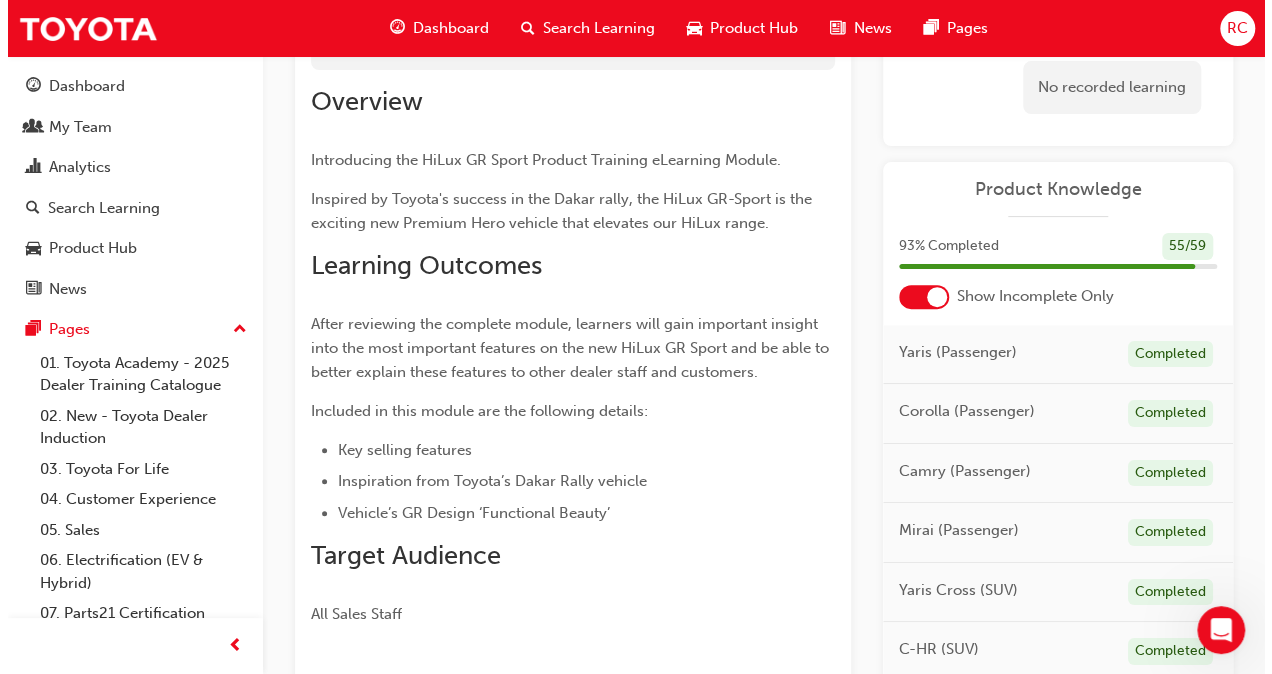 scroll, scrollTop: 0, scrollLeft: 0, axis: both 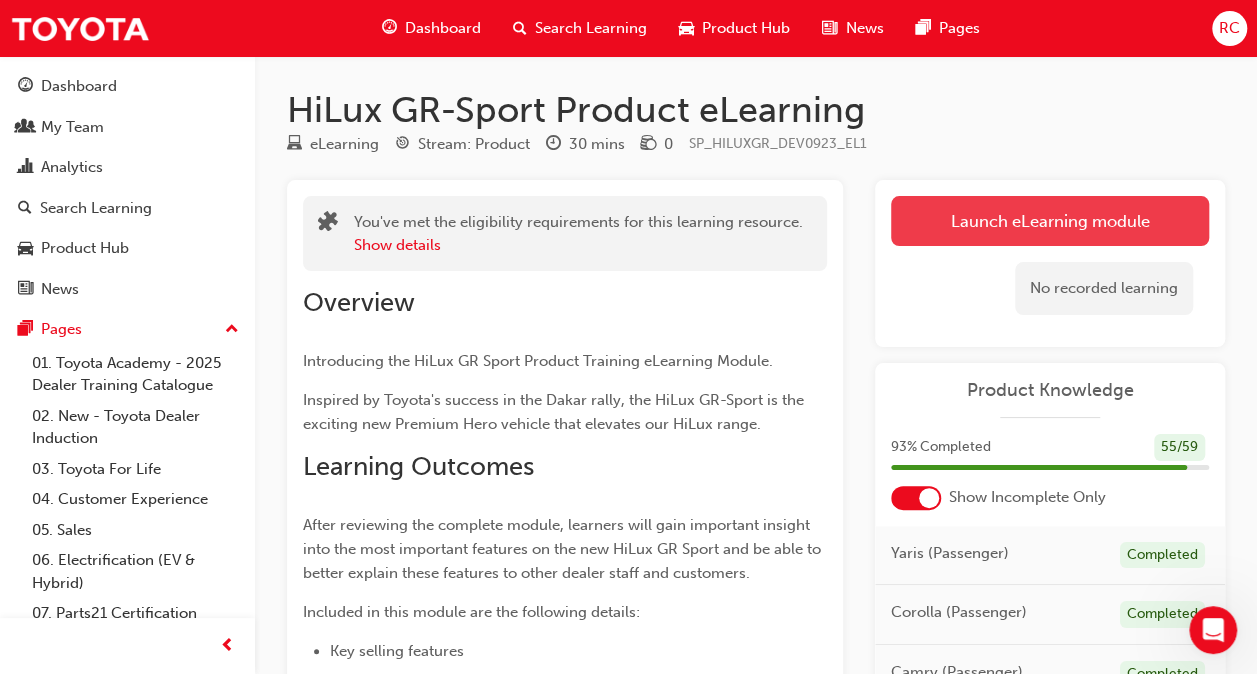 click on "Launch eLearning module" at bounding box center (1050, 221) 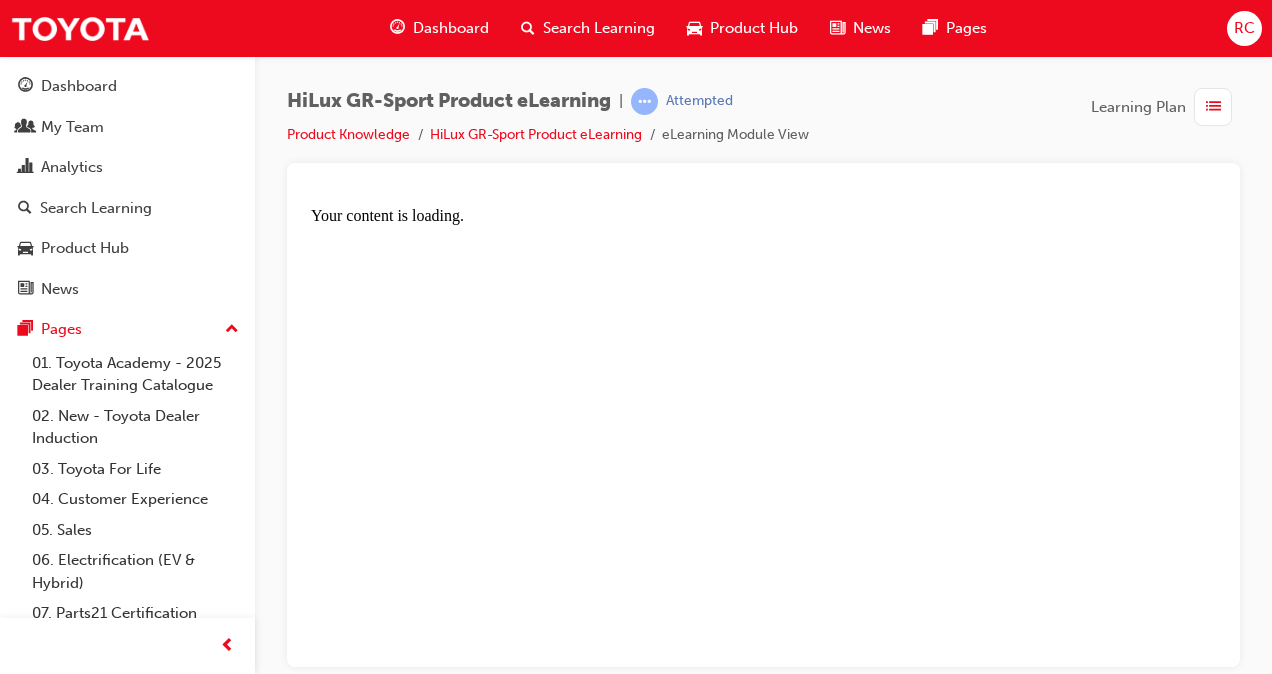 scroll, scrollTop: 0, scrollLeft: 0, axis: both 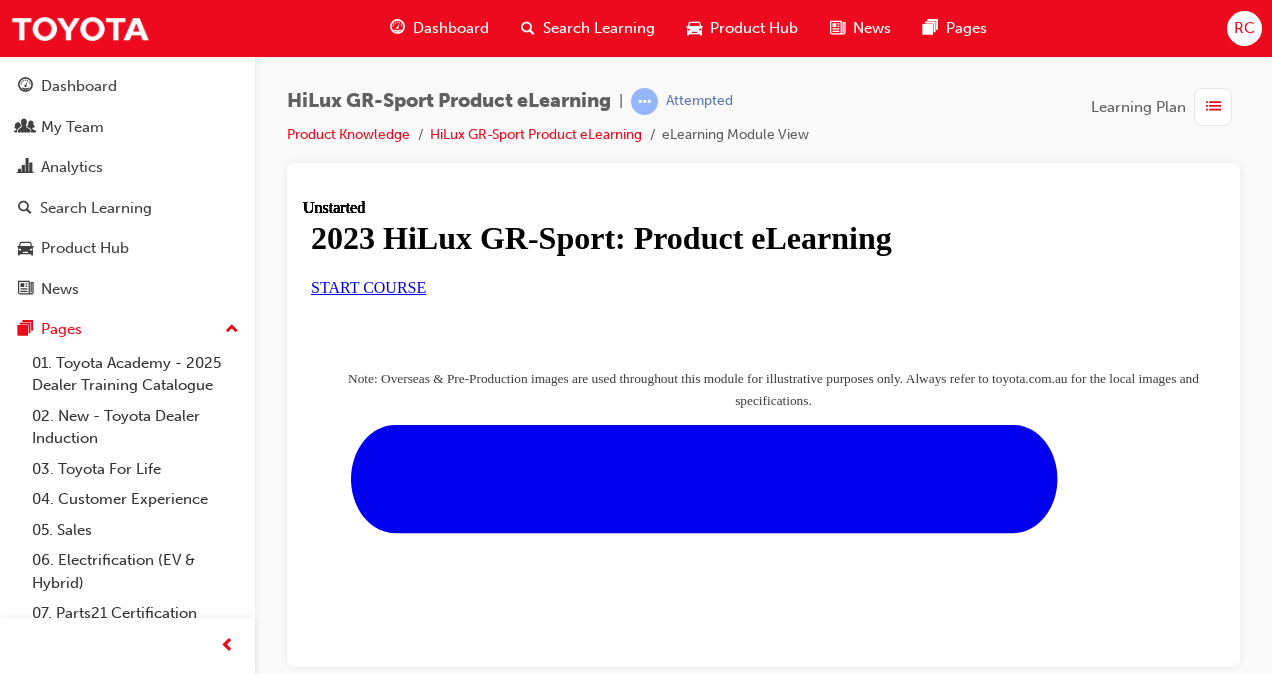 click on "START COURSE" at bounding box center (368, 286) 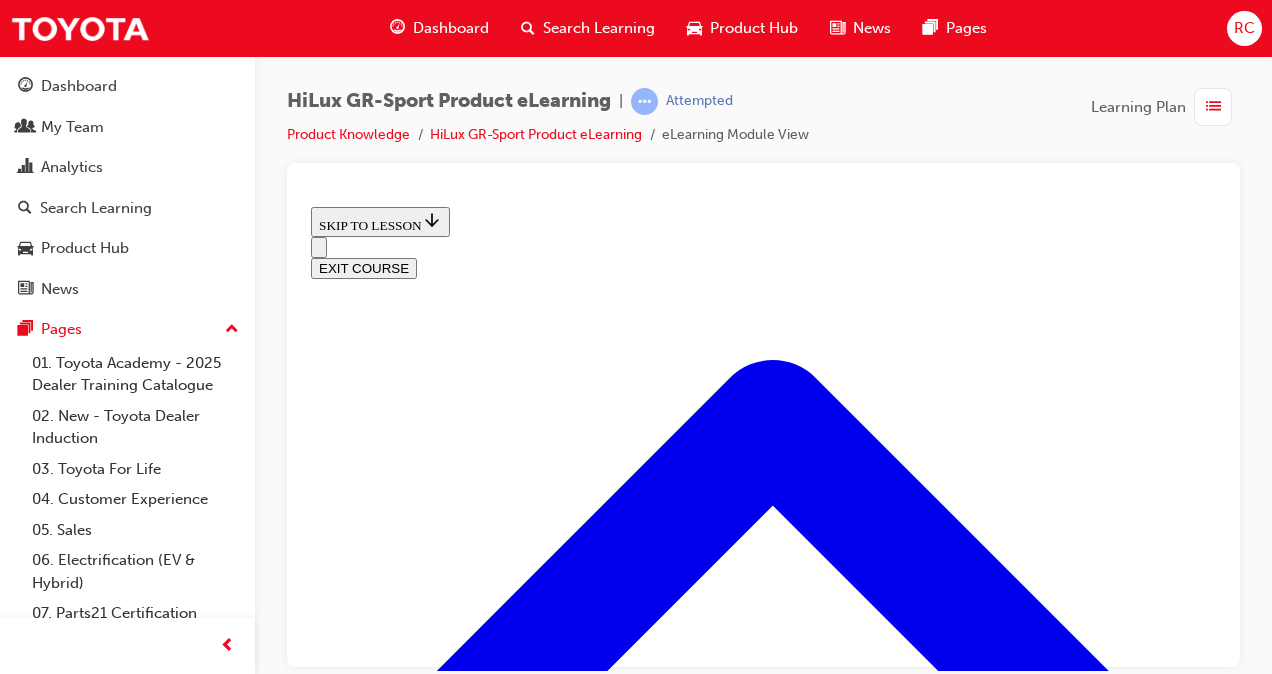 scroll, scrollTop: 962, scrollLeft: 0, axis: vertical 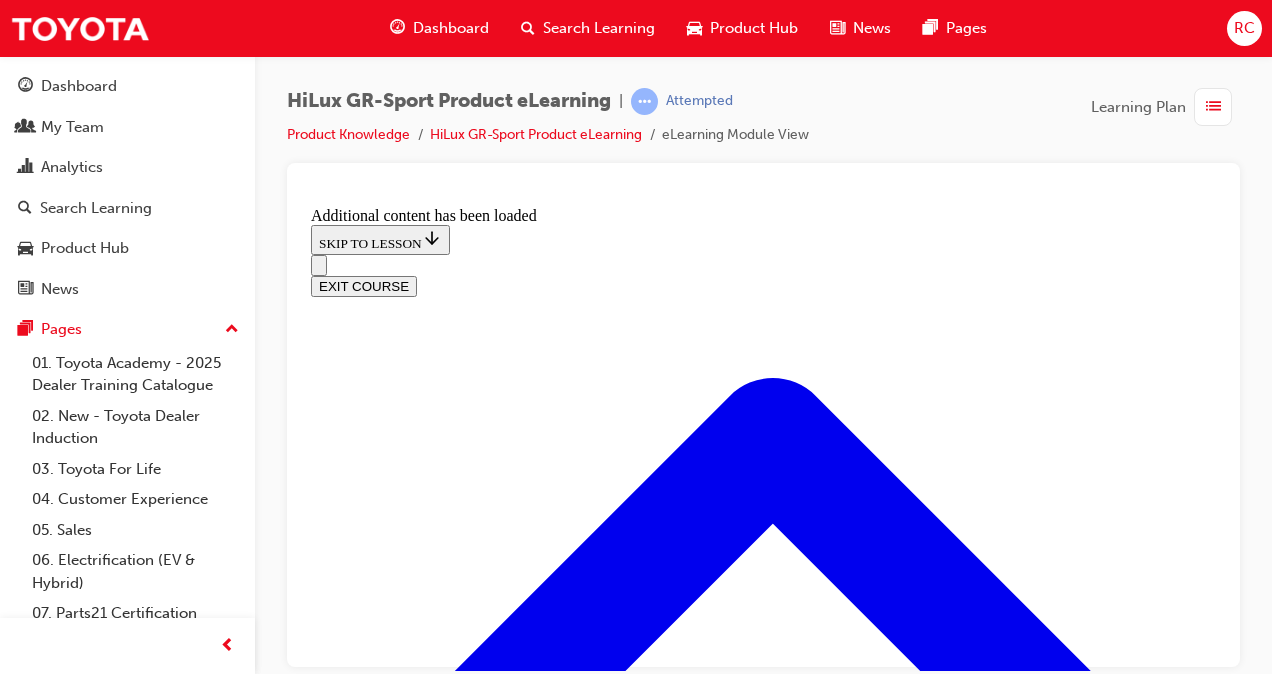 drag, startPoint x: 658, startPoint y: 529, endPoint x: 800, endPoint y: 529, distance: 142 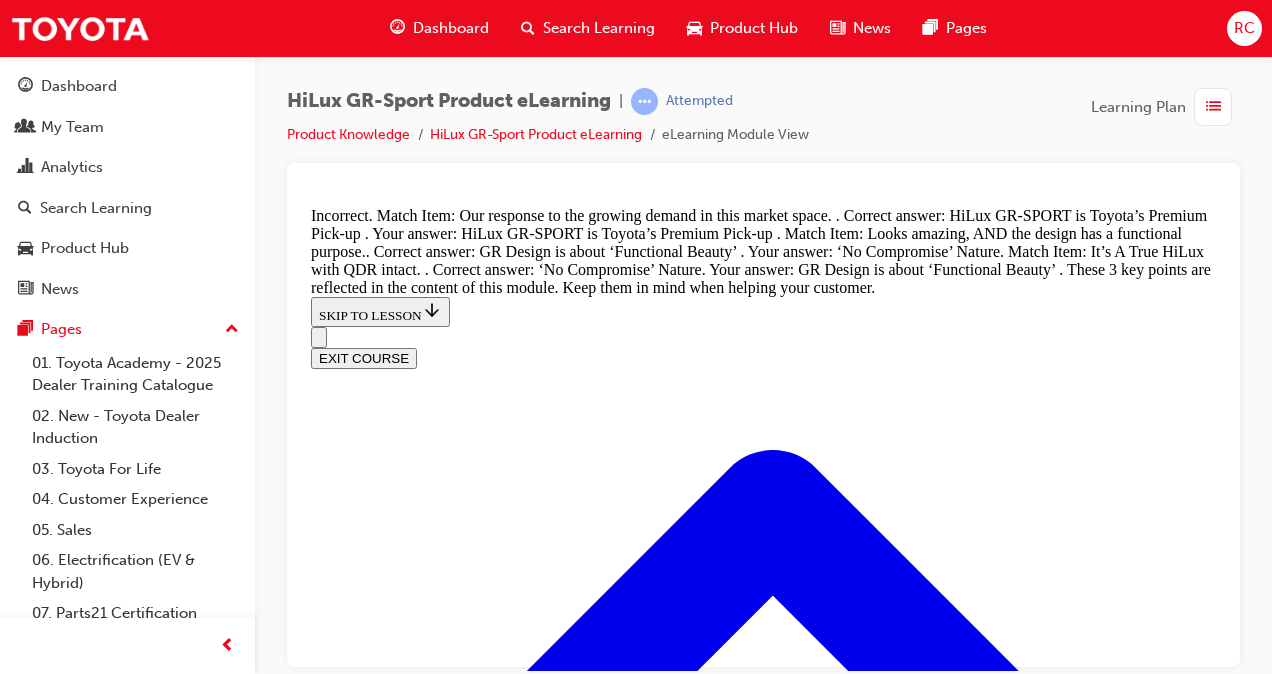 click on "TAKE AGAIN" at bounding box center [359, 4886] 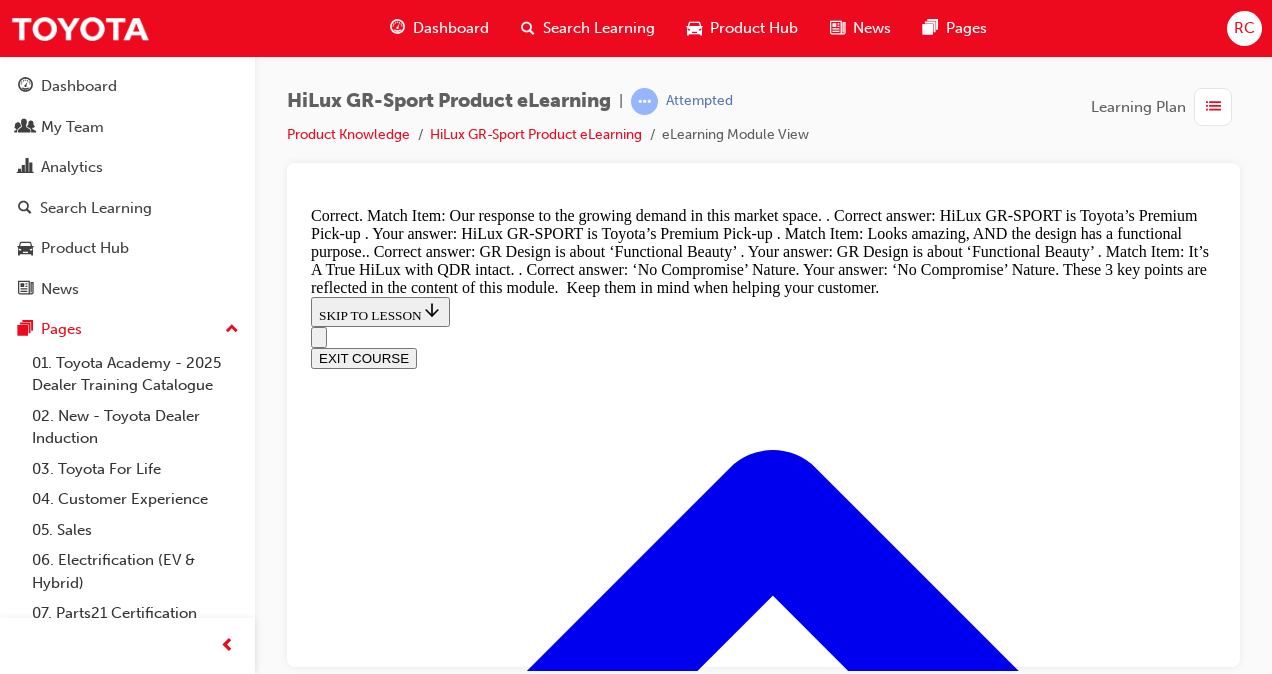 scroll, scrollTop: 2605, scrollLeft: 0, axis: vertical 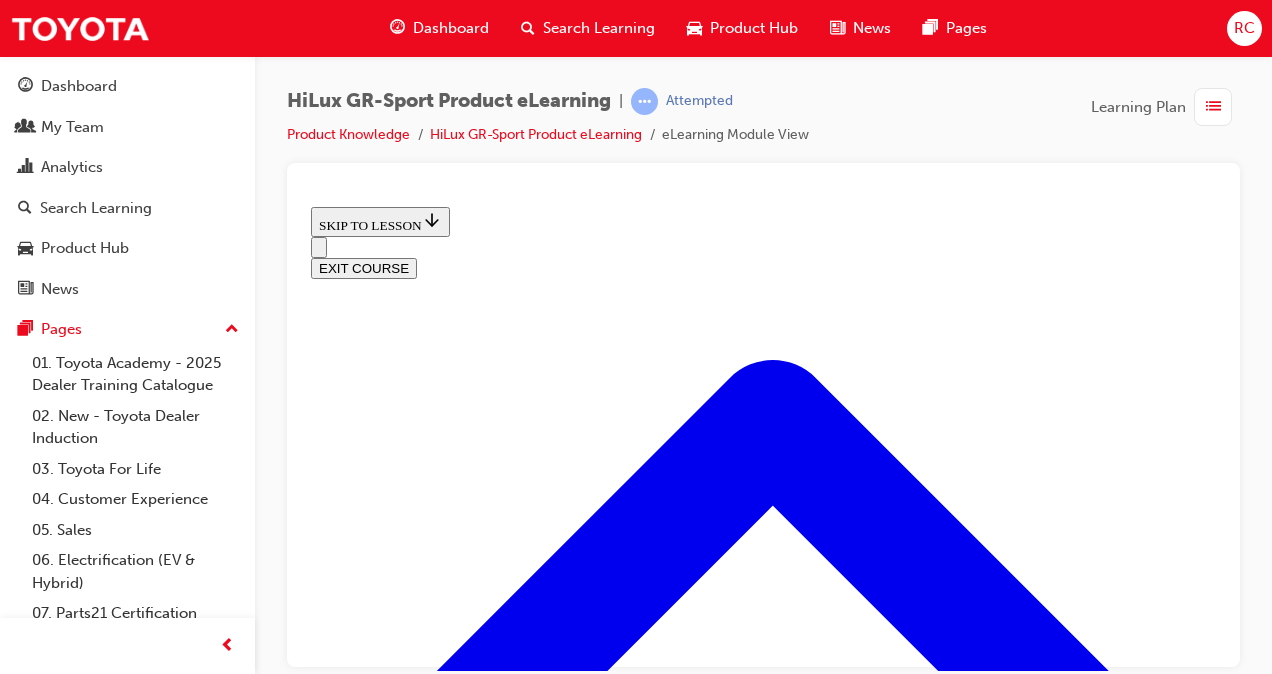 click at bounding box center (399, 2945) 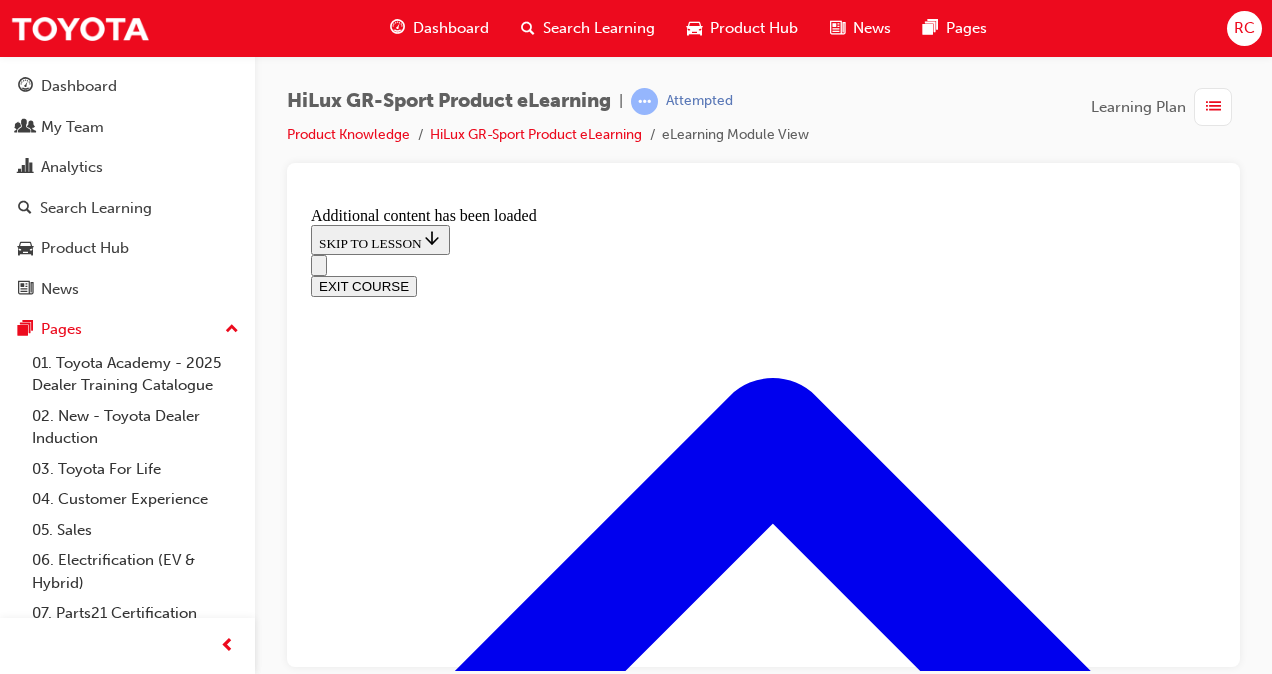 scroll, scrollTop: 1362, scrollLeft: 0, axis: vertical 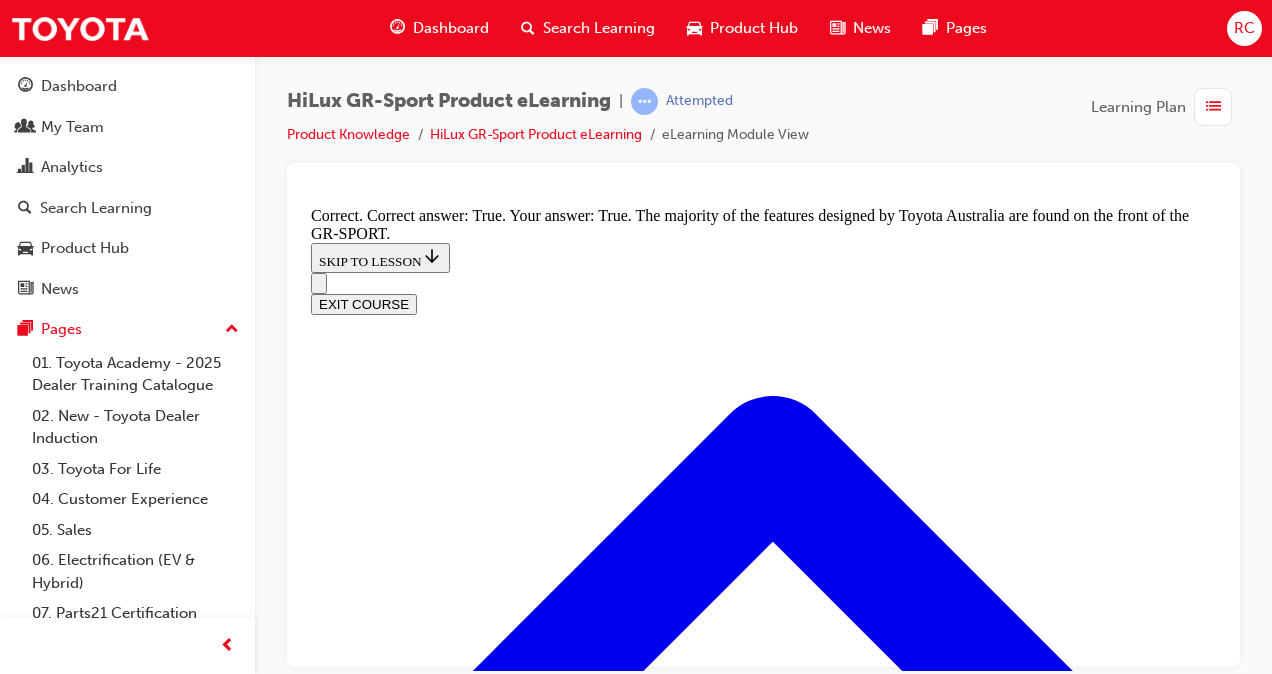 click on "Air Curtain" at bounding box center [763, 11191] 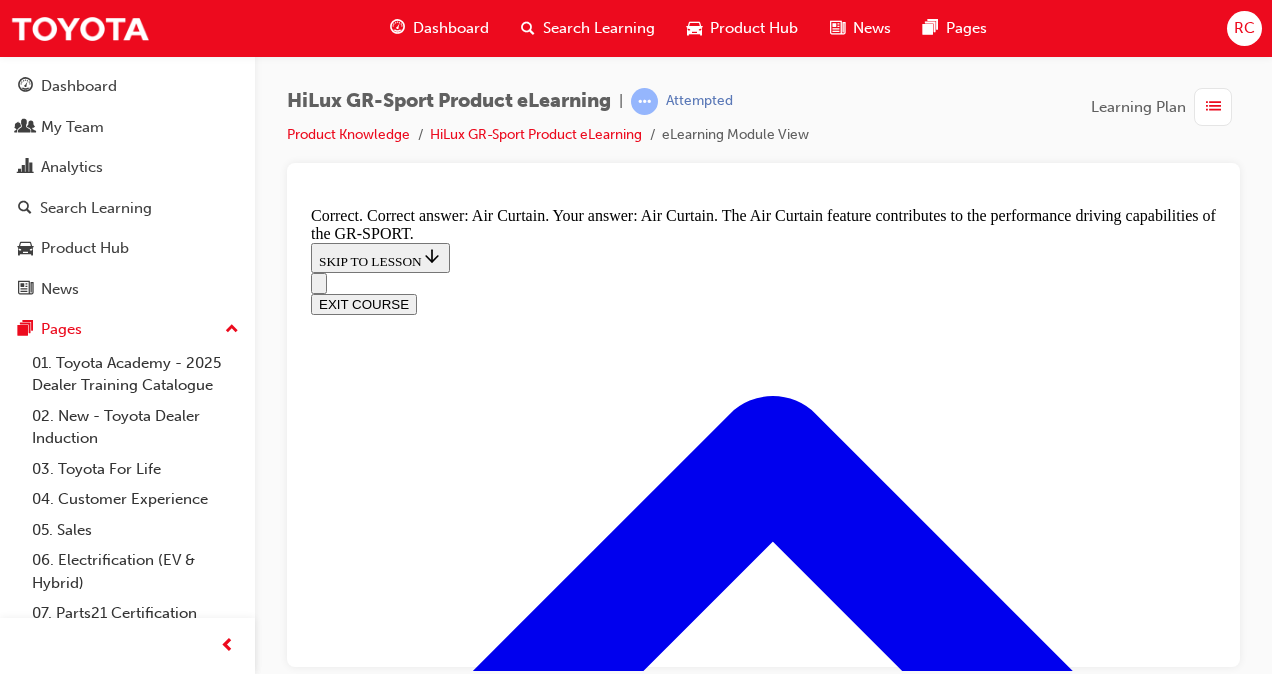 scroll, scrollTop: 3262, scrollLeft: 0, axis: vertical 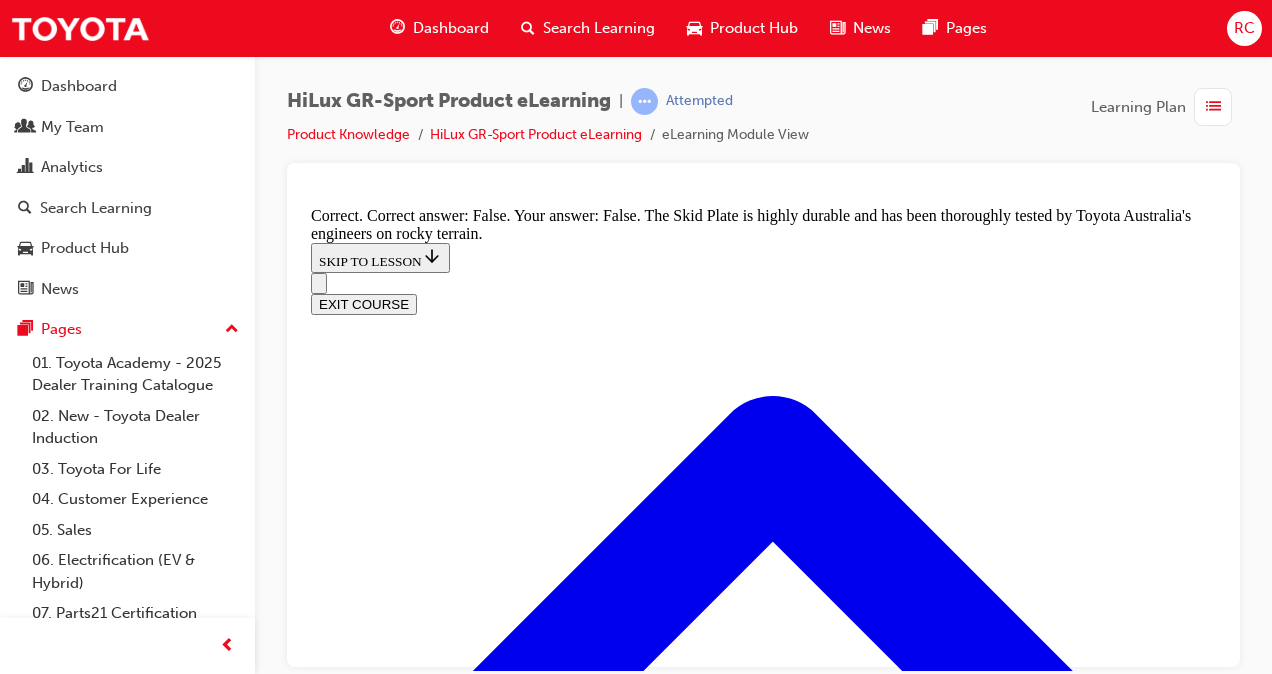 click on "CONTINUE" at bounding box center [353, 17566] 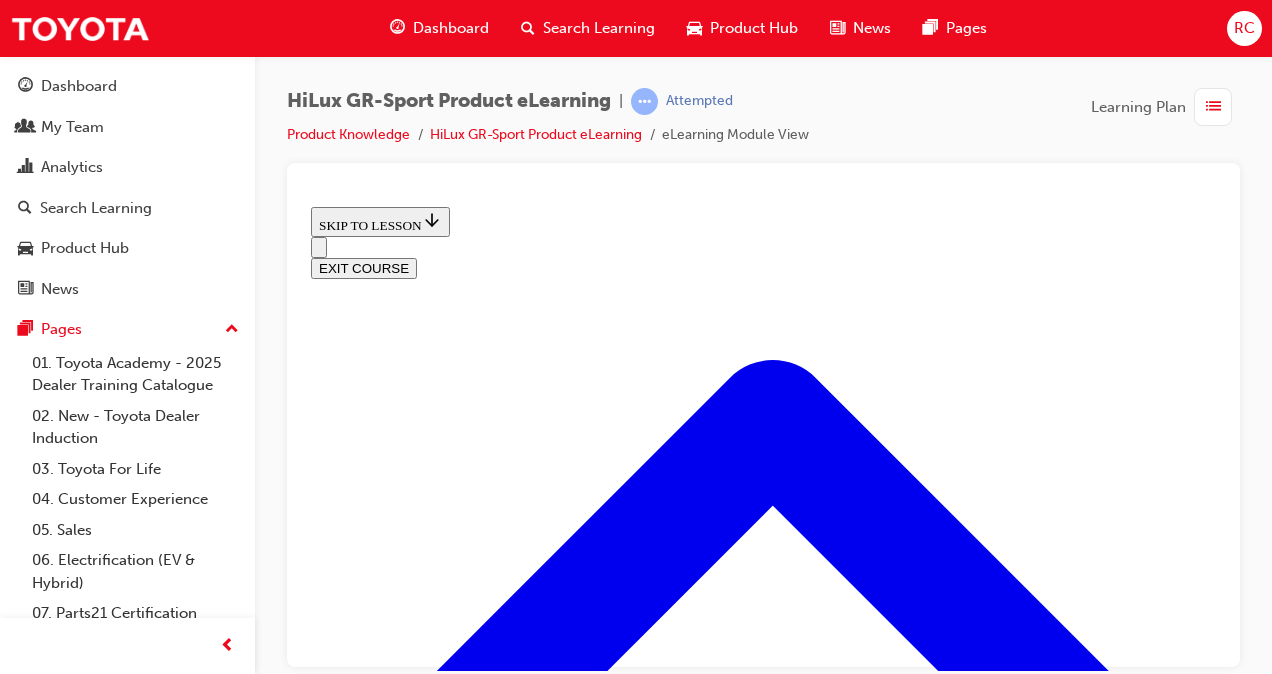 scroll, scrollTop: 262, scrollLeft: 0, axis: vertical 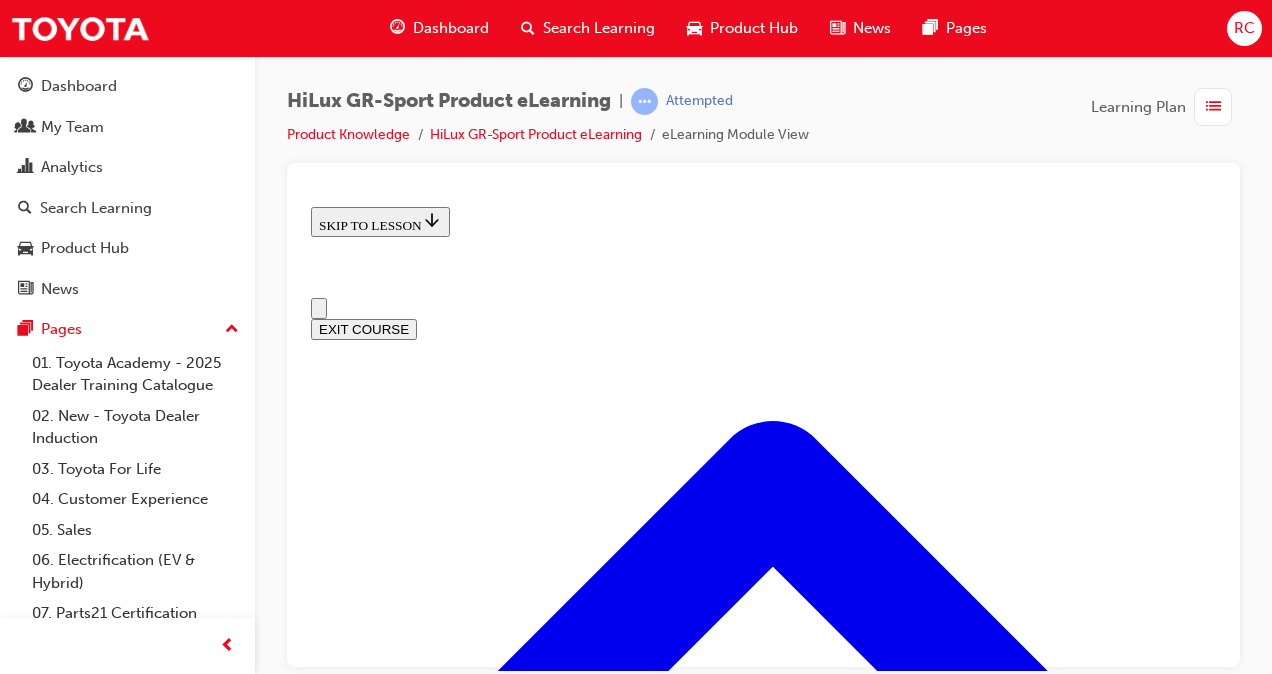 drag, startPoint x: 775, startPoint y: 574, endPoint x: 815, endPoint y: 557, distance: 43.462627 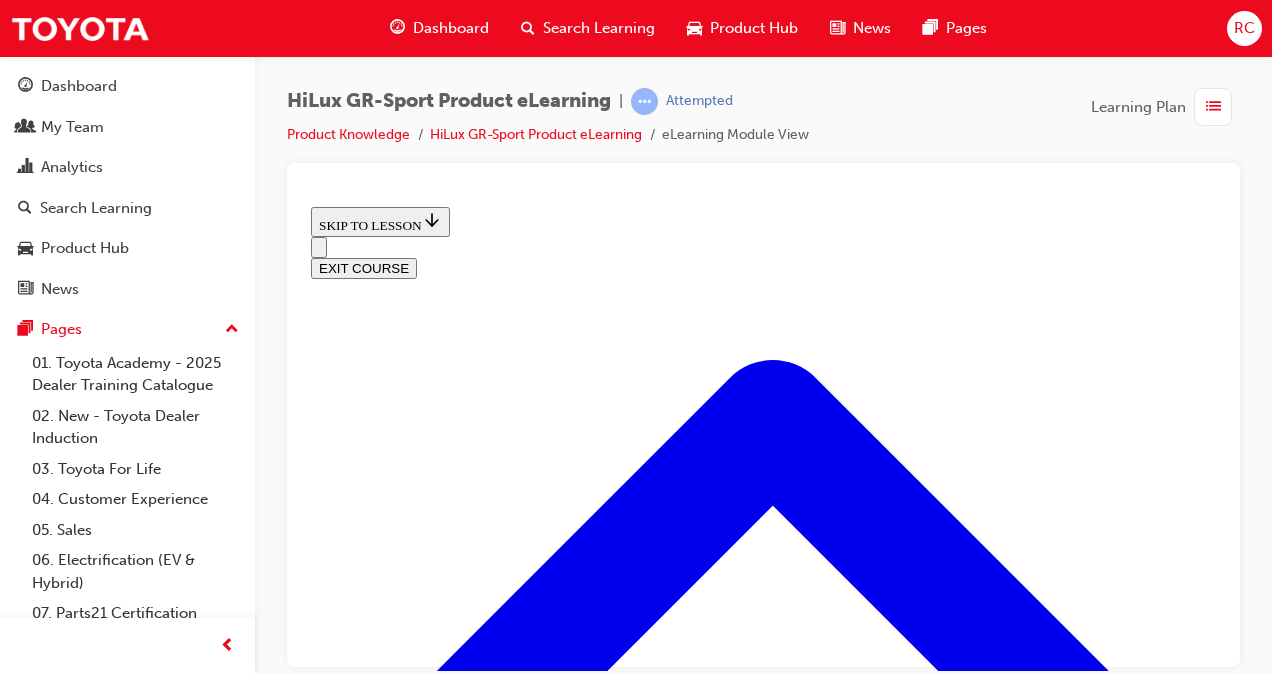 click at bounding box center [399, 2075] 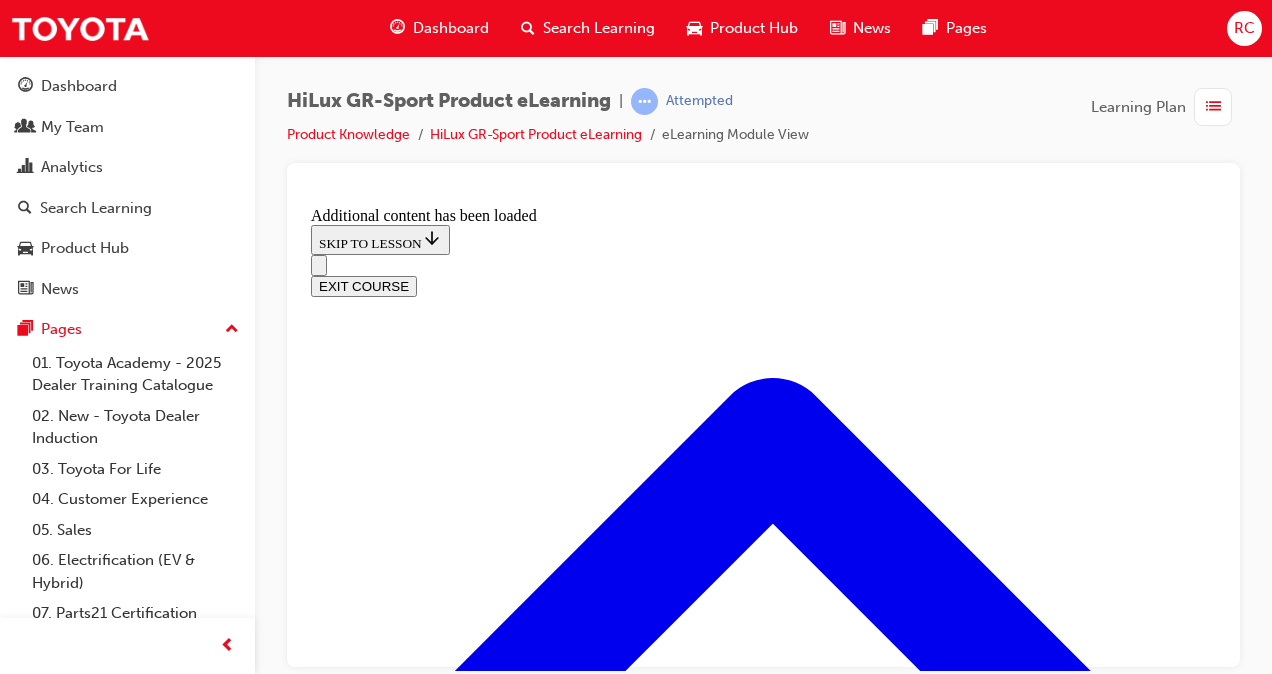 scroll, scrollTop: 728, scrollLeft: 0, axis: vertical 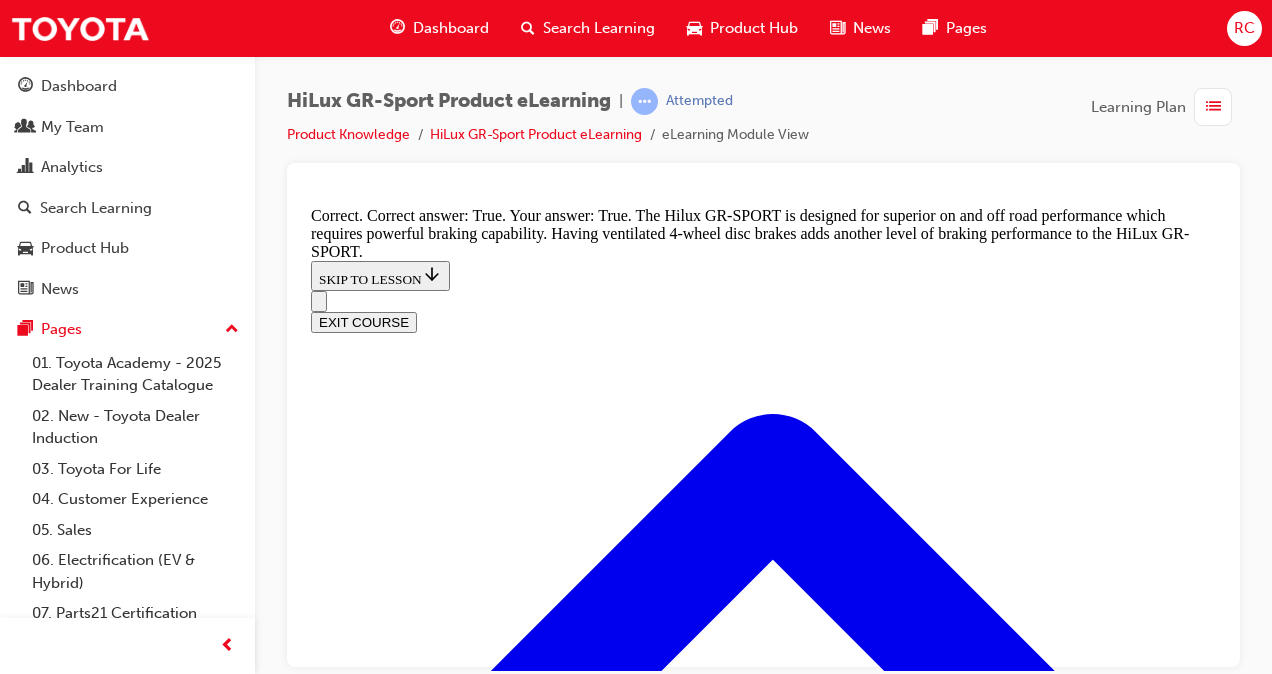 click on "CONTINUE" at bounding box center [353, 6140] 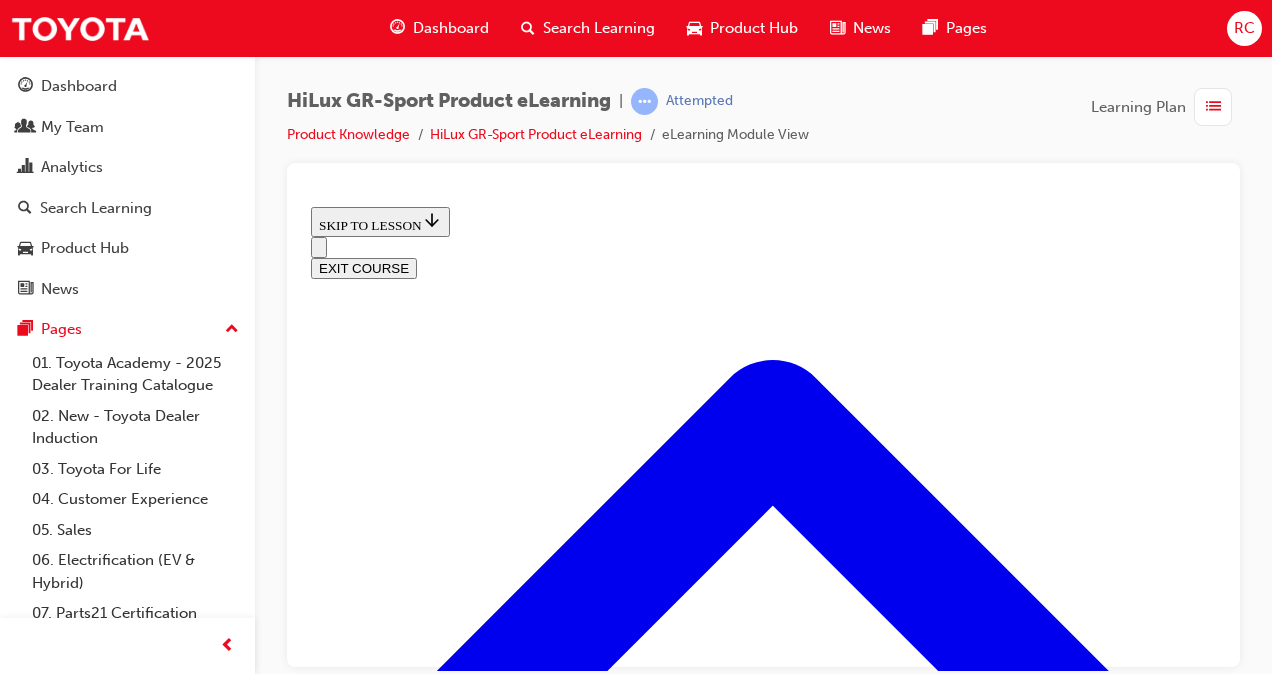 scroll, scrollTop: 1972, scrollLeft: 0, axis: vertical 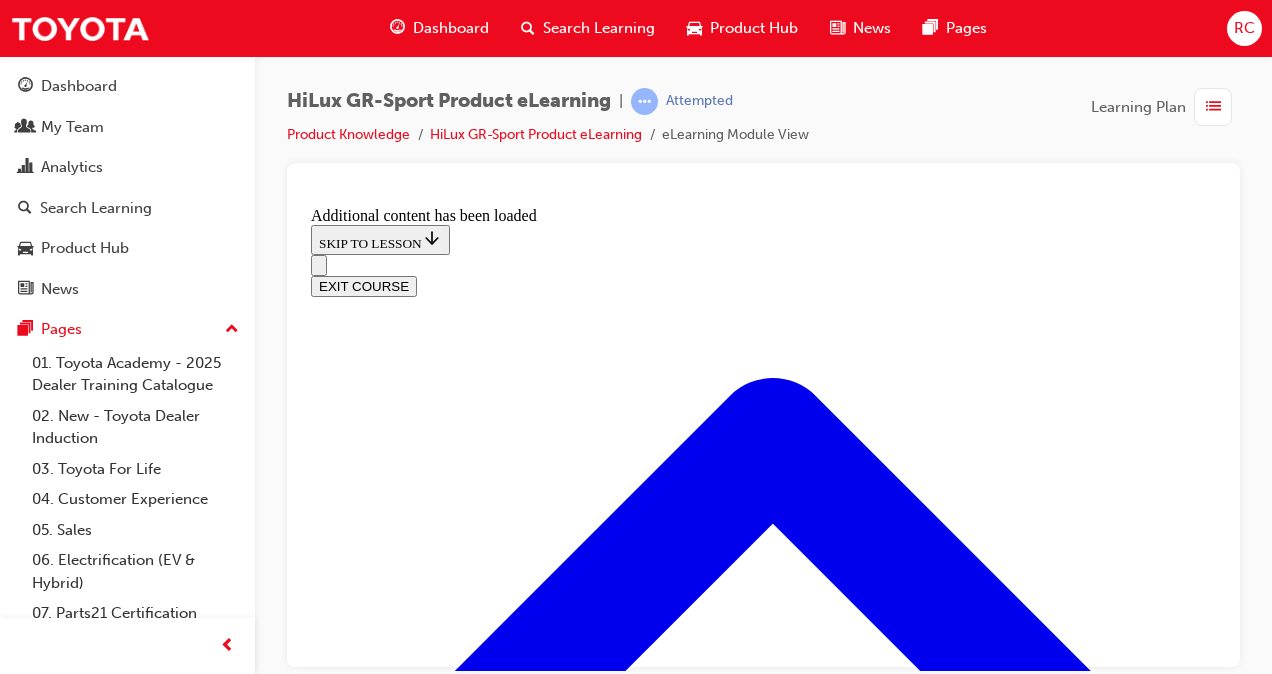 click on "GR branded Tubliner" at bounding box center [783, 8261] 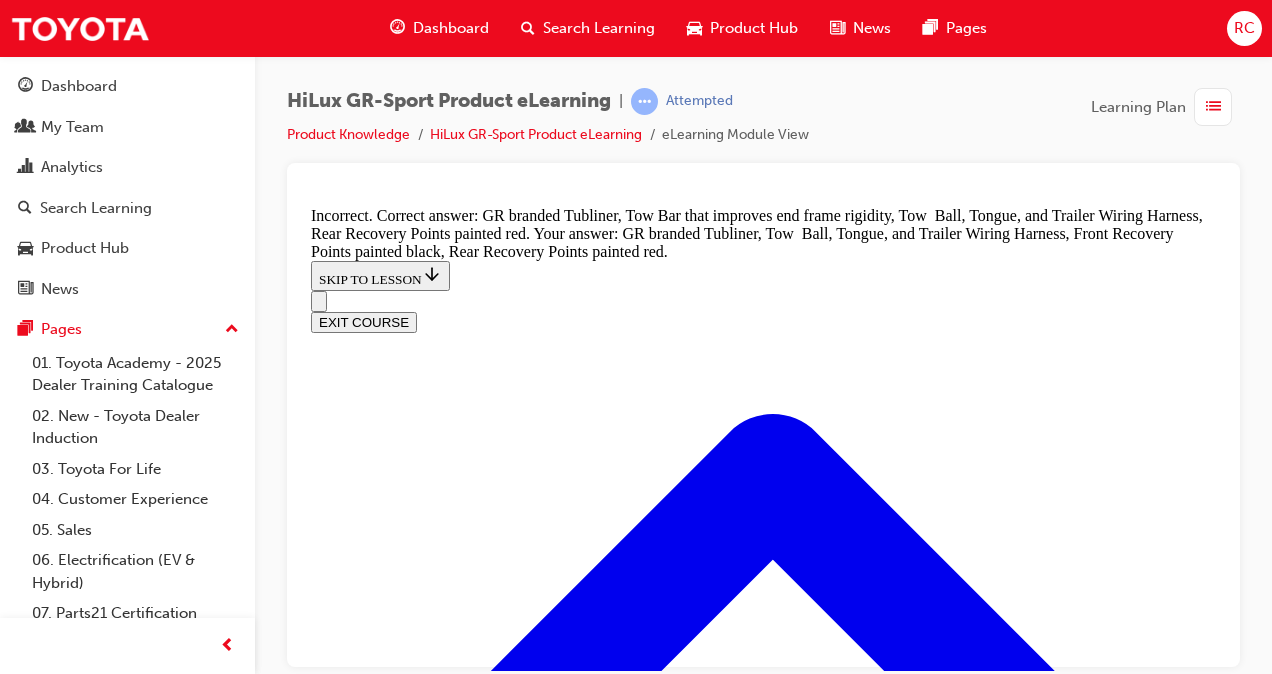 scroll, scrollTop: 2852, scrollLeft: 0, axis: vertical 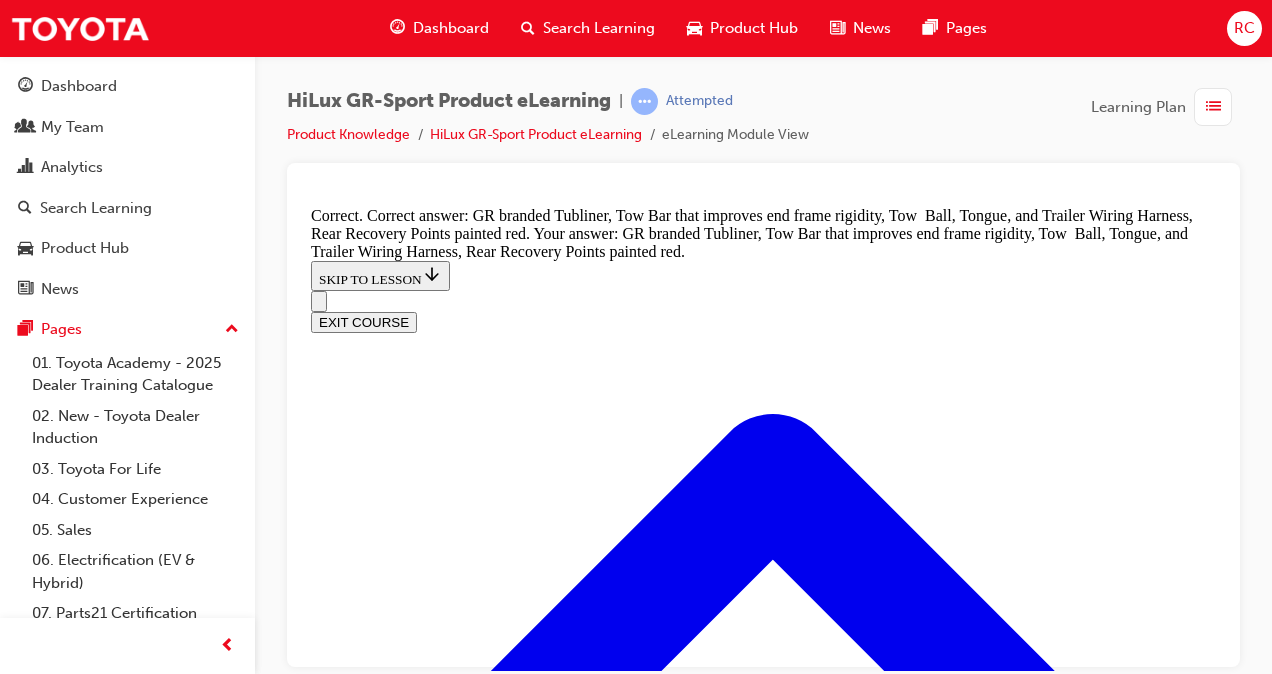 click on "CONTINUE" at bounding box center (353, 11462) 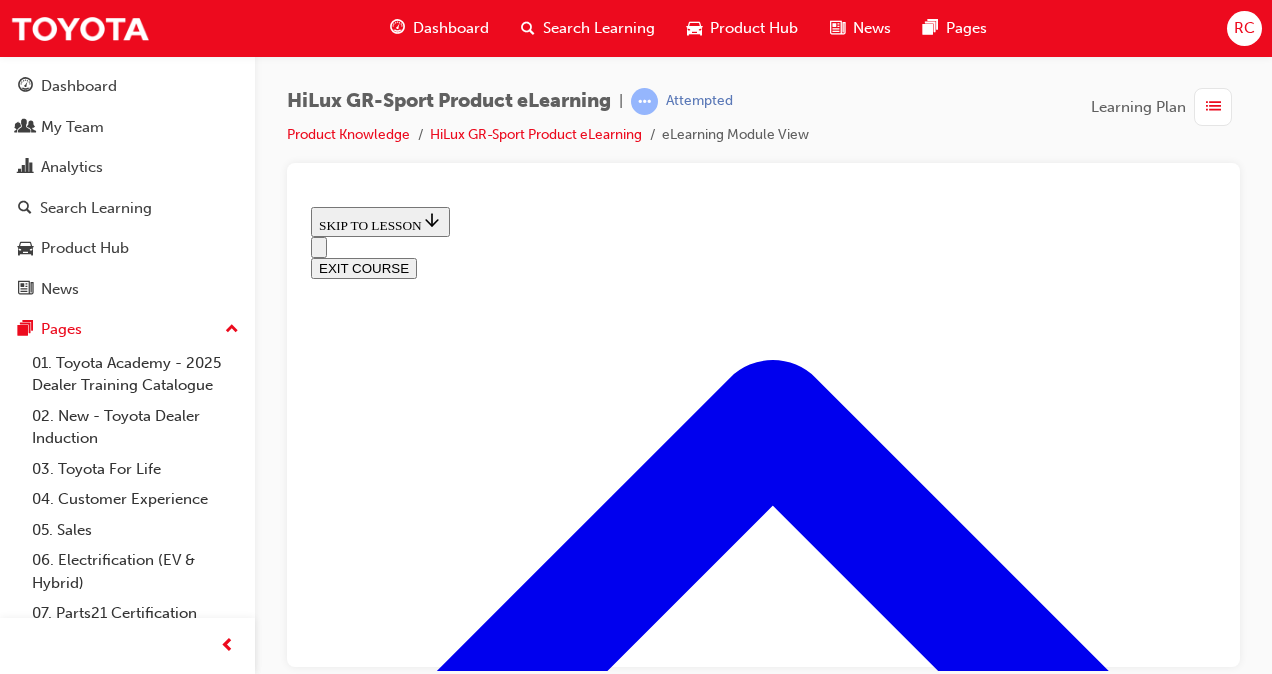scroll, scrollTop: 762, scrollLeft: 0, axis: vertical 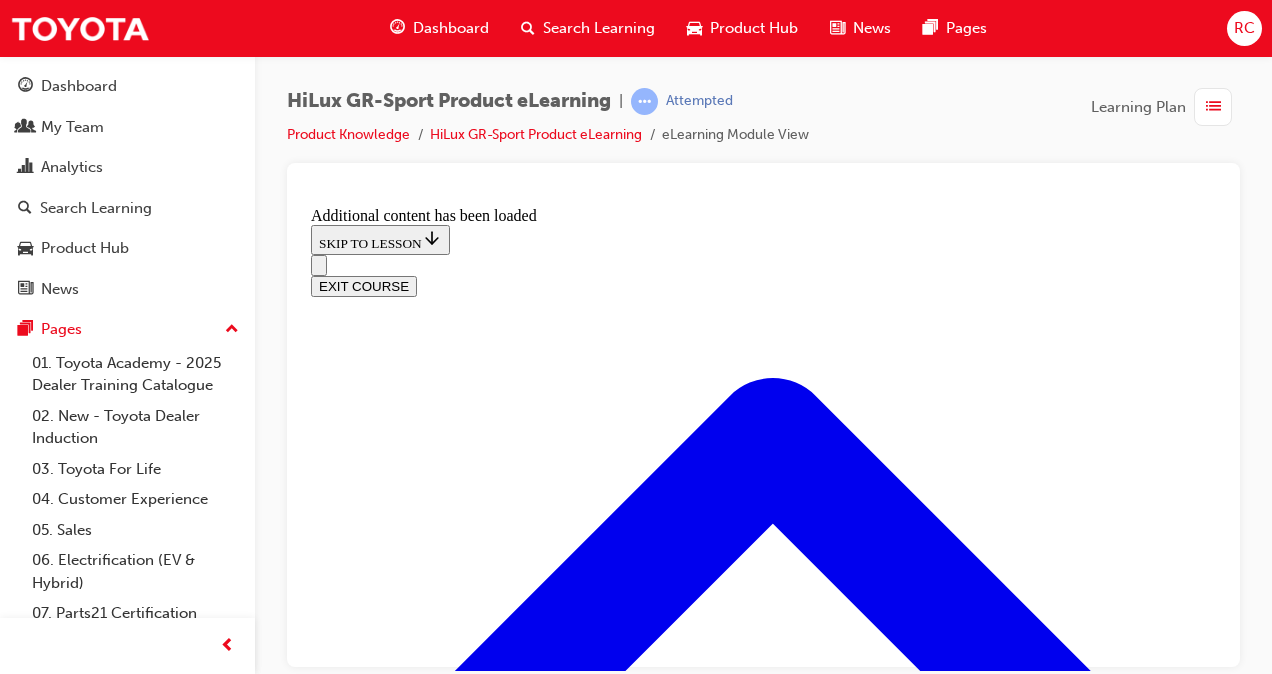click at bounding box center [399, 4095] 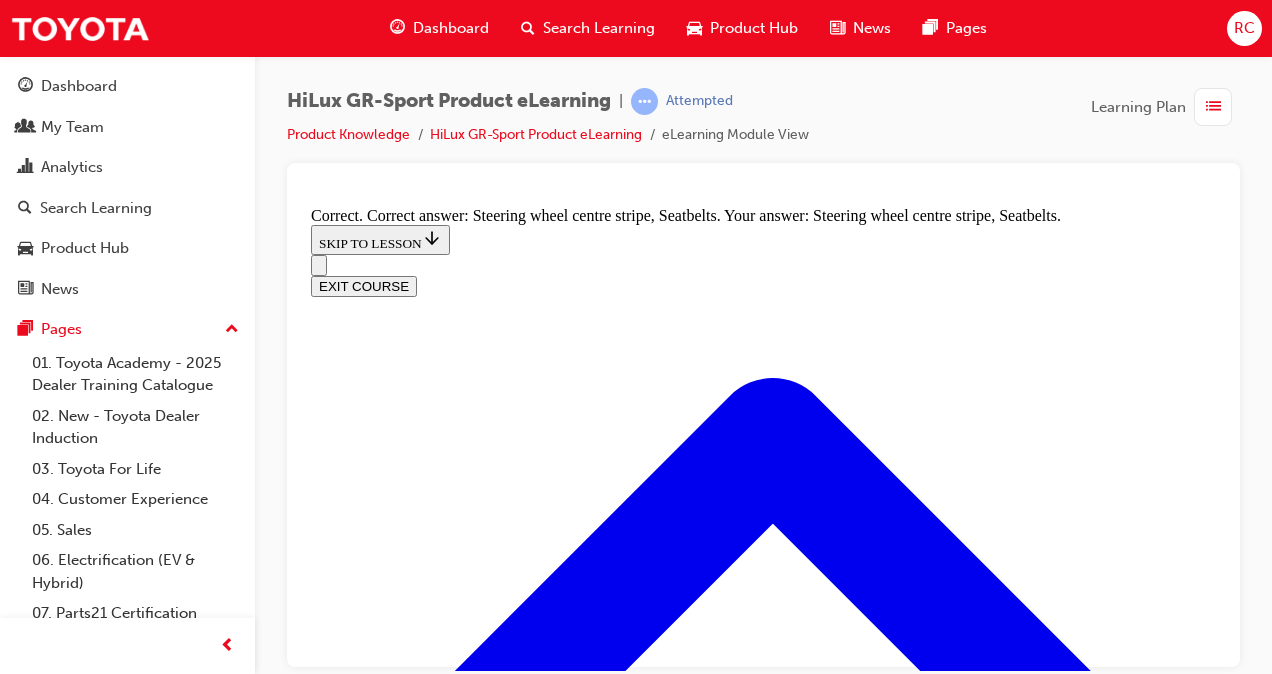 scroll, scrollTop: 2504, scrollLeft: 0, axis: vertical 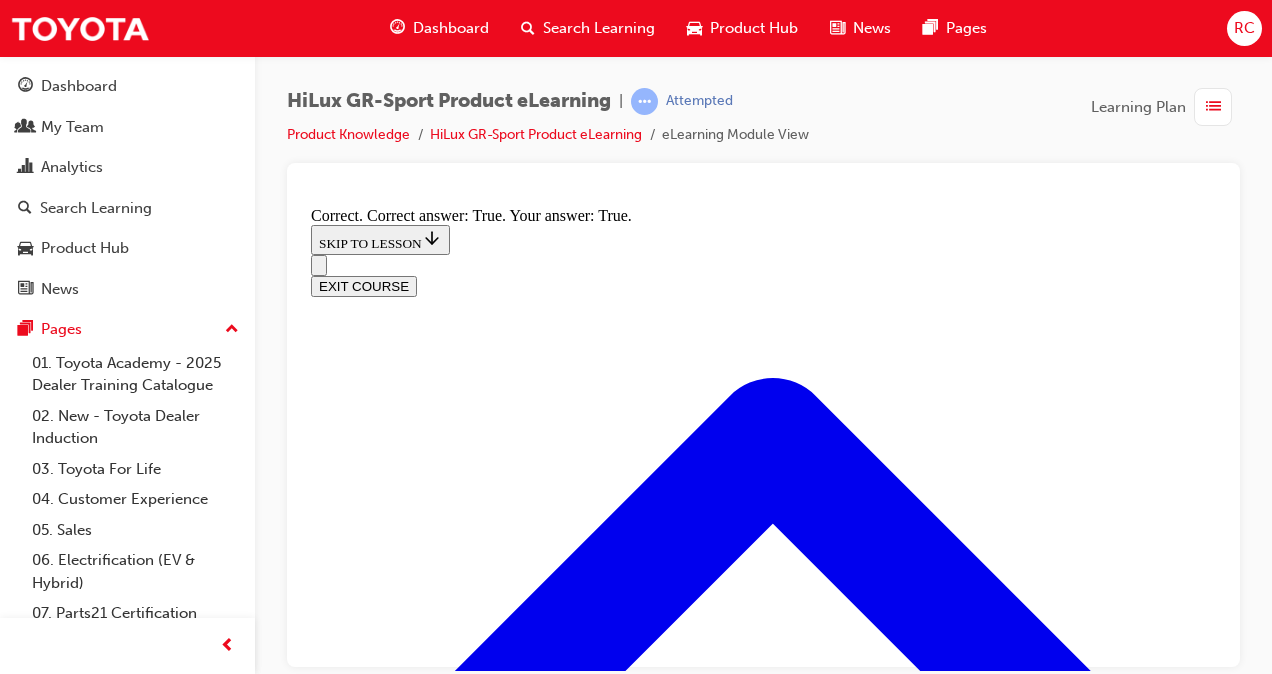 click on "CONTINUE" at bounding box center [353, 11011] 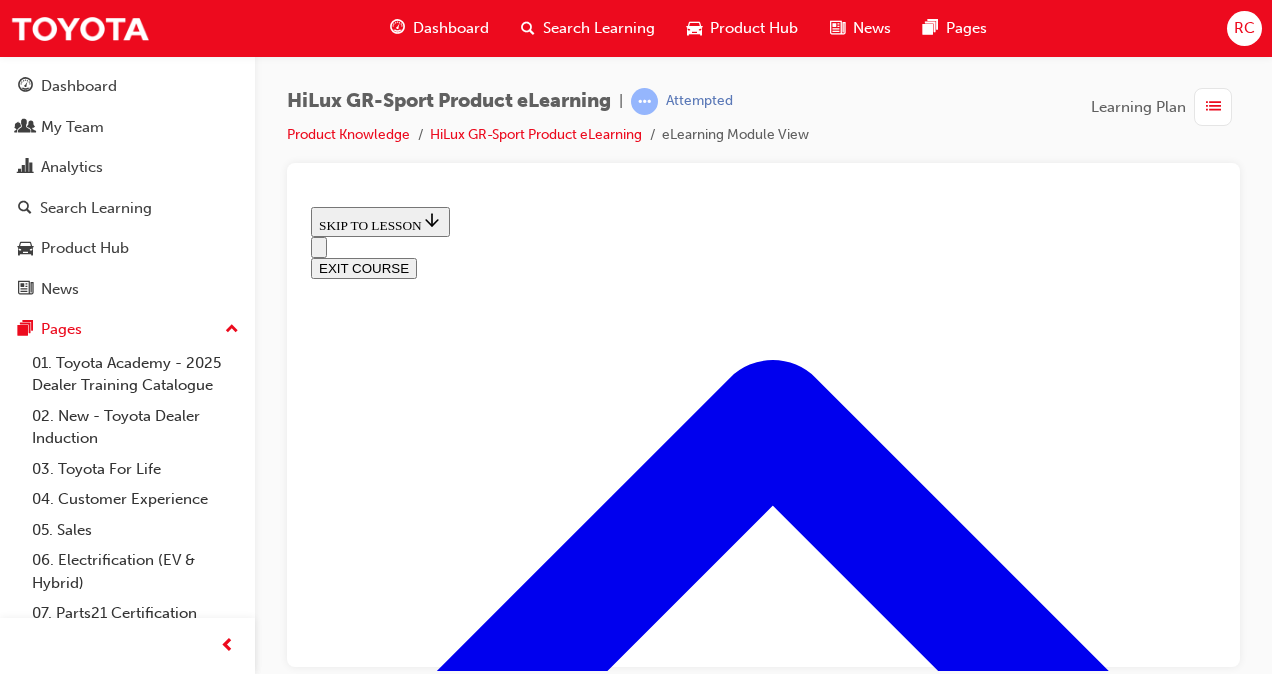 scroll, scrollTop: 762, scrollLeft: 0, axis: vertical 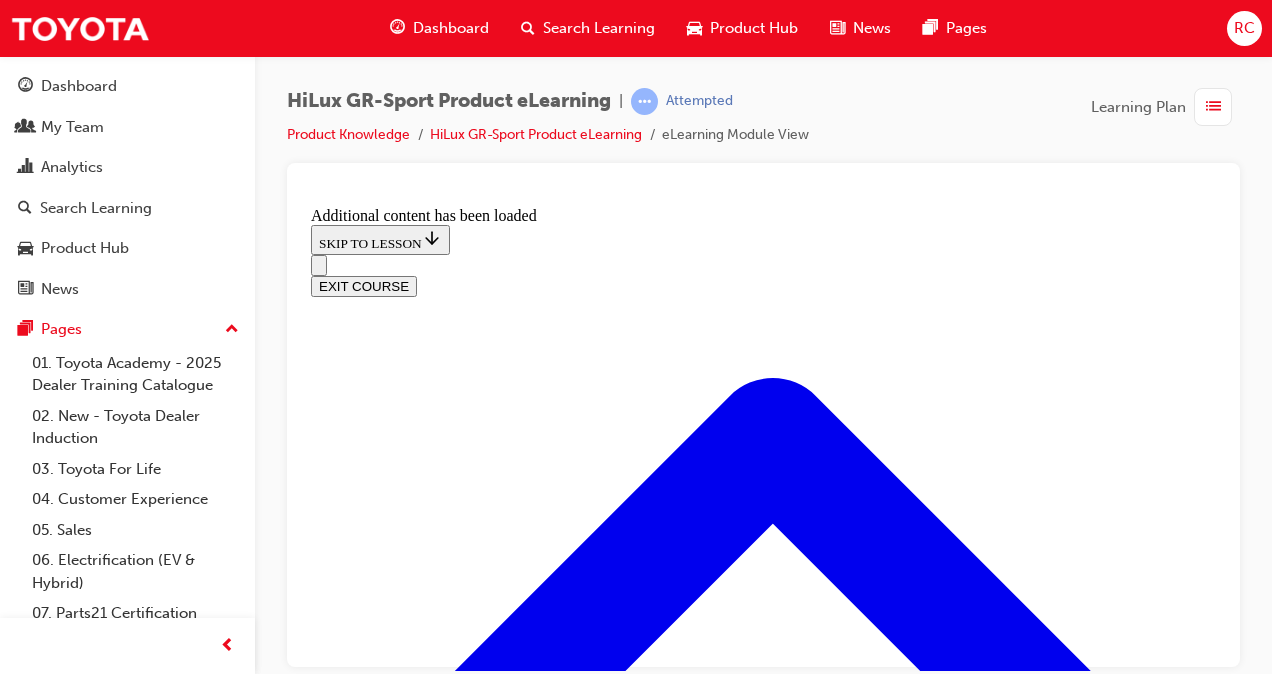 click on "True" at bounding box center (763, 4900) 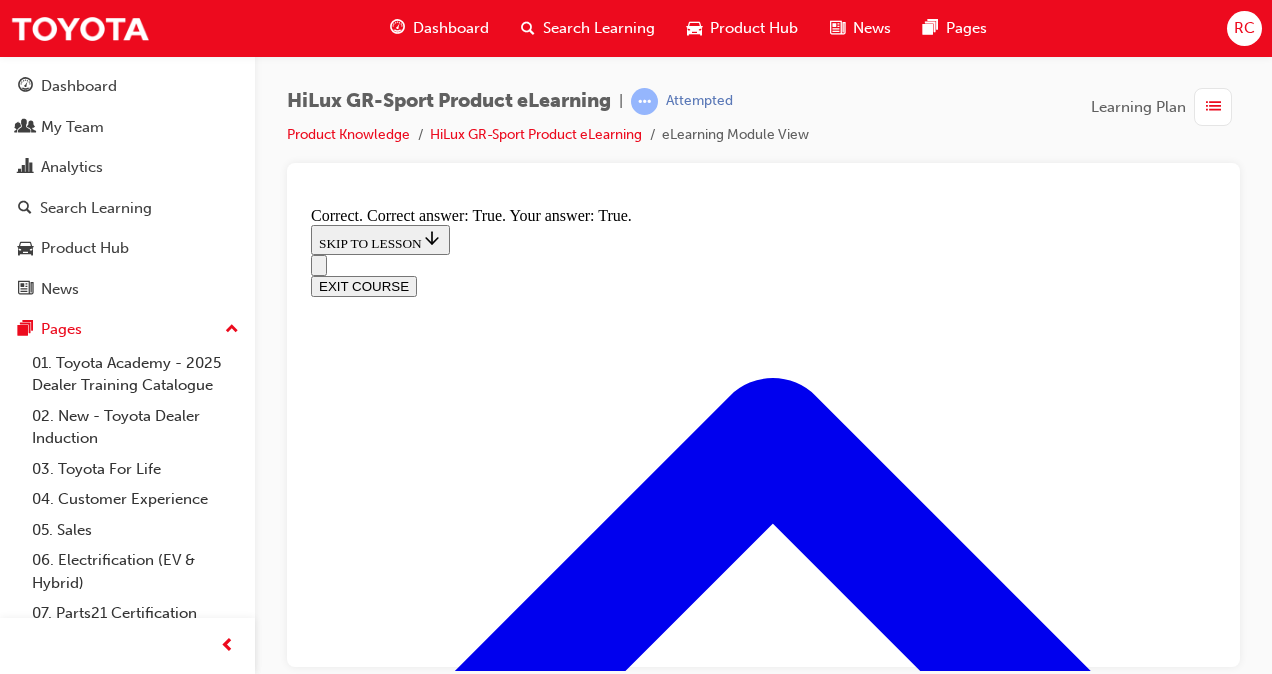 scroll, scrollTop: 1736, scrollLeft: 0, axis: vertical 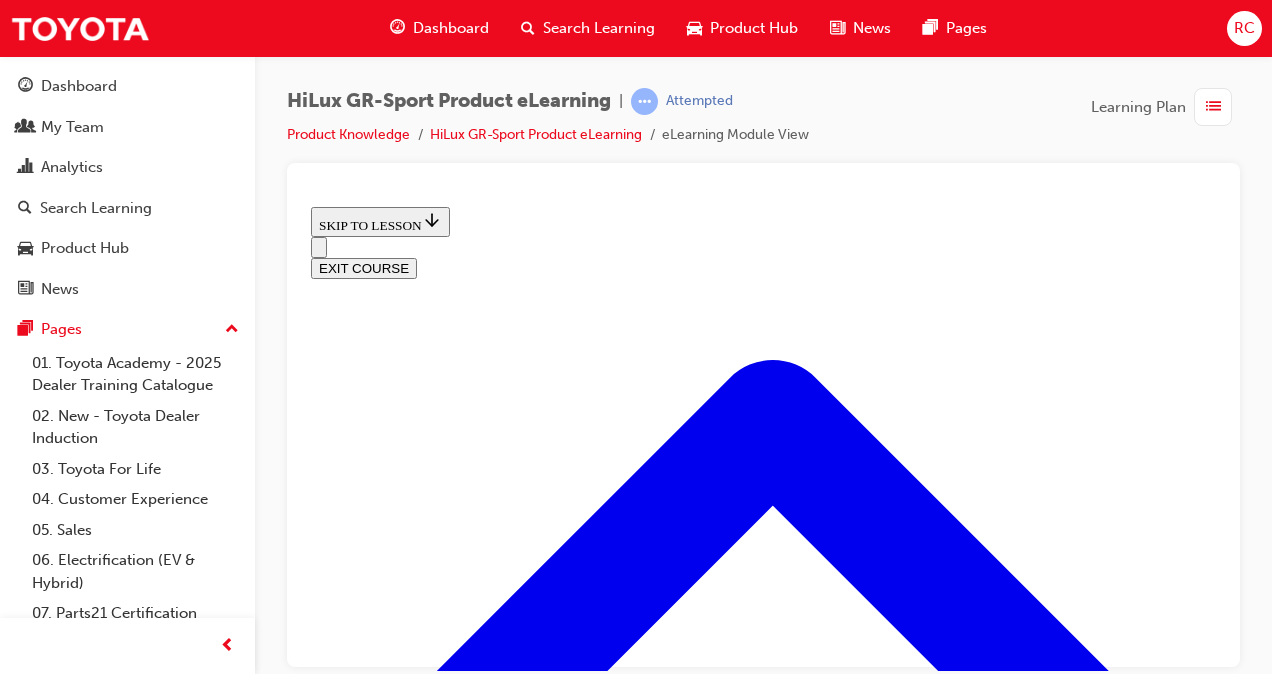 click on "CONTINUE" at bounding box center (353, 7620) 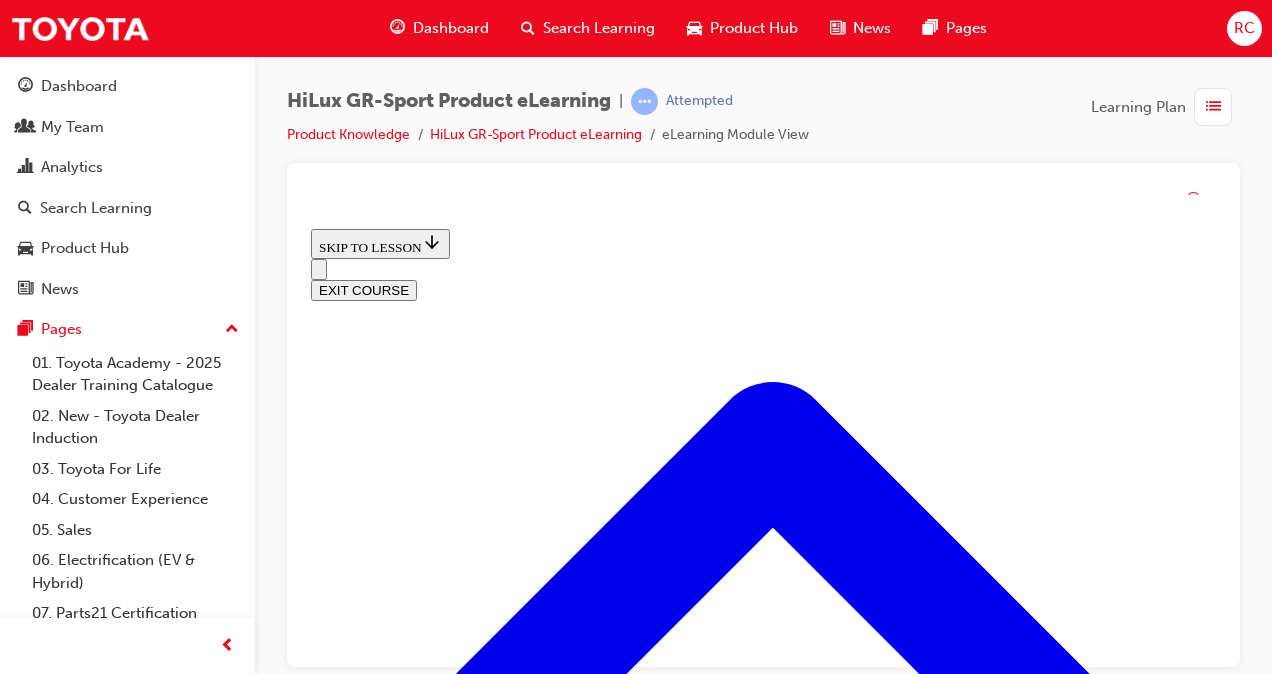 scroll, scrollTop: 519, scrollLeft: 0, axis: vertical 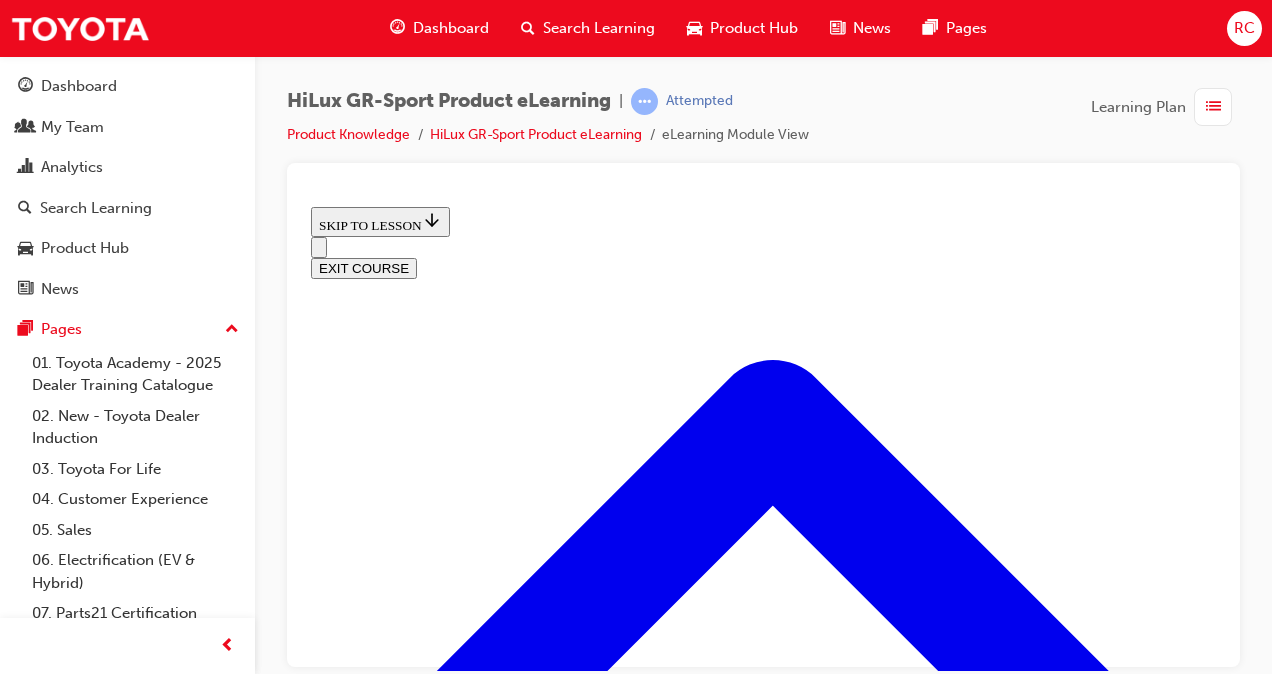 click on "EXIT COURSE" at bounding box center (364, 267) 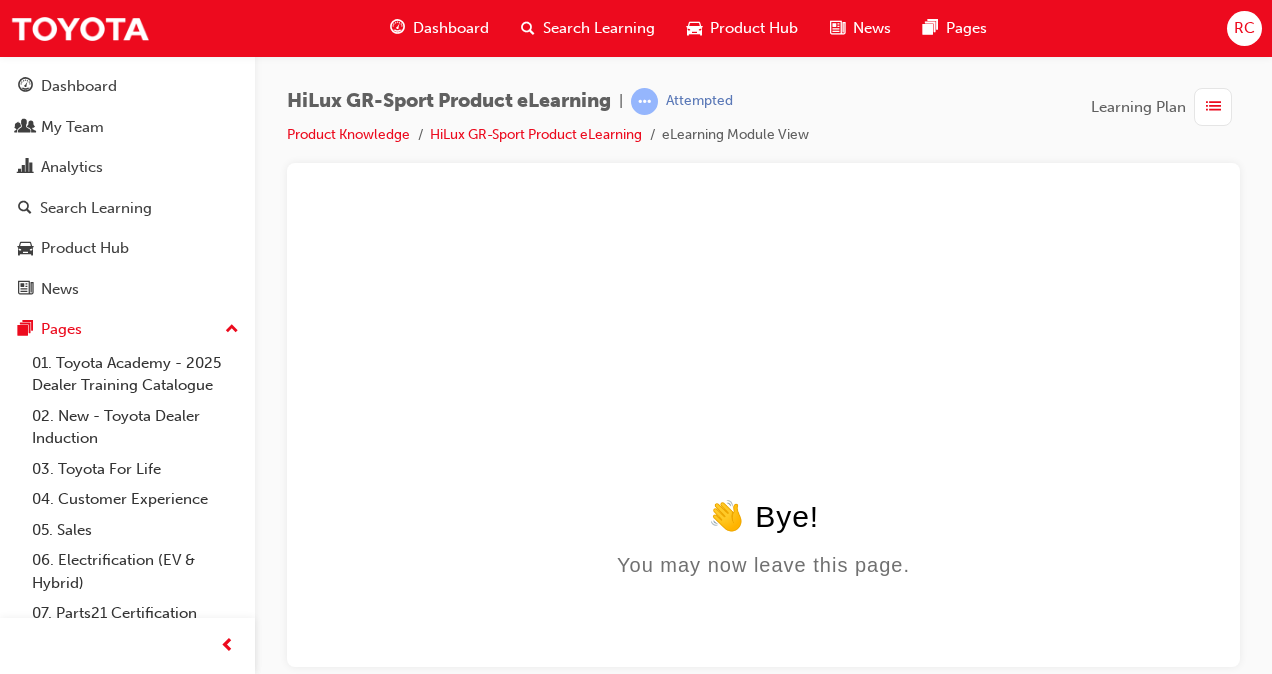 scroll, scrollTop: 0, scrollLeft: 0, axis: both 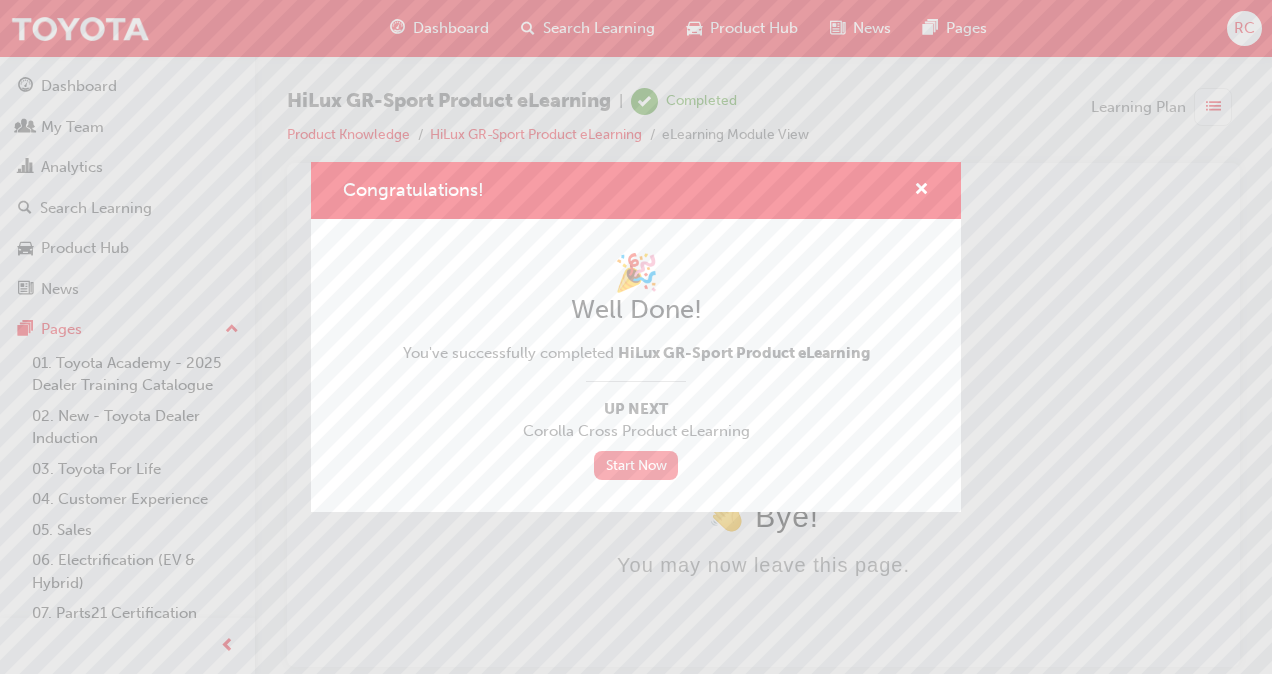 click on "Start Now" at bounding box center (636, 465) 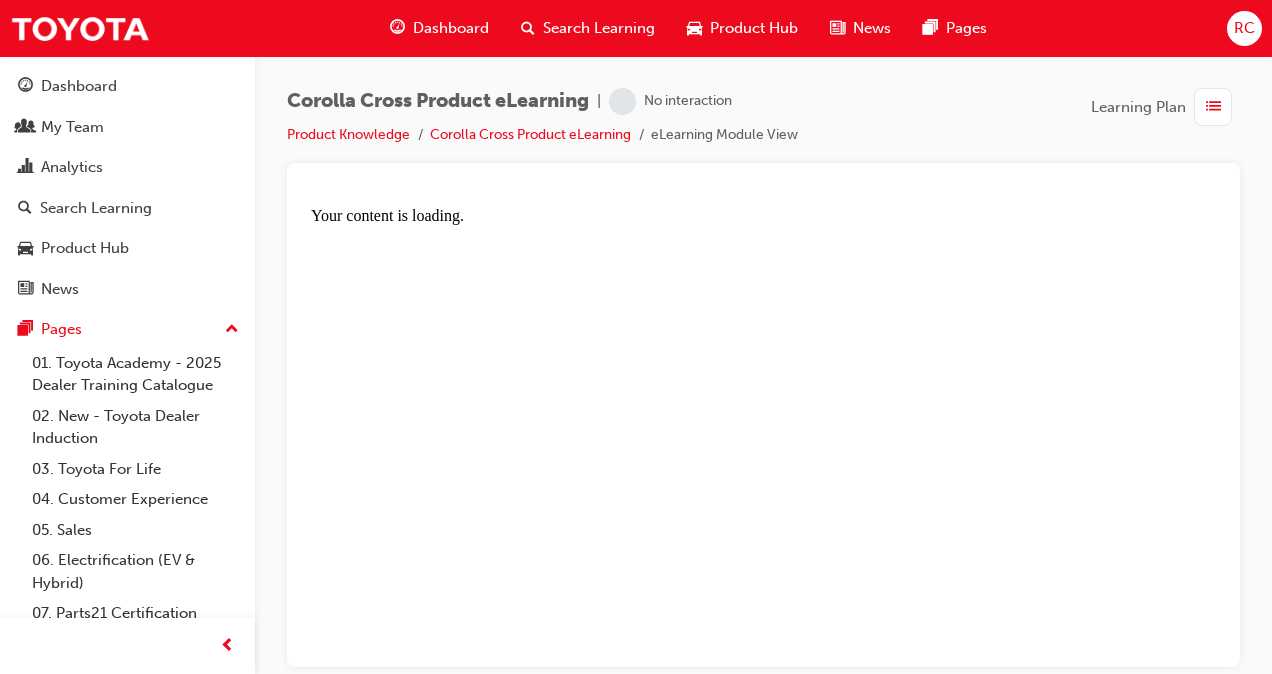 scroll, scrollTop: 0, scrollLeft: 0, axis: both 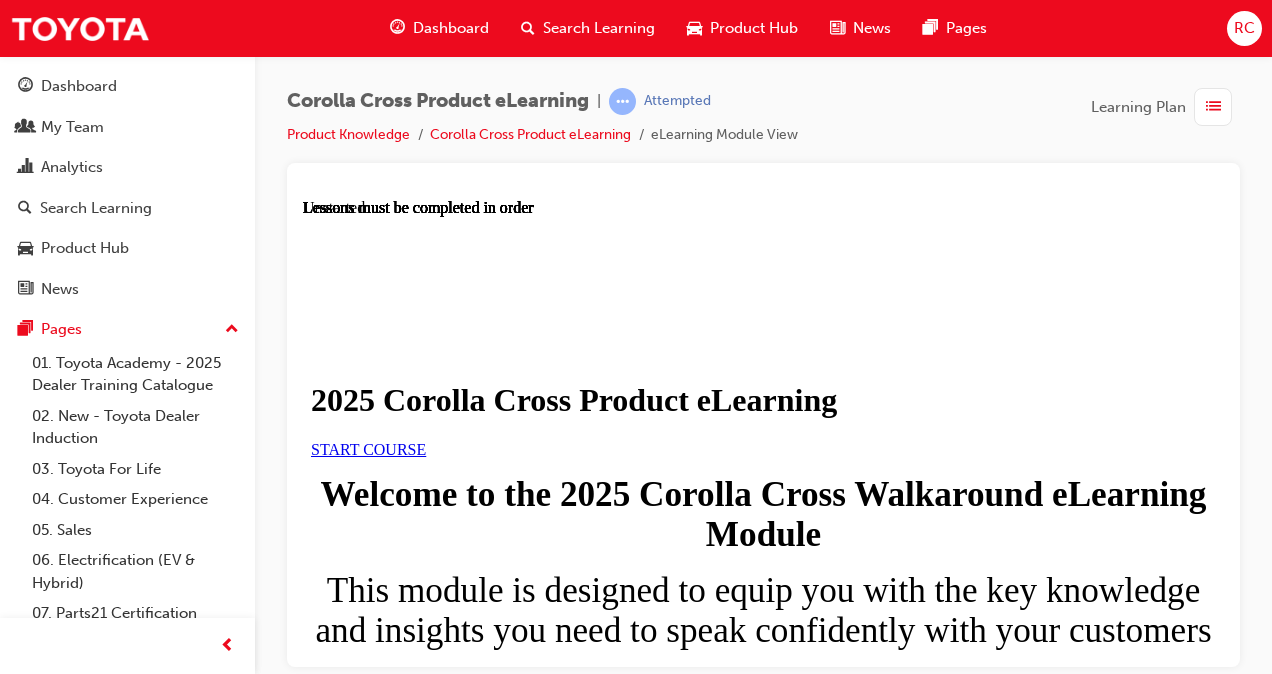 click on "START COURSE" at bounding box center [368, 448] 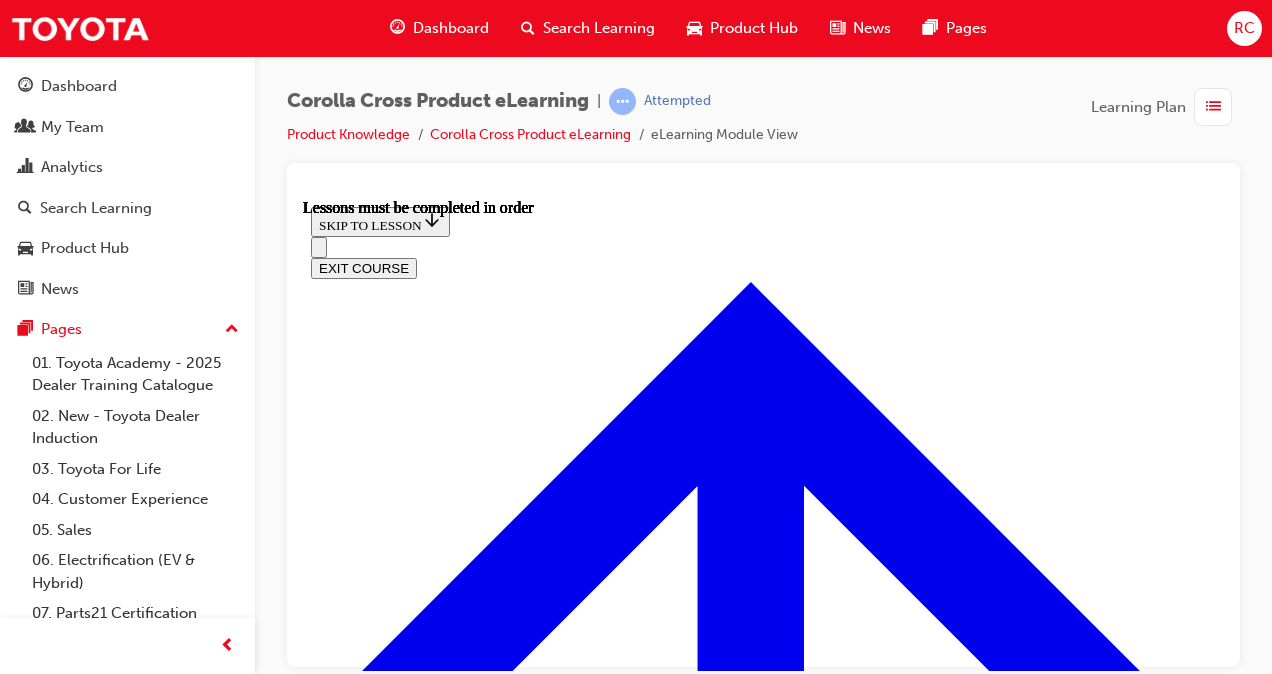 scroll, scrollTop: 1305, scrollLeft: 0, axis: vertical 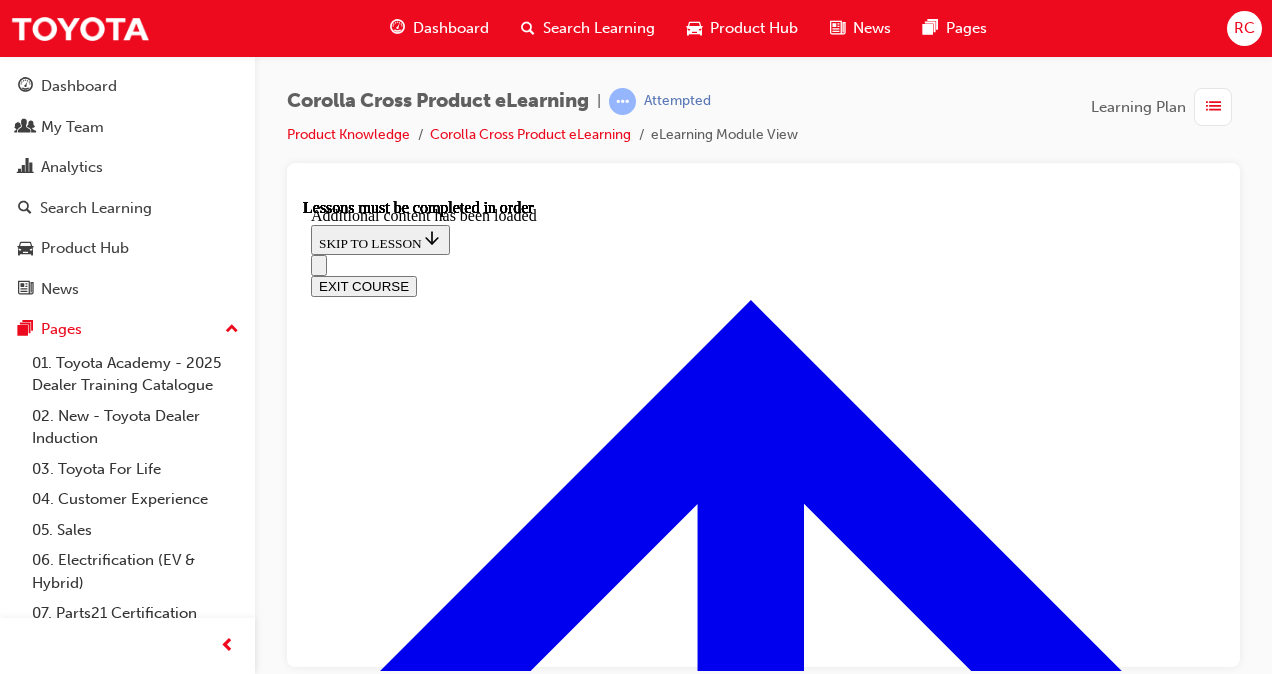 click at bounding box center [761, 4074] 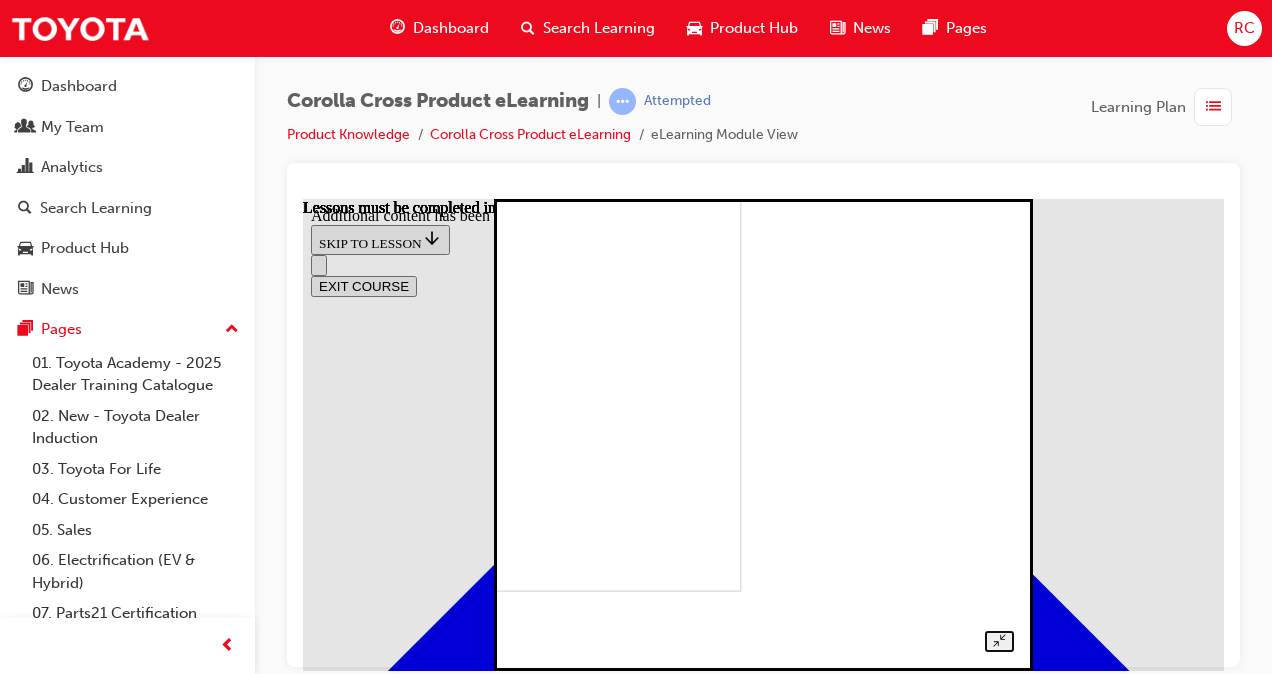 click at bounding box center (505, 355) 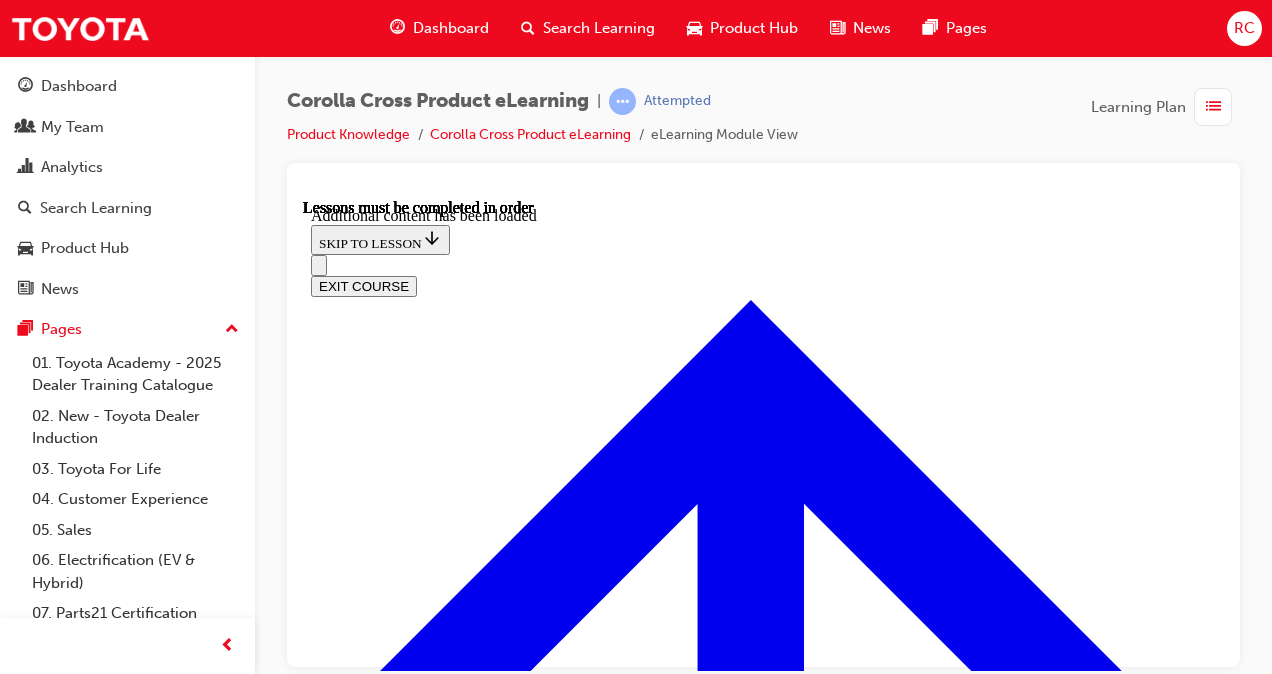scroll, scrollTop: 3266, scrollLeft: 0, axis: vertical 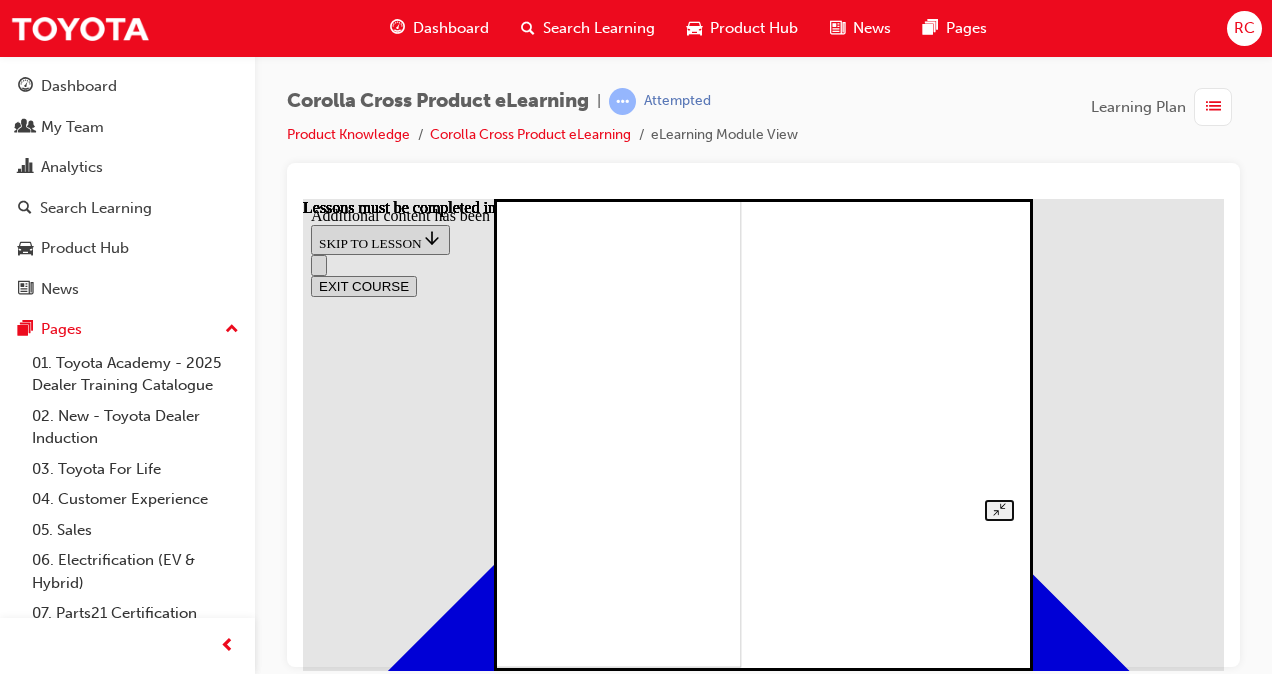 click at bounding box center [505, 431] 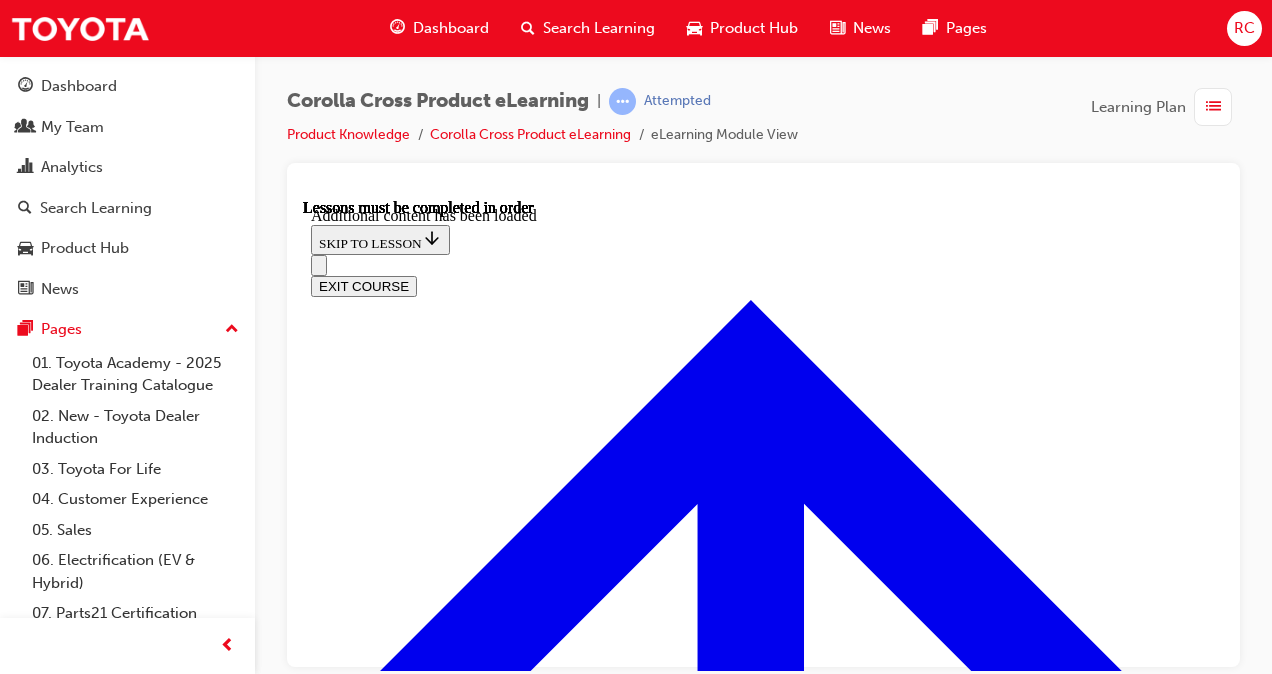 scroll, scrollTop: 2566, scrollLeft: 0, axis: vertical 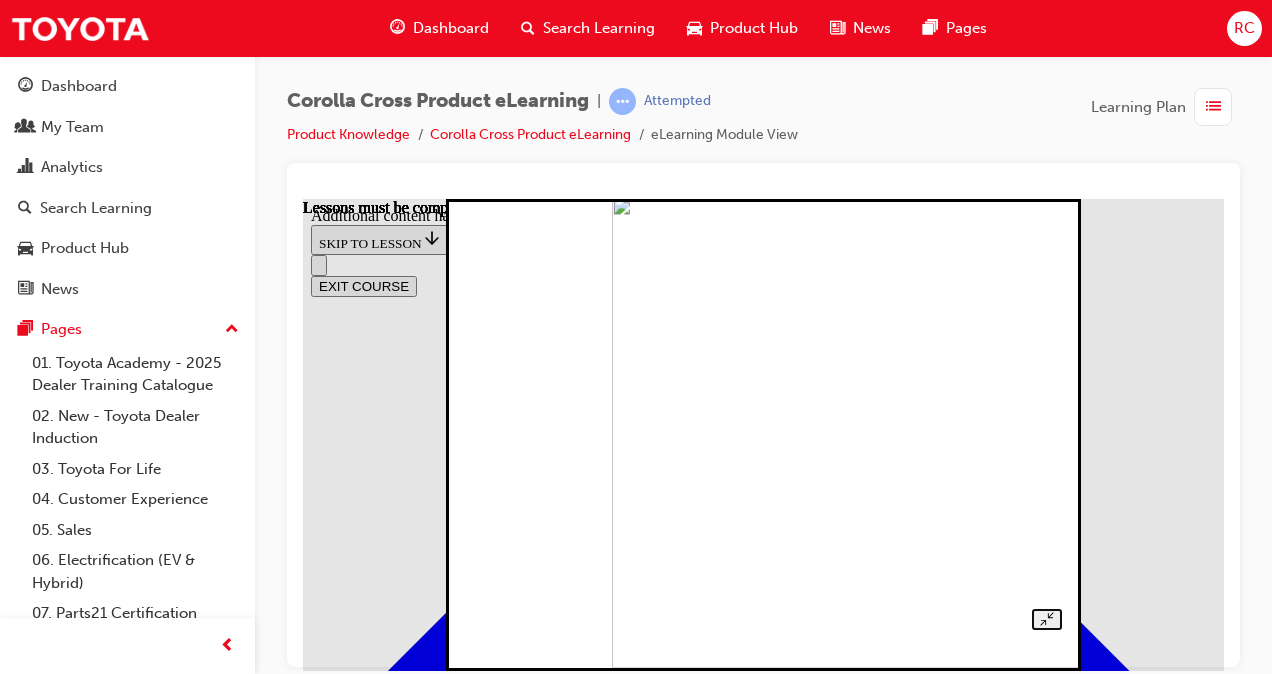 click at bounding box center (895, 431) 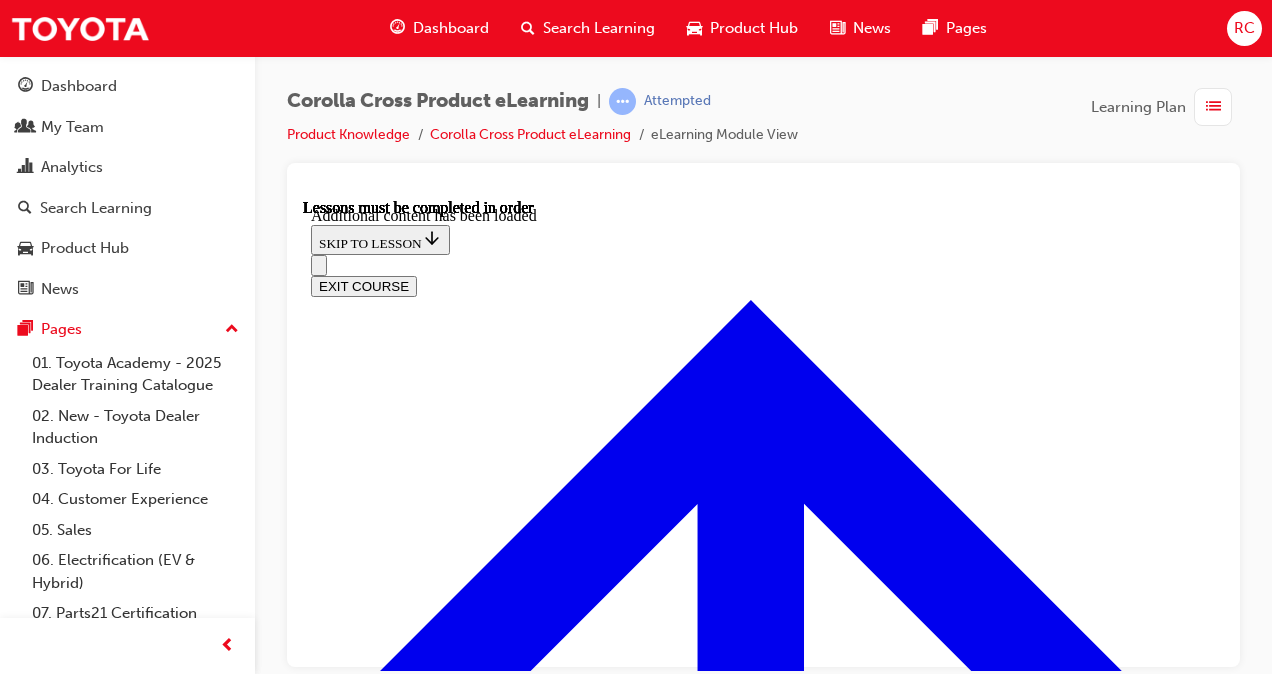 scroll, scrollTop: 3634, scrollLeft: 0, axis: vertical 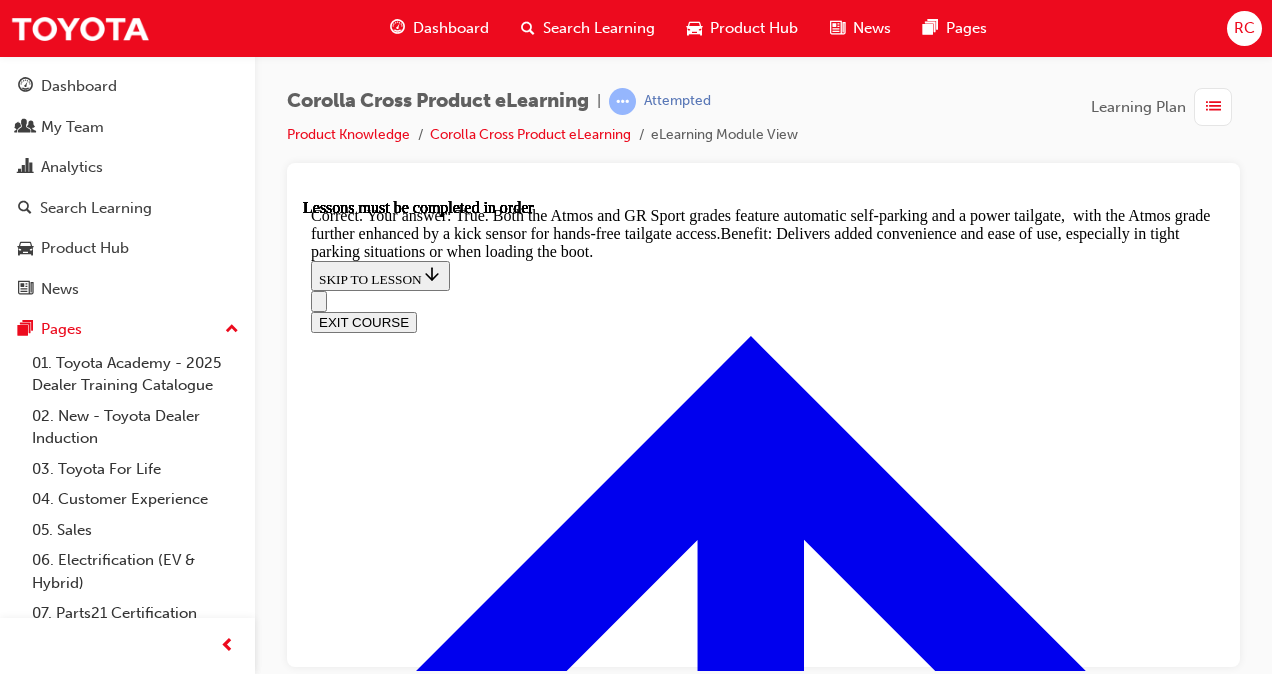 drag, startPoint x: 825, startPoint y: 533, endPoint x: 867, endPoint y: 505, distance: 50.47772 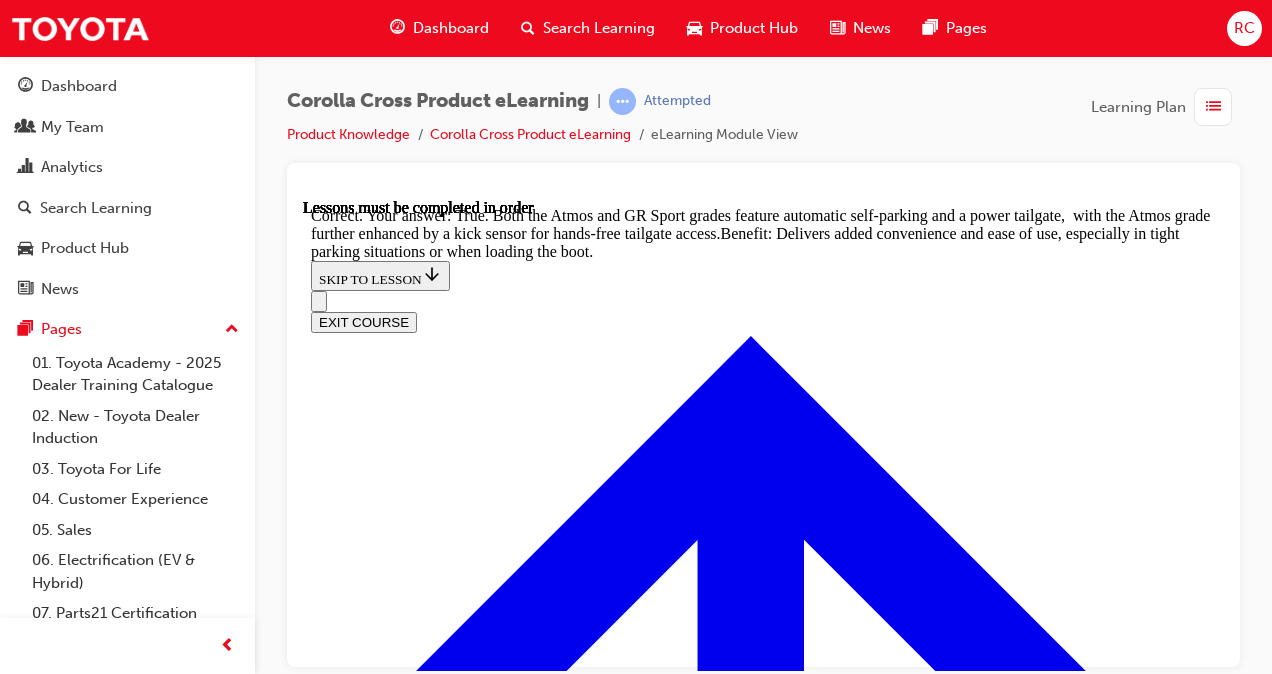 scroll, scrollTop: 0, scrollLeft: 0, axis: both 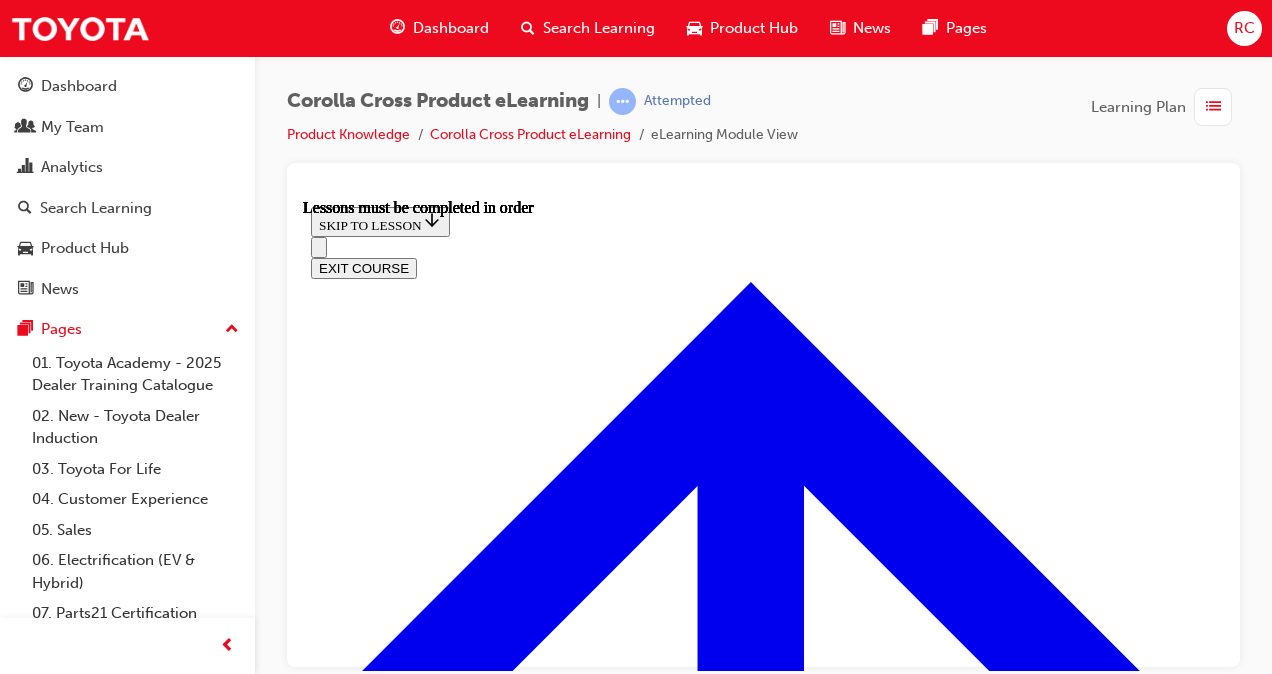 click at bounding box center (1191, 3381) 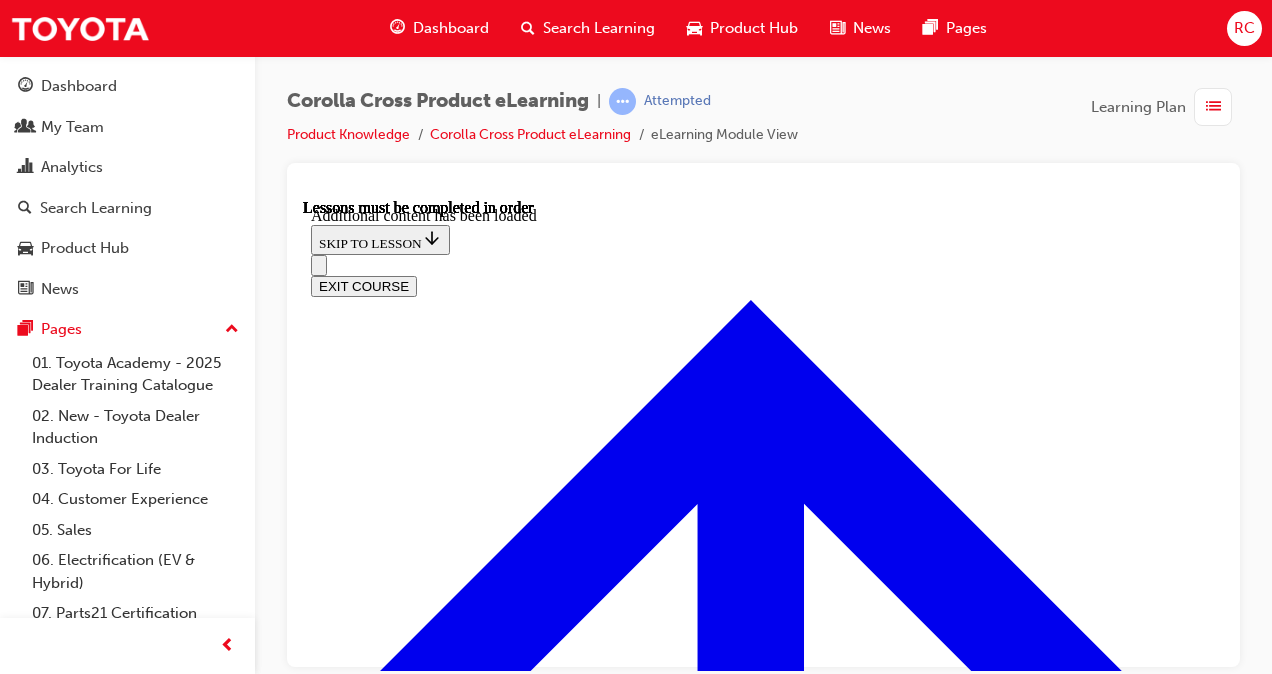 scroll, scrollTop: 2487, scrollLeft: 0, axis: vertical 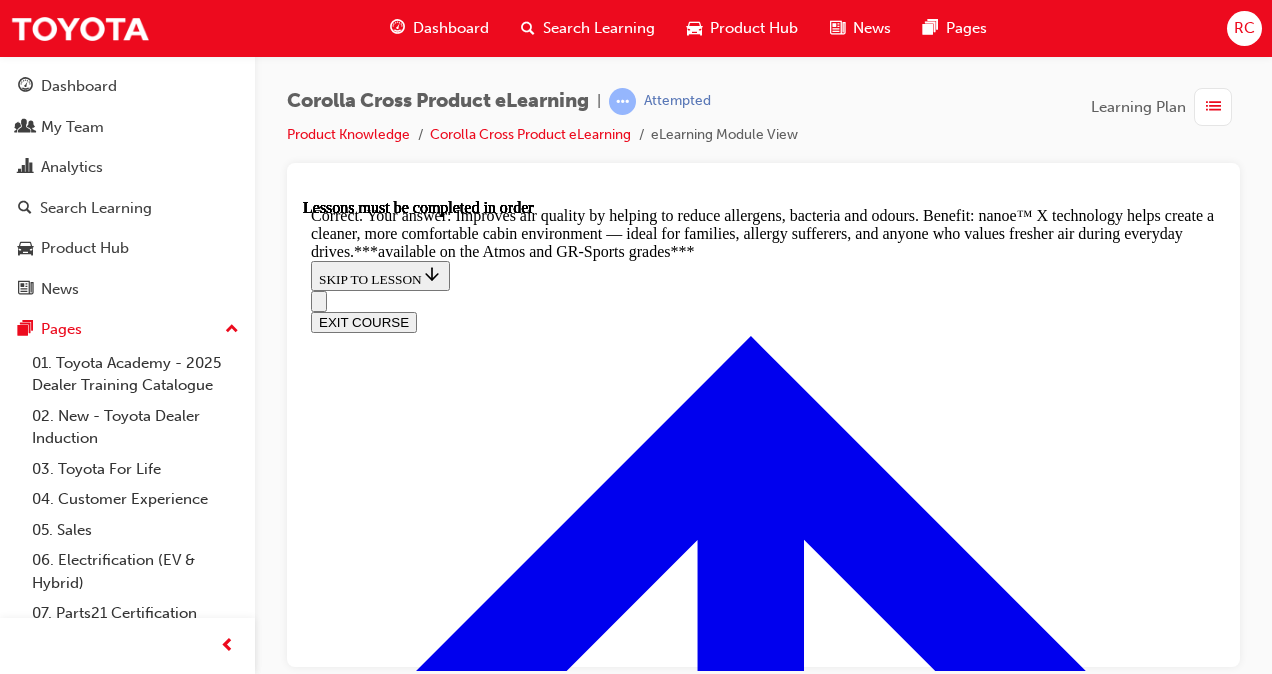 click on "Displays a 360-degree view of the vehicle’s surroundings to assist with parking and low-speed manoeuvres" at bounding box center (763, 15049) 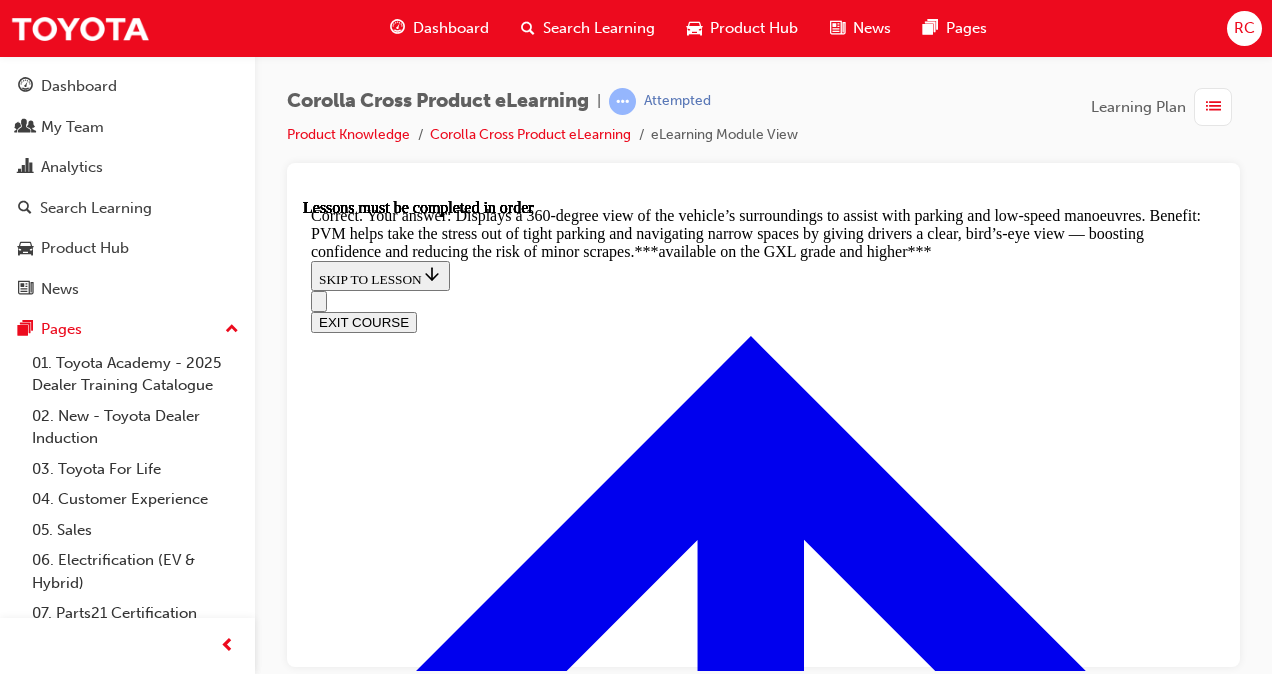 scroll, scrollTop: 4187, scrollLeft: 0, axis: vertical 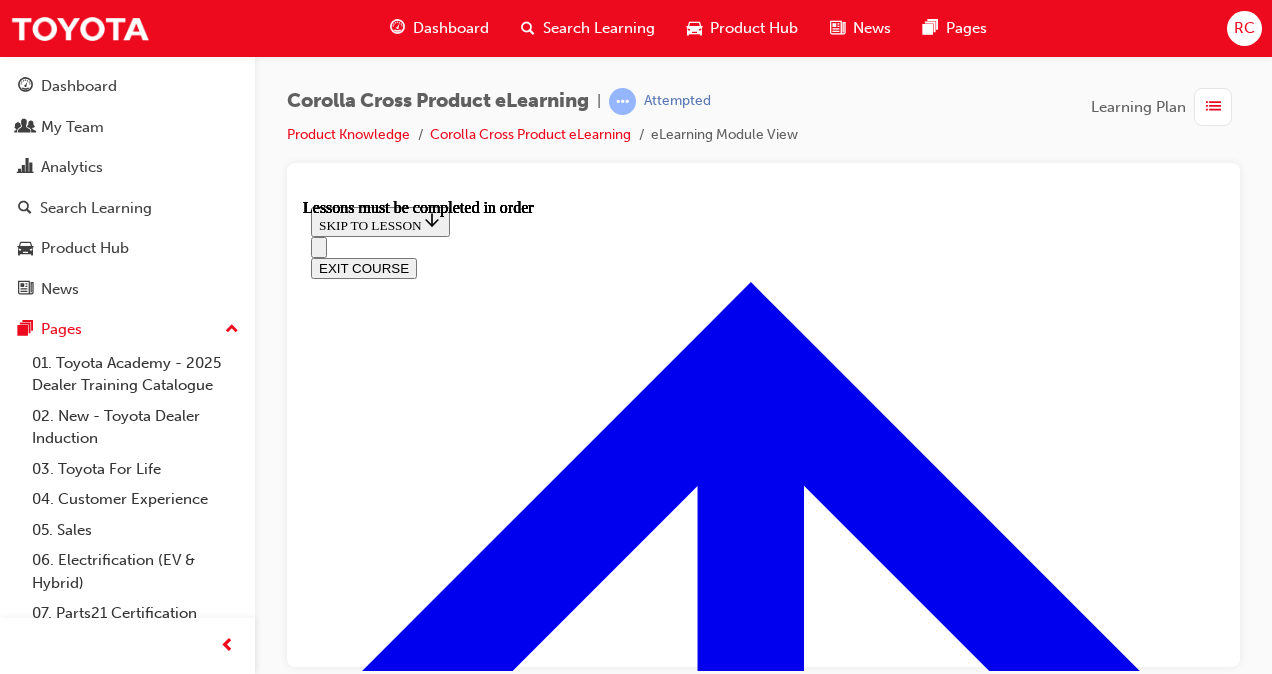 click at bounding box center [399, 4455] 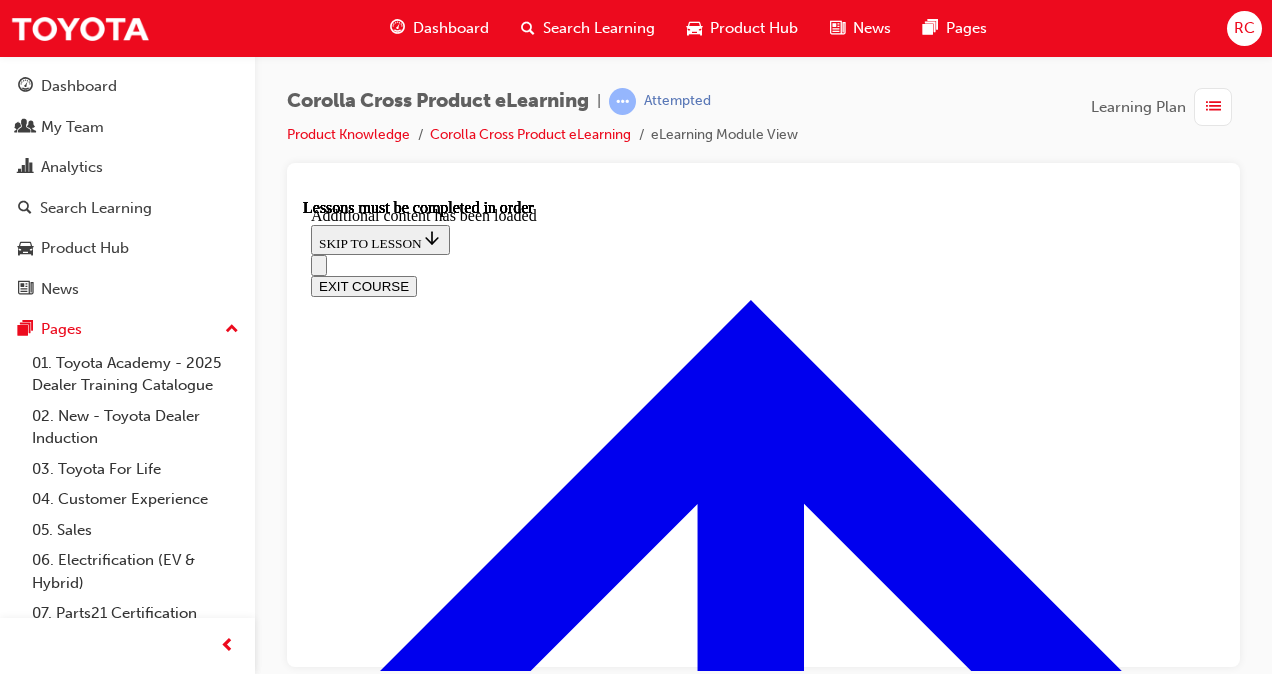scroll, scrollTop: 2840, scrollLeft: 0, axis: vertical 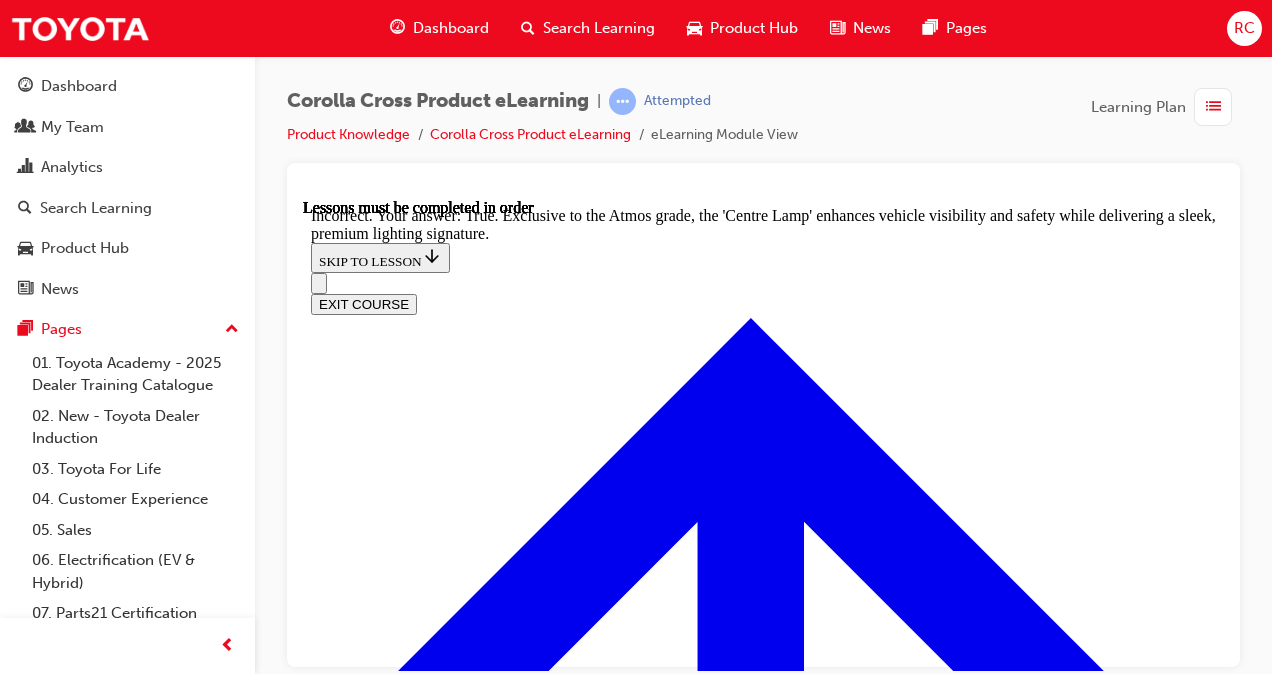 click on "Requires a correct answer to continue TRUE OR FALSE: The new 'Centre Lamp' feature on the Corolla Cross is standard across the range. True Incorrectly selected False SUBMIT Incorrect Exclusive to the Atmos grade, the 'Centre Lamp' enhances vehicle visibility and safety while delivering a sleek, premium lighting signature. TAKE AGAIN" at bounding box center [763, 7170] 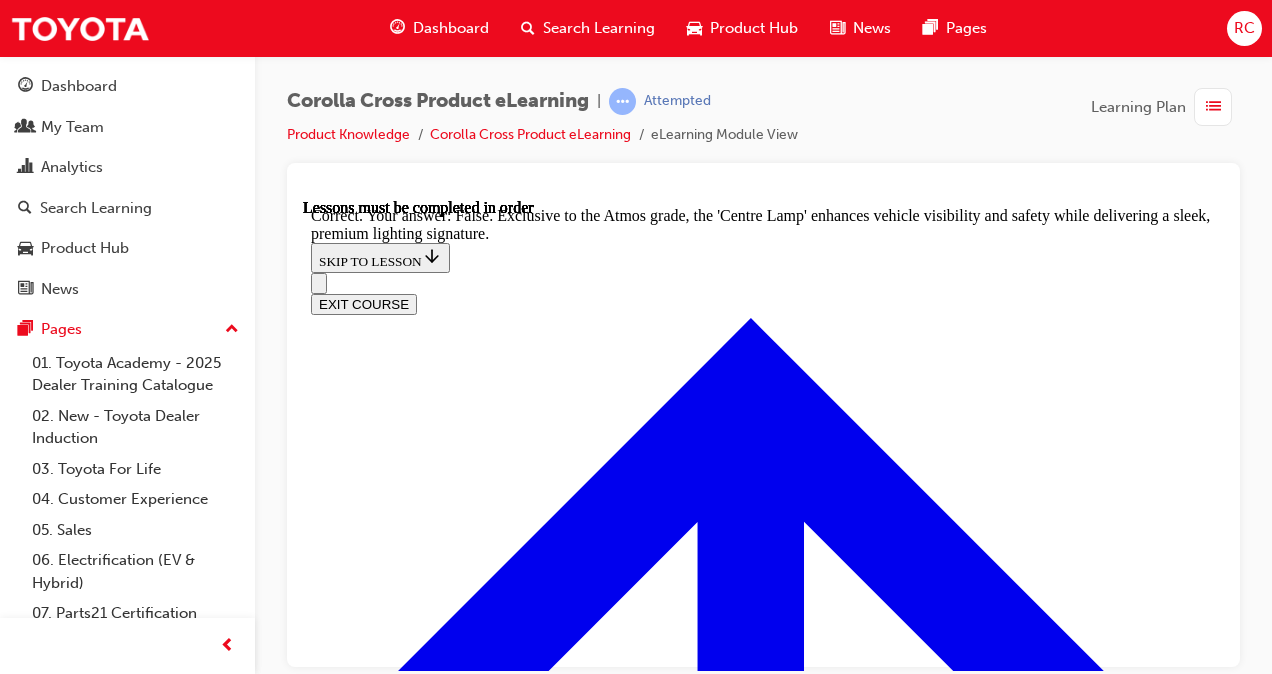 scroll, scrollTop: 3308, scrollLeft: 0, axis: vertical 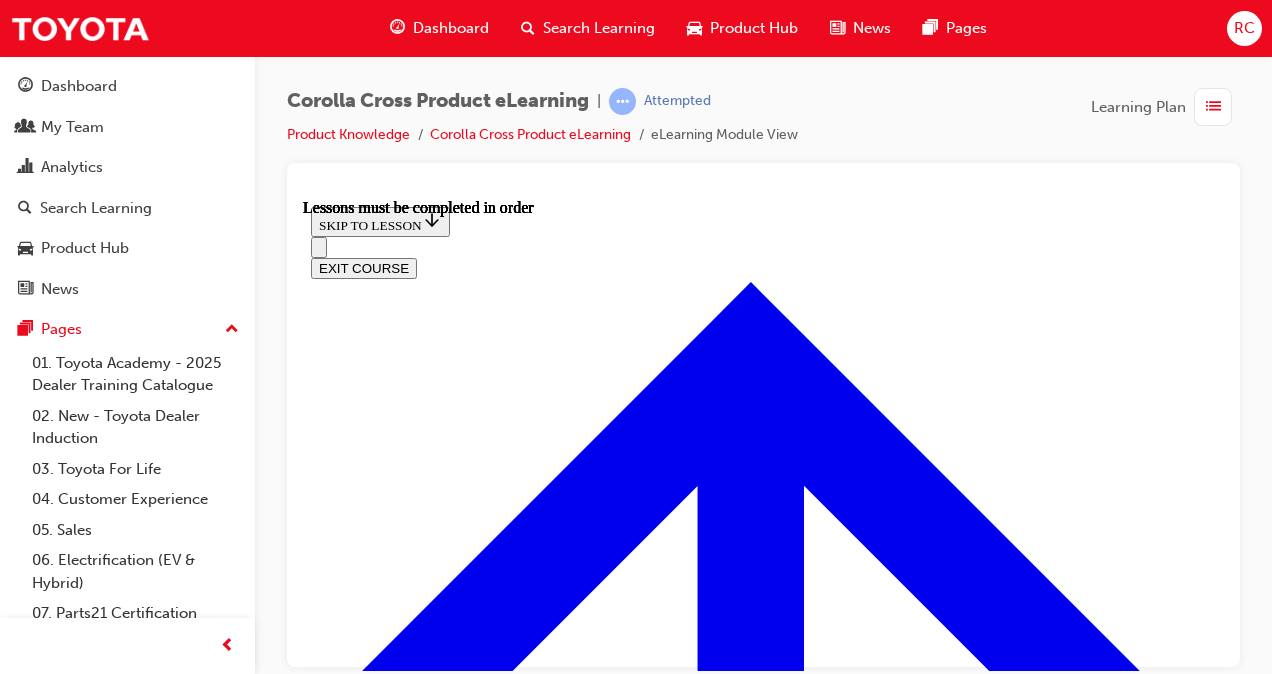 click at bounding box center [399, 3868] 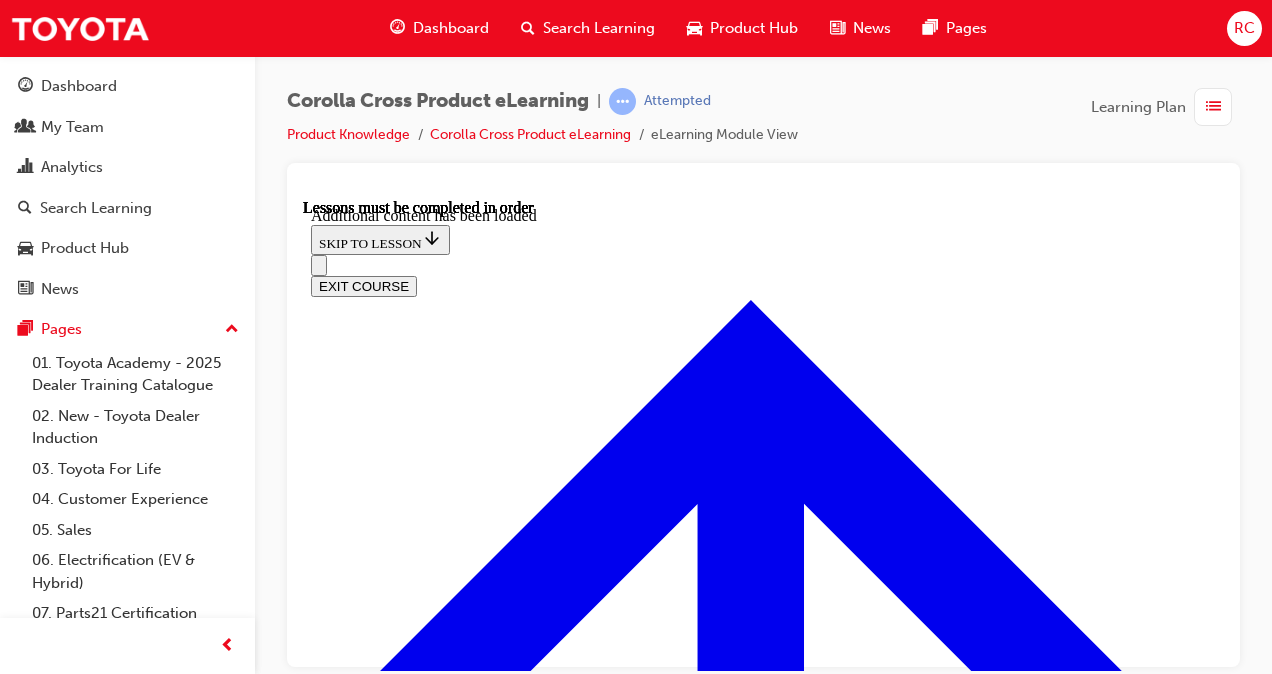 scroll, scrollTop: 2268, scrollLeft: 0, axis: vertical 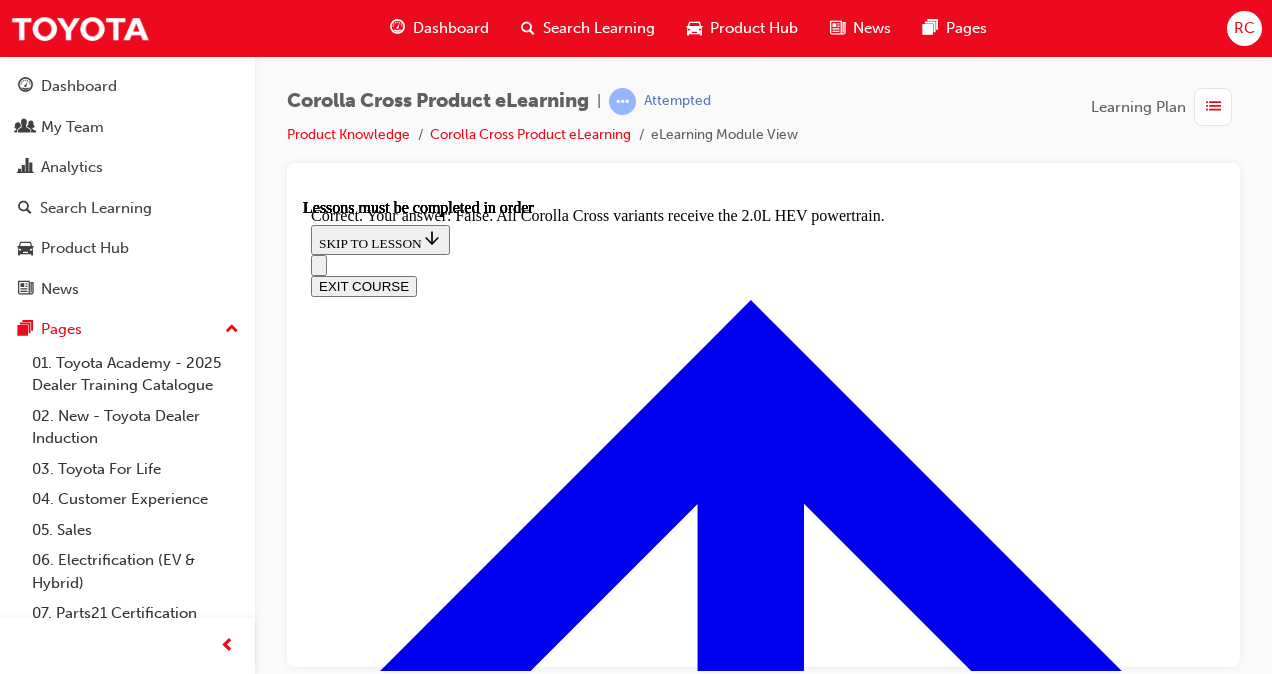 click on "NEXT LESSON" at bounding box center [363, 7928] 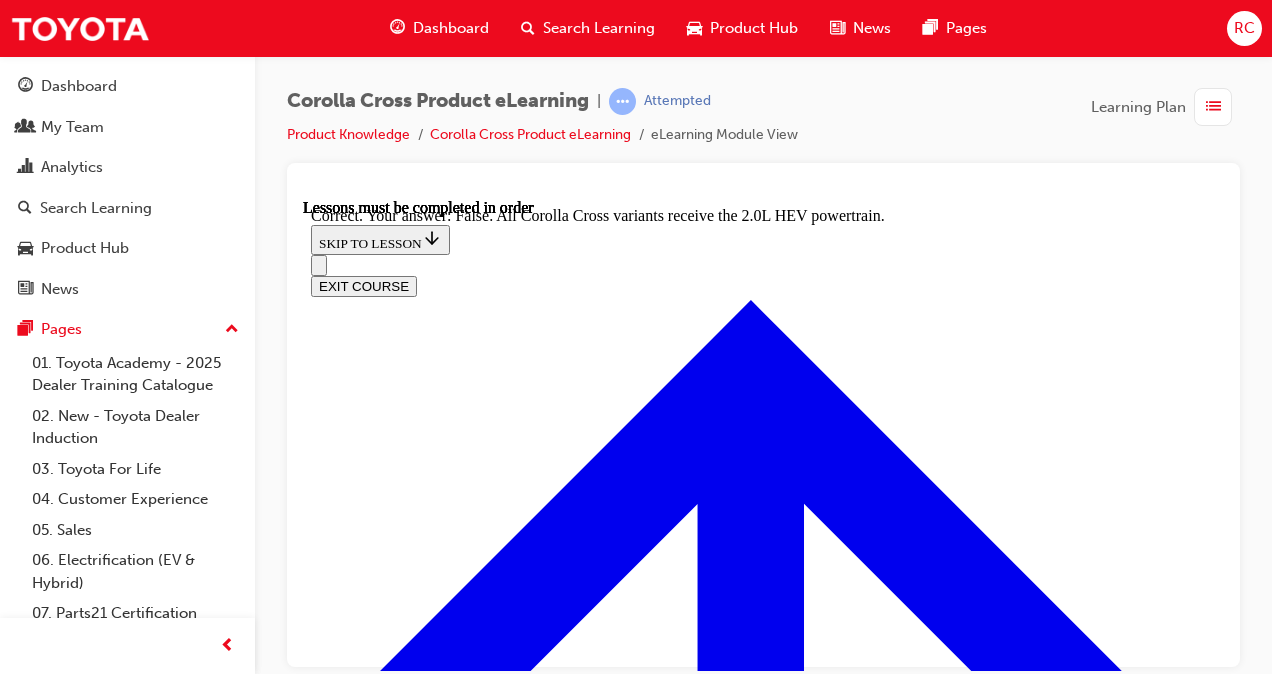 scroll, scrollTop: 0, scrollLeft: 0, axis: both 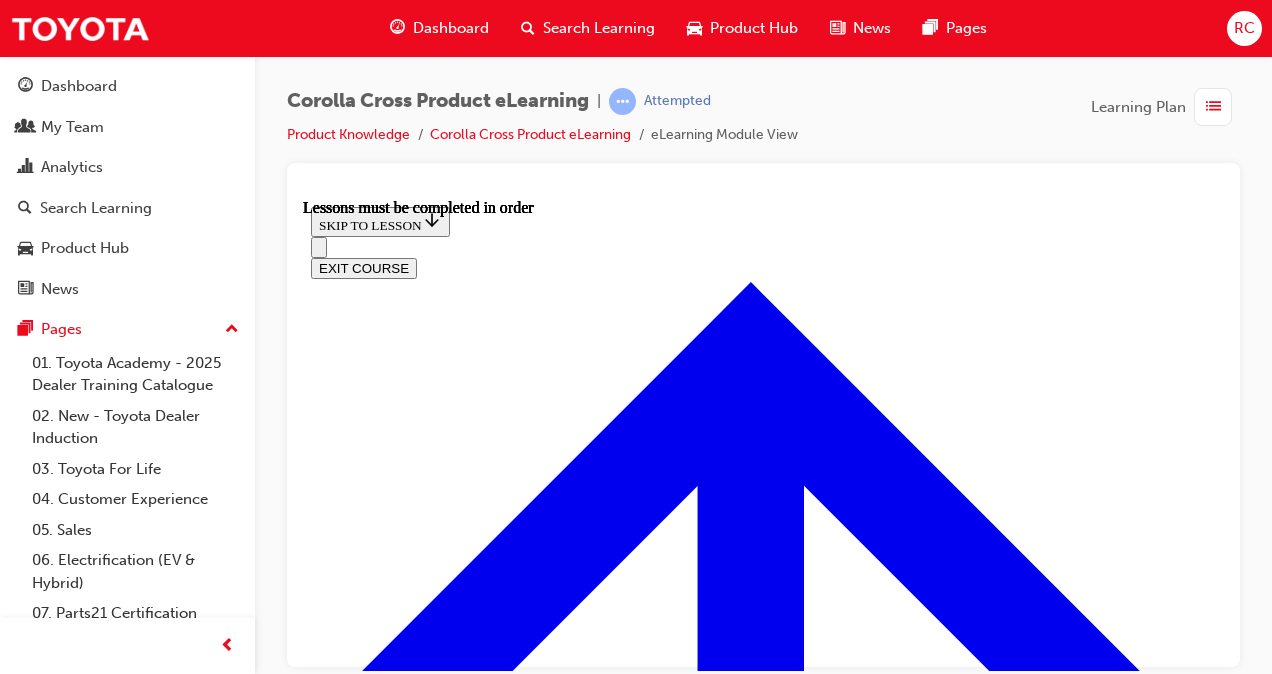 click at bounding box center (399, 4398) 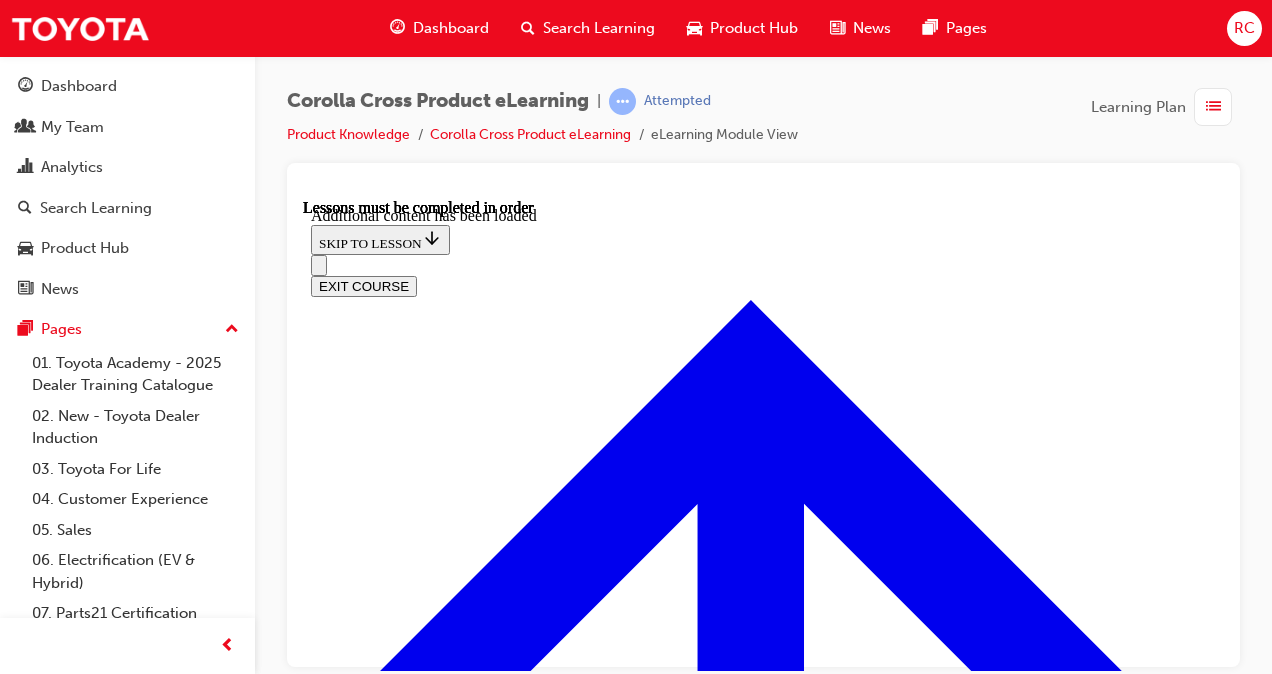 scroll, scrollTop: 2103, scrollLeft: 0, axis: vertical 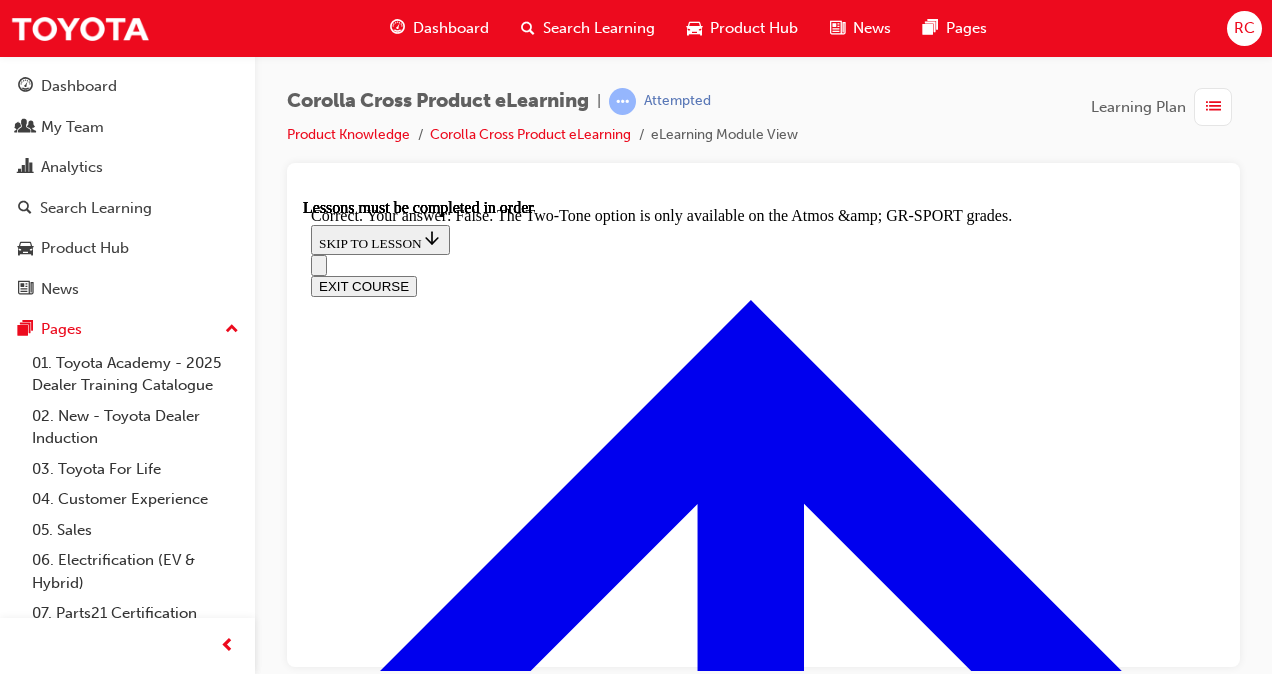 drag, startPoint x: 784, startPoint y: 507, endPoint x: 932, endPoint y: 495, distance: 148.48569 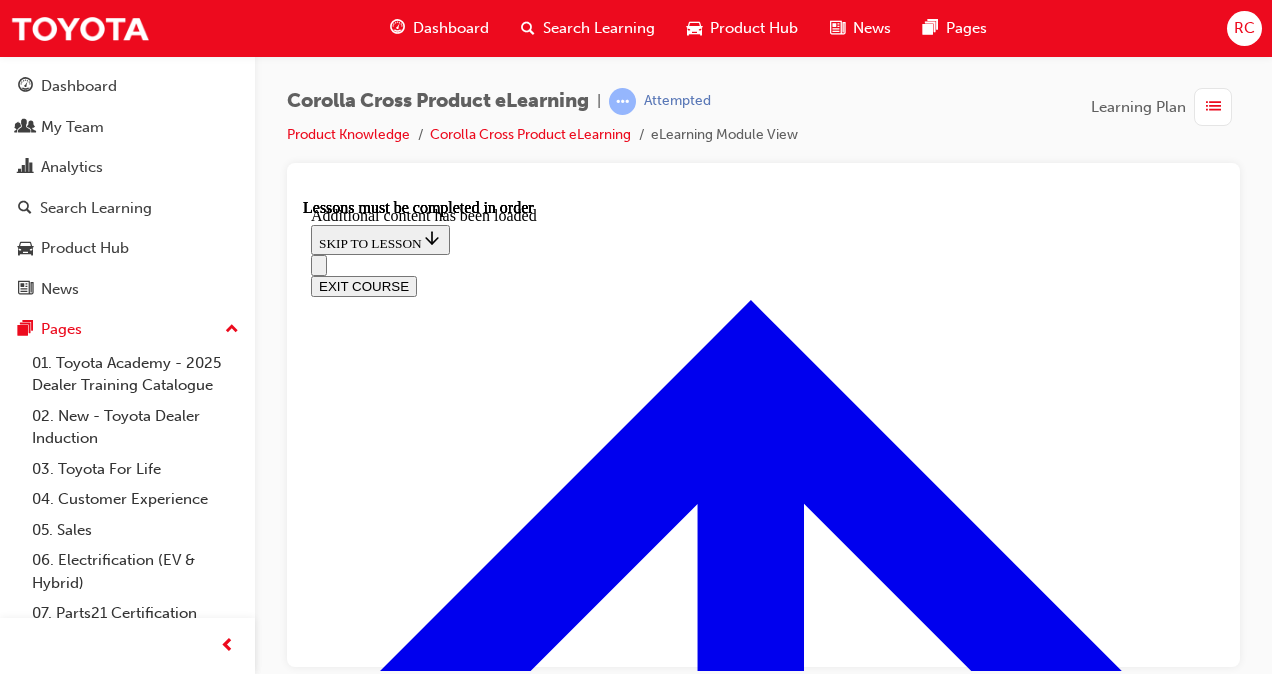 scroll, scrollTop: 2711, scrollLeft: 0, axis: vertical 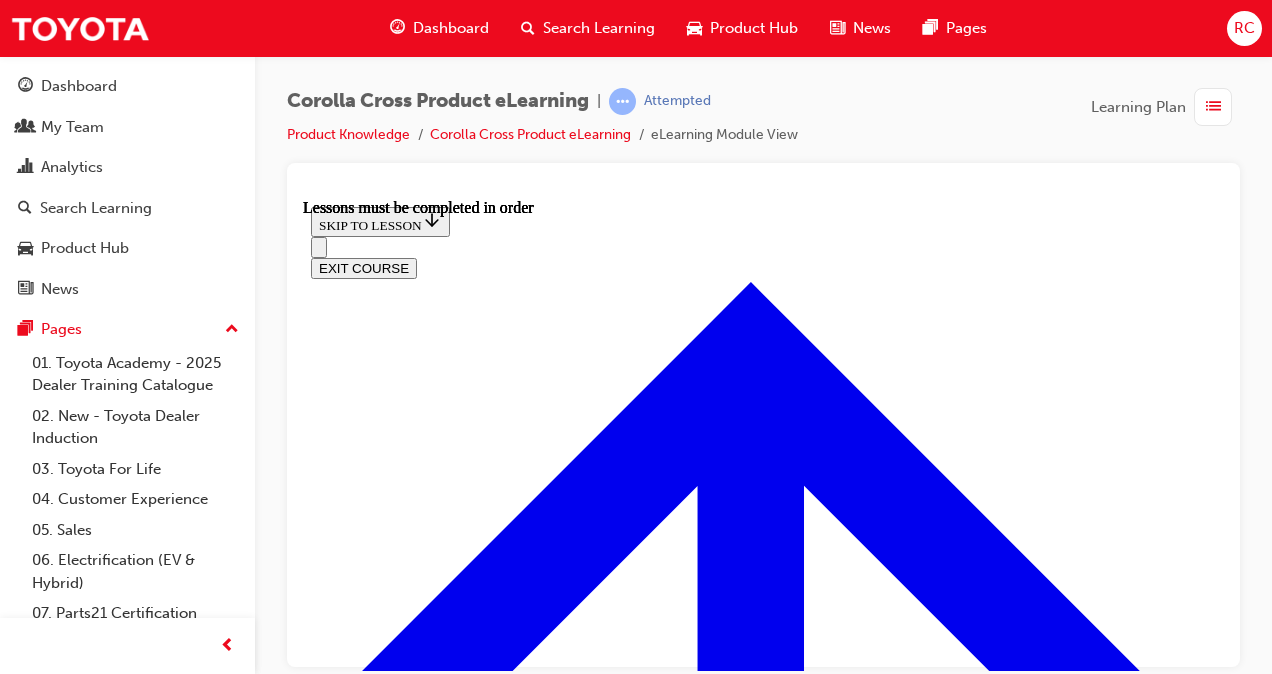 click at bounding box center [399, 4320] 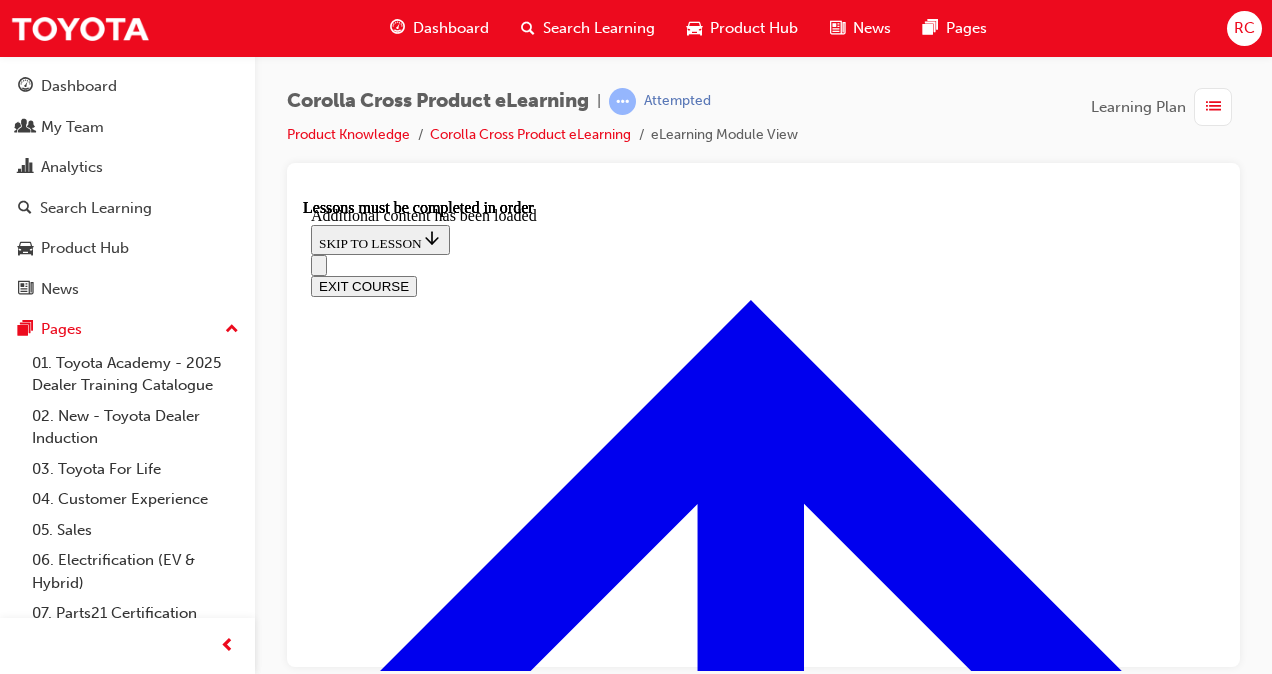 scroll, scrollTop: 2628, scrollLeft: 0, axis: vertical 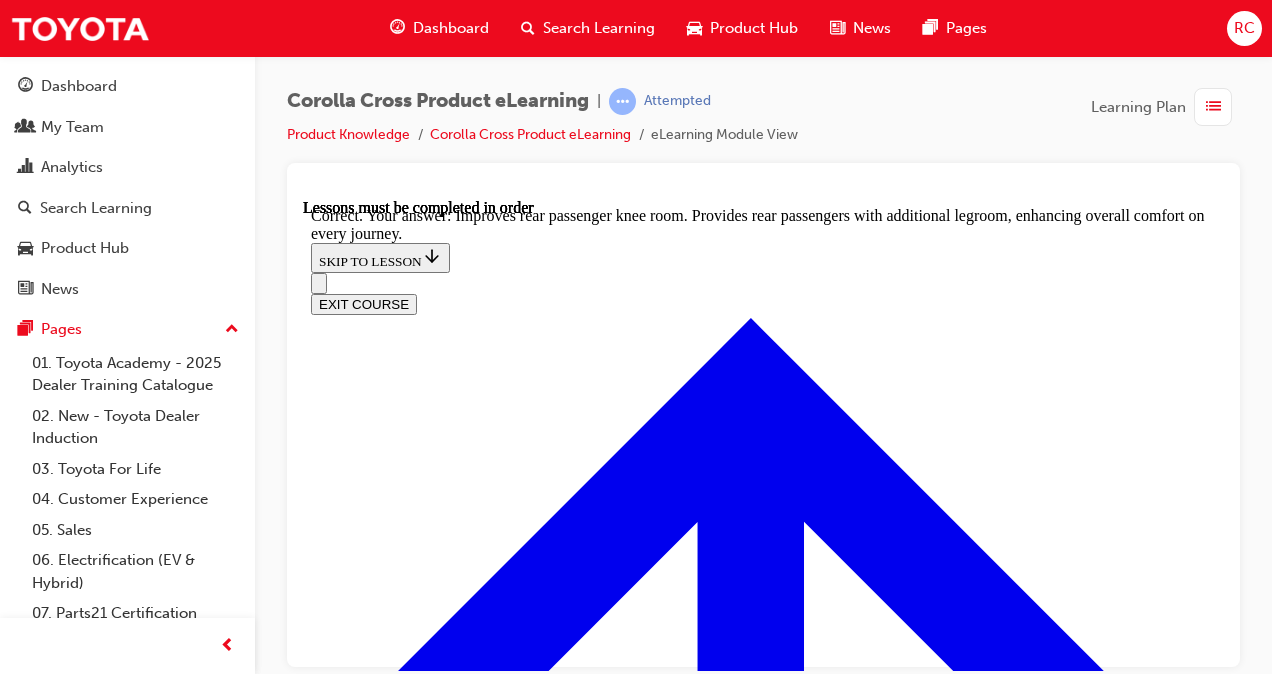 click on "NEXT LESSON" at bounding box center (363, 11901) 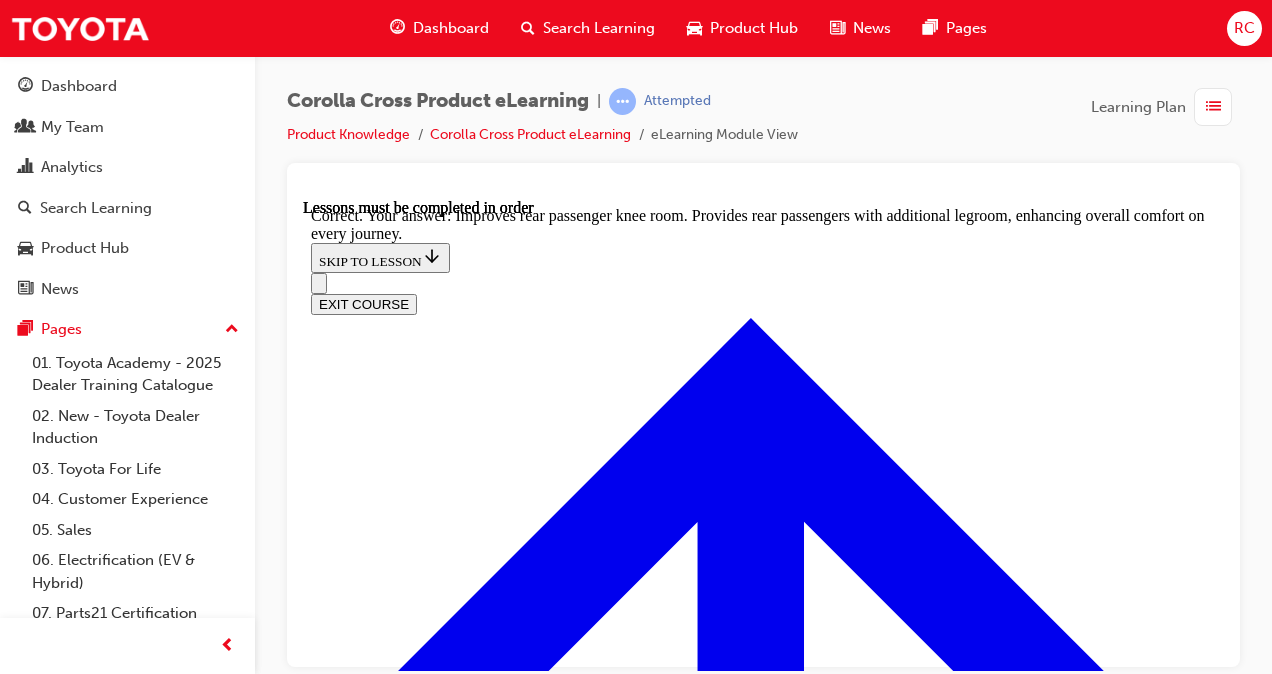 scroll, scrollTop: 0, scrollLeft: 0, axis: both 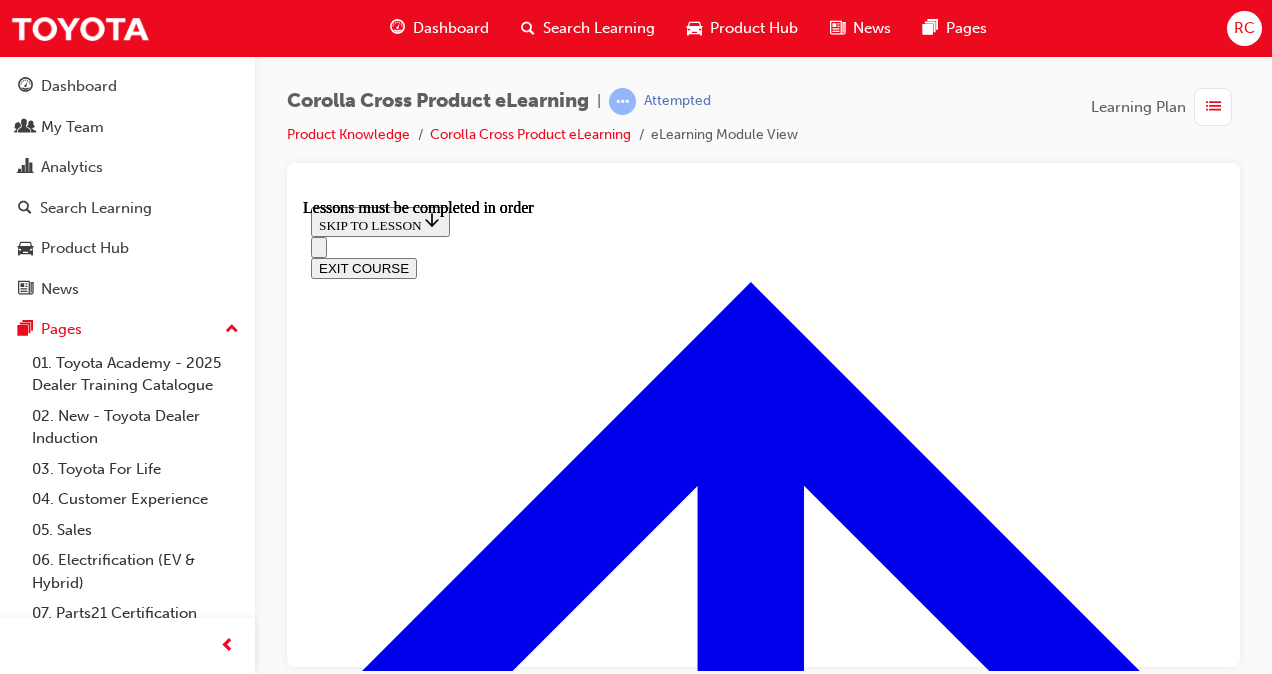 click at bounding box center [399, 4246] 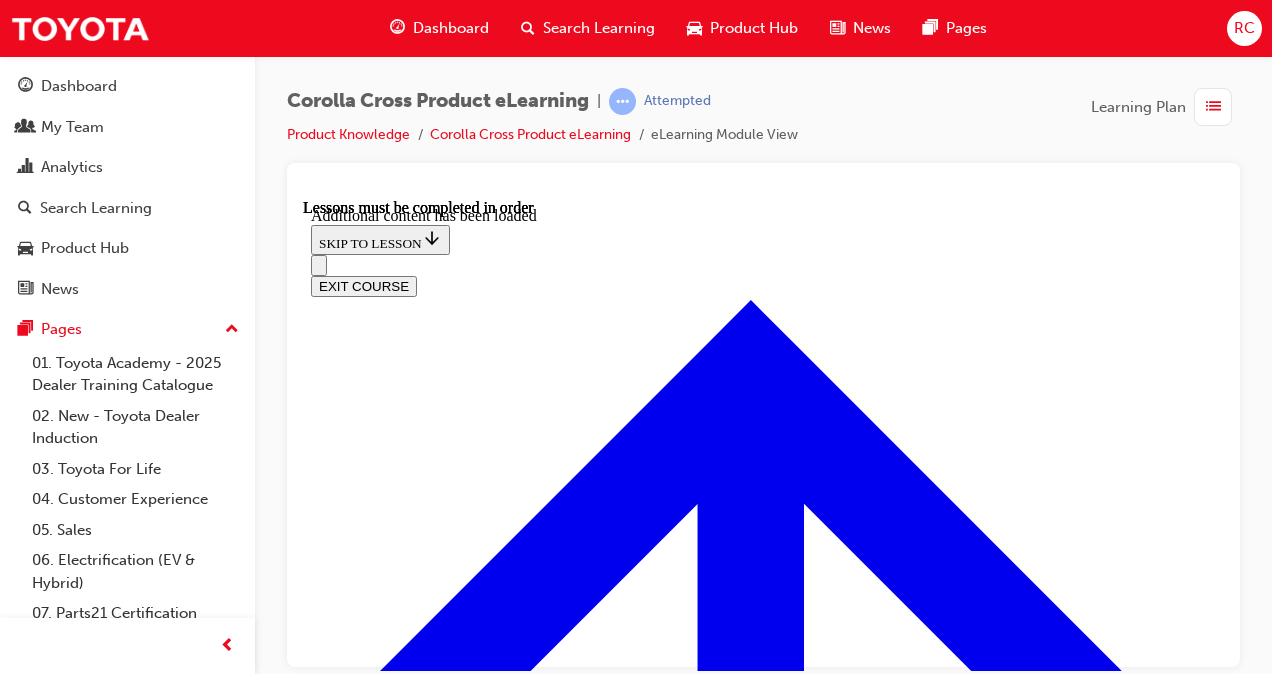 scroll, scrollTop: 2619, scrollLeft: 0, axis: vertical 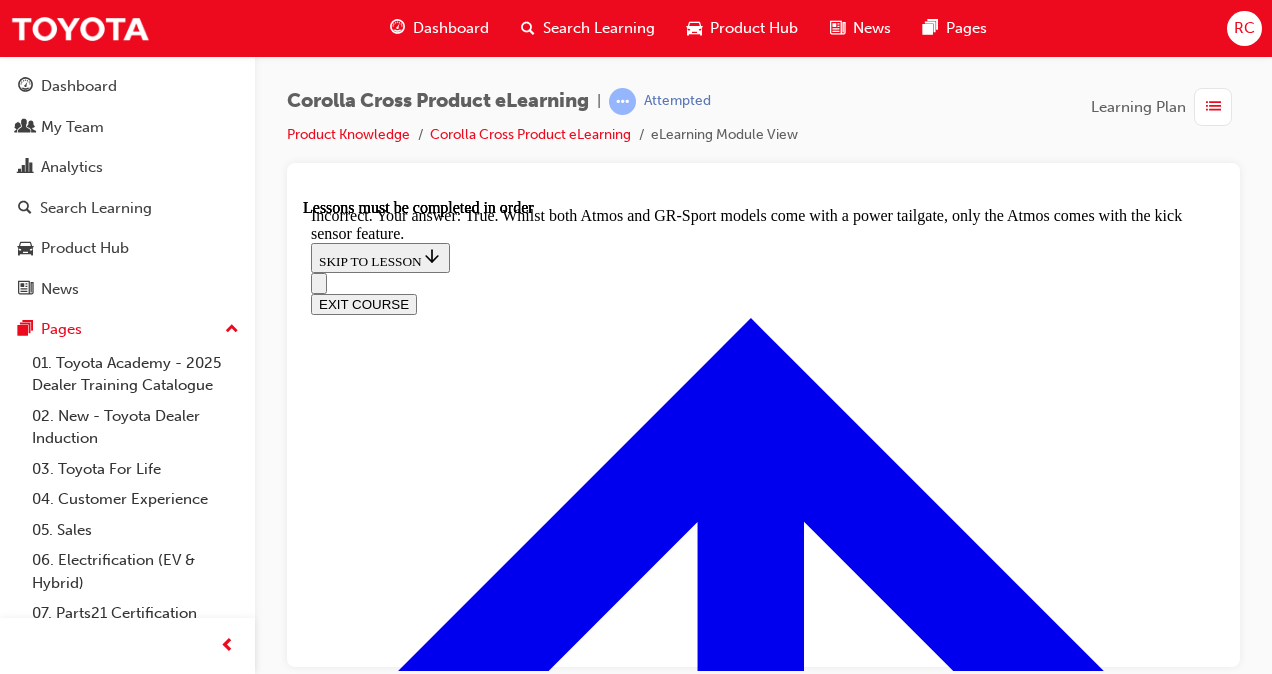 click on "TAKE AGAIN" at bounding box center (359, 8410) 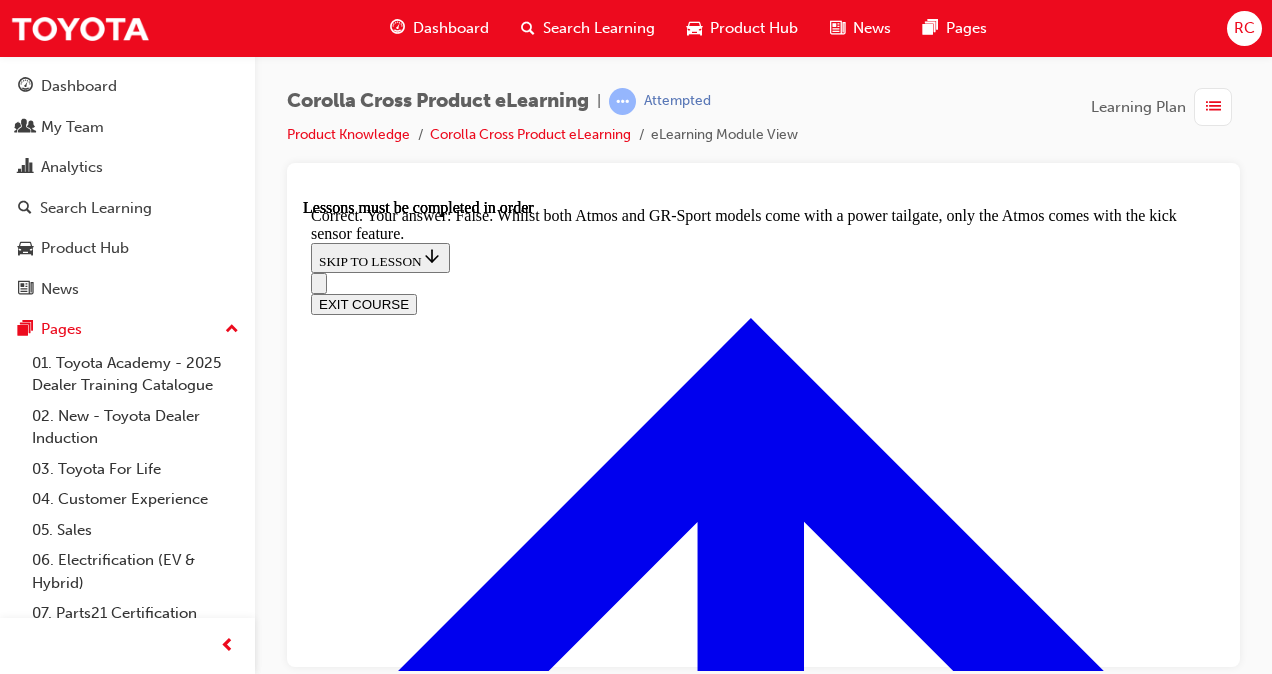 scroll, scrollTop: 3108, scrollLeft: 0, axis: vertical 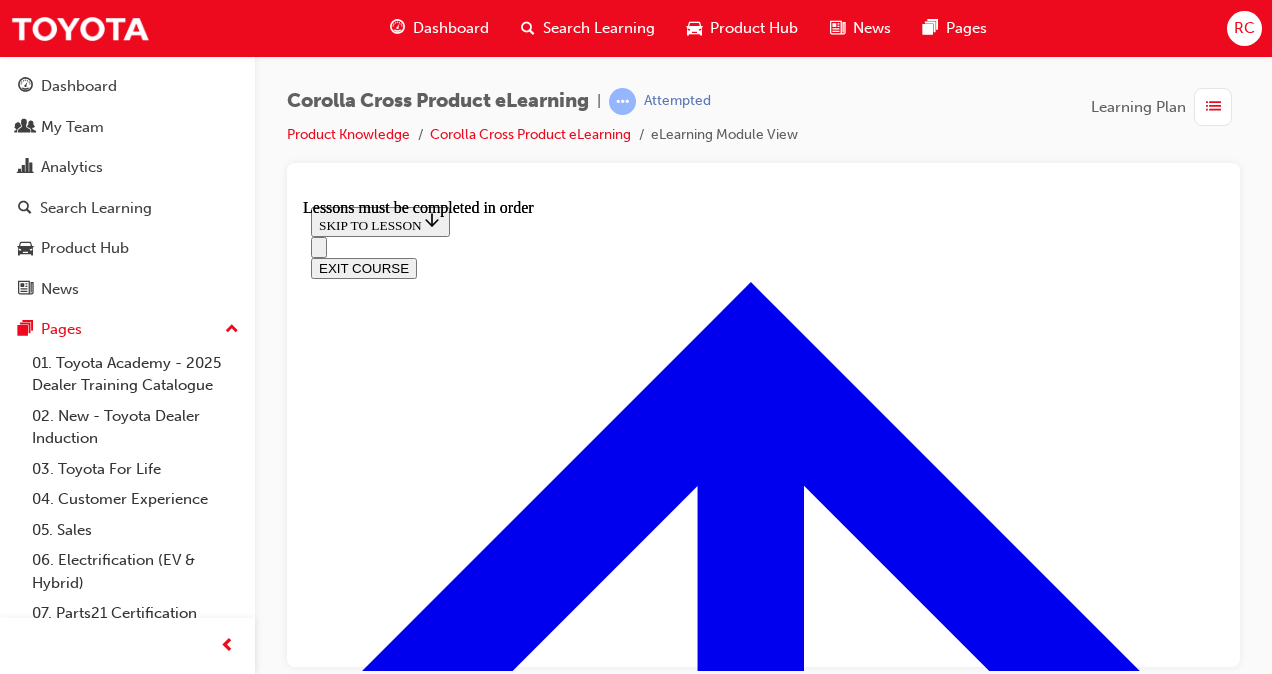 click at bounding box center [399, 5080] 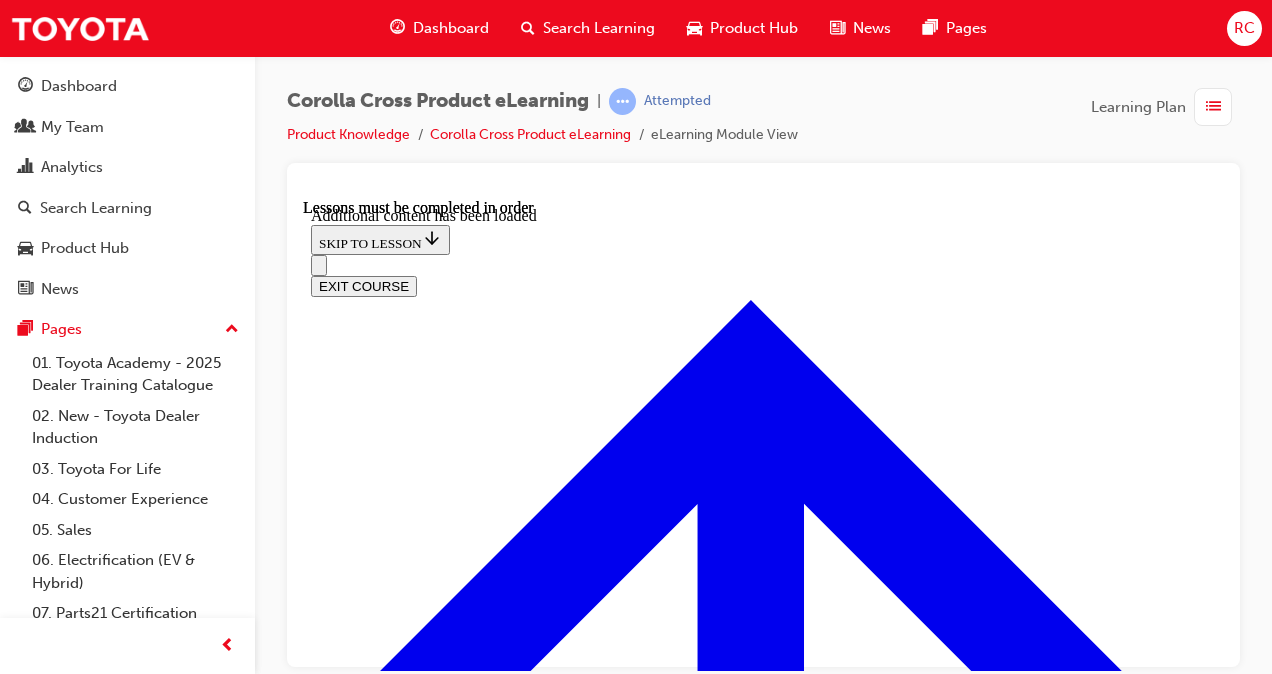 scroll, scrollTop: 4134, scrollLeft: 0, axis: vertical 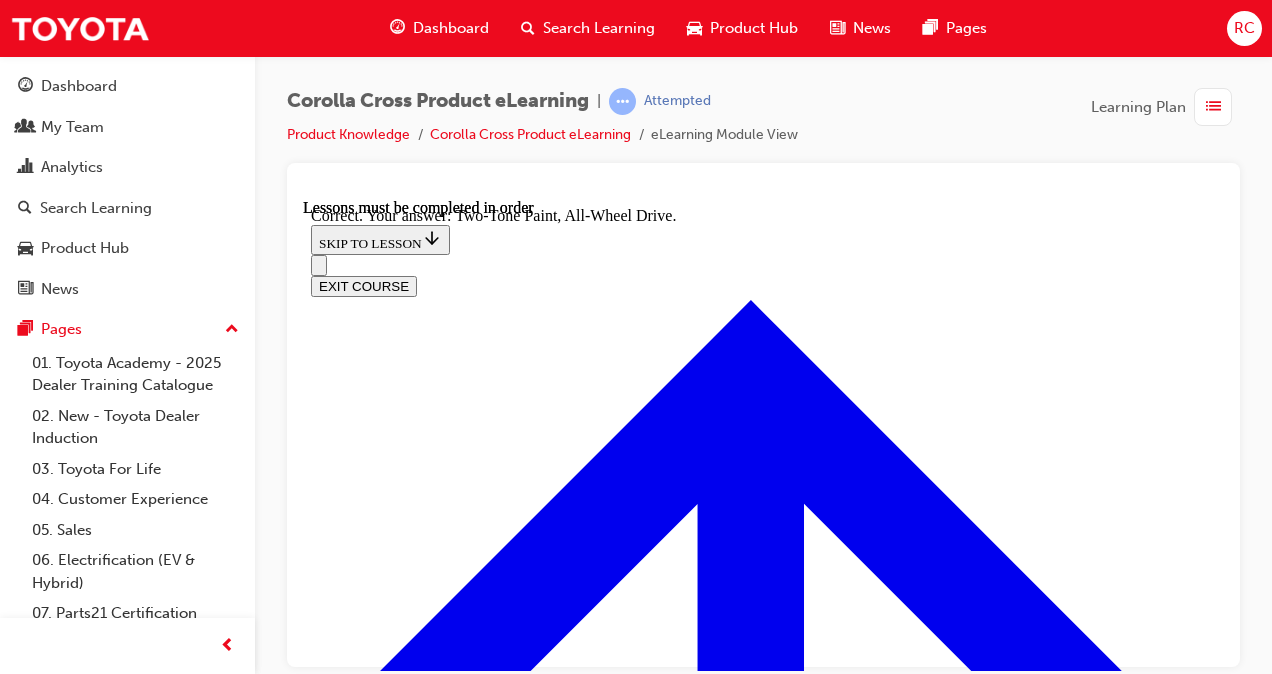 click on "Shock absorbers with built-in rebound springs for improved cornering stability" at bounding box center (763, 14455) 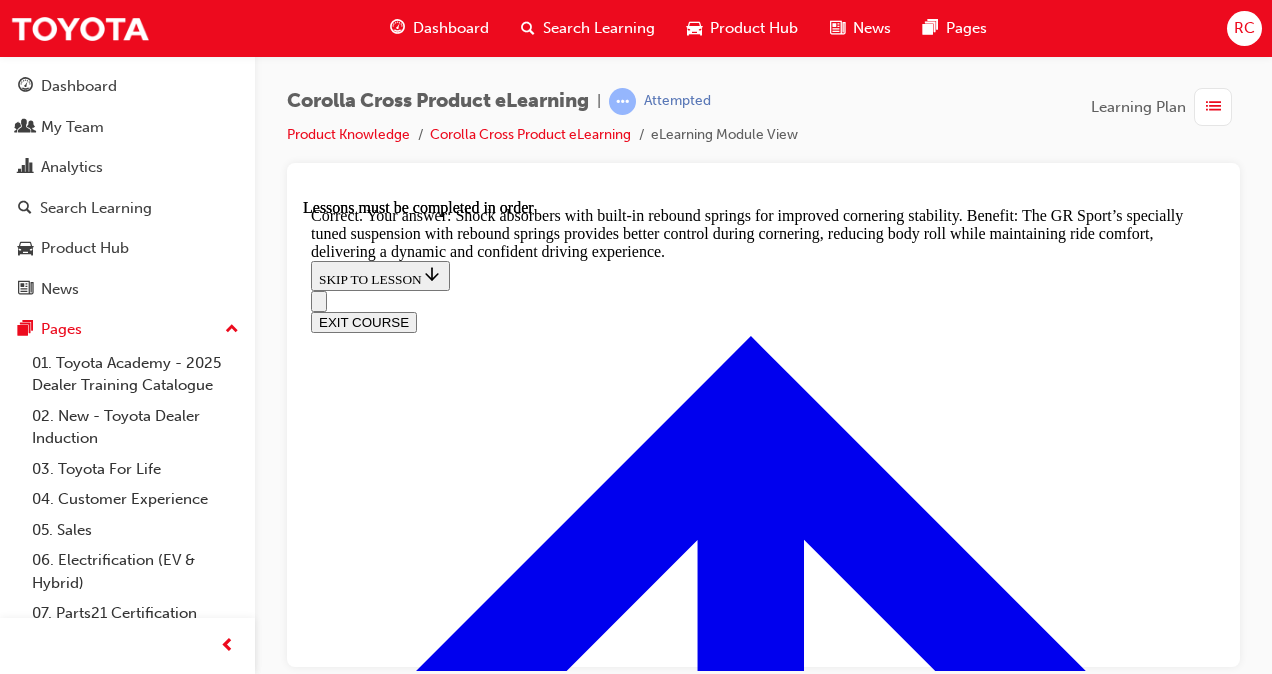 scroll, scrollTop: 5748, scrollLeft: 0, axis: vertical 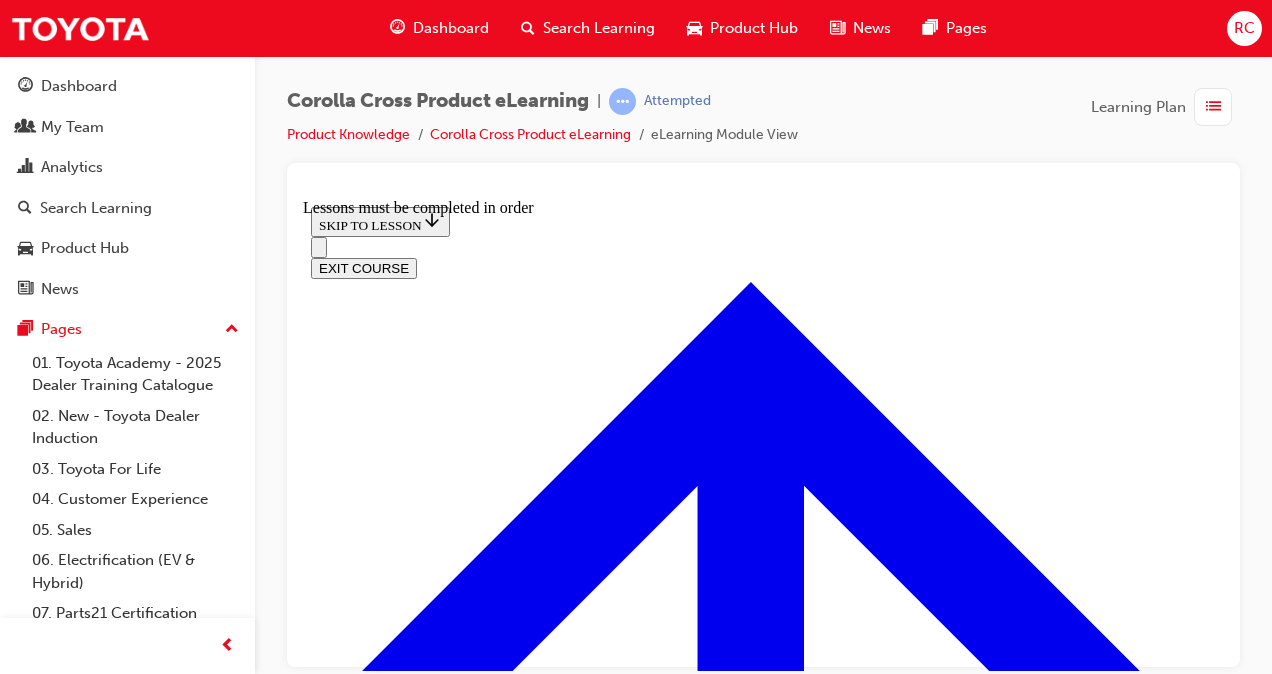 click at bounding box center (385, 3224) 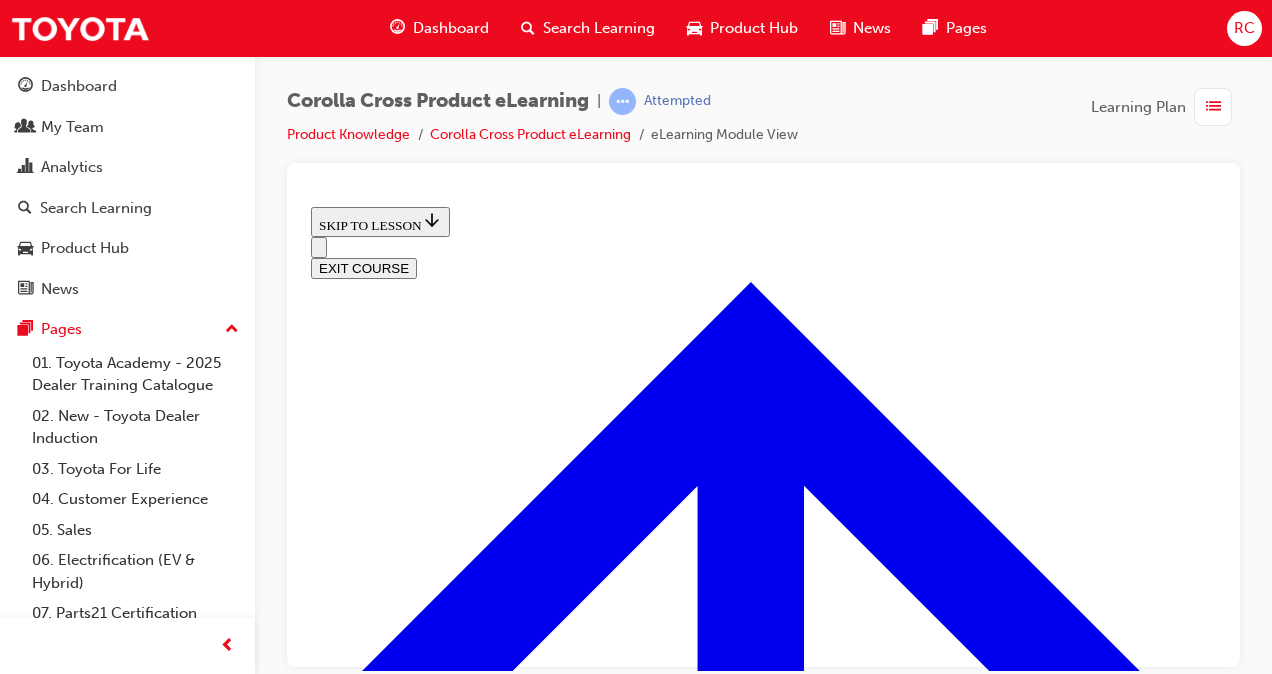 scroll, scrollTop: 470, scrollLeft: 0, axis: vertical 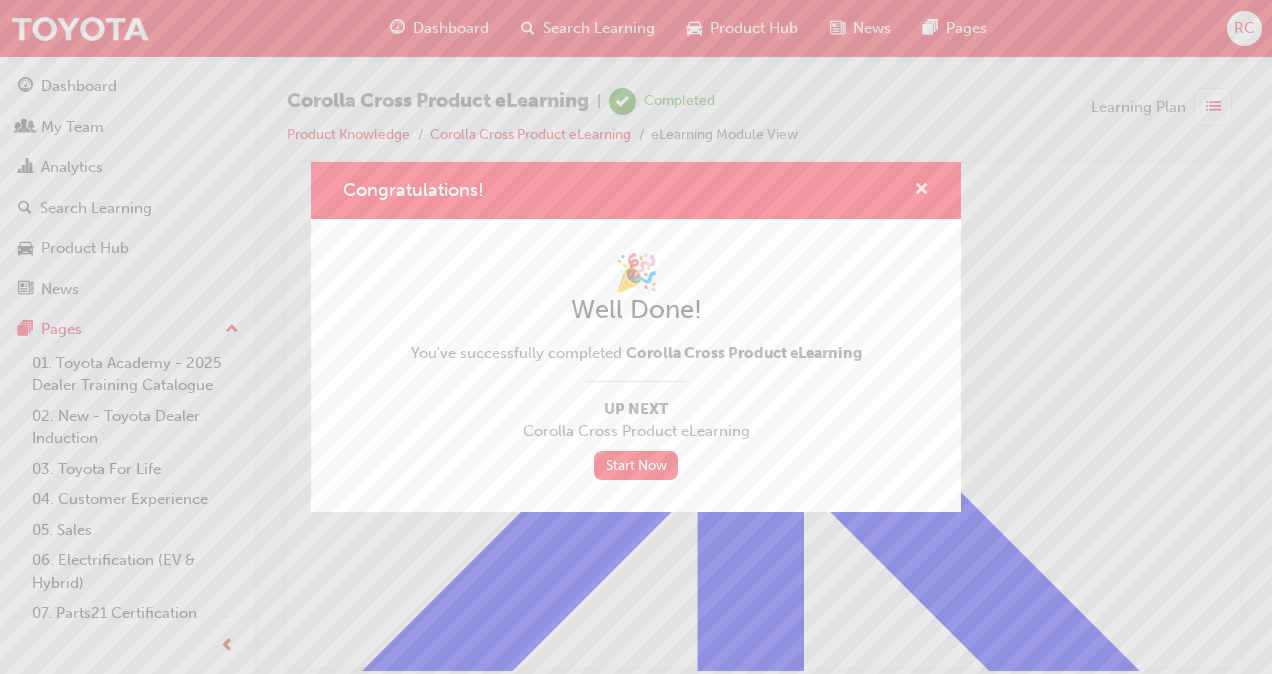 click at bounding box center (921, 191) 